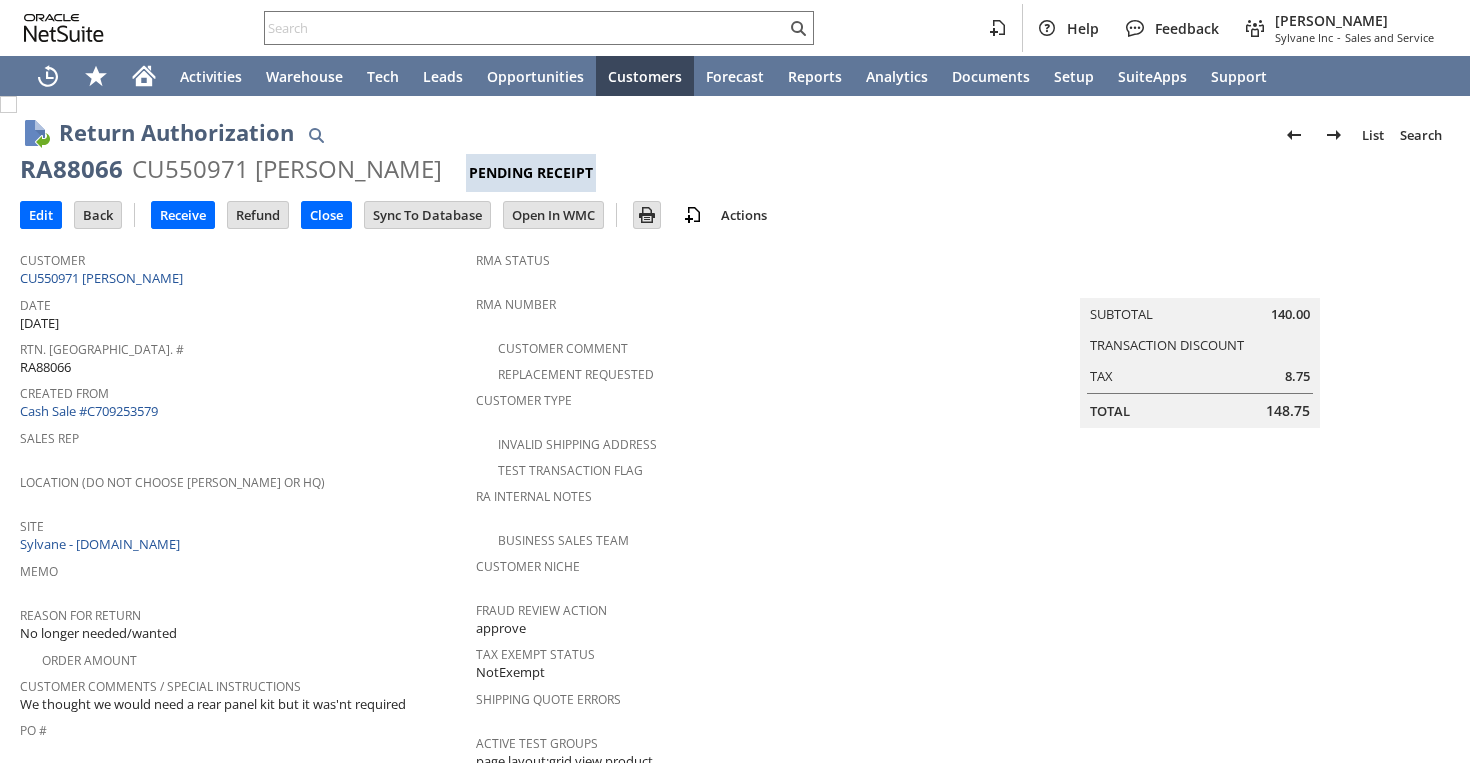 scroll, scrollTop: 0, scrollLeft: 0, axis: both 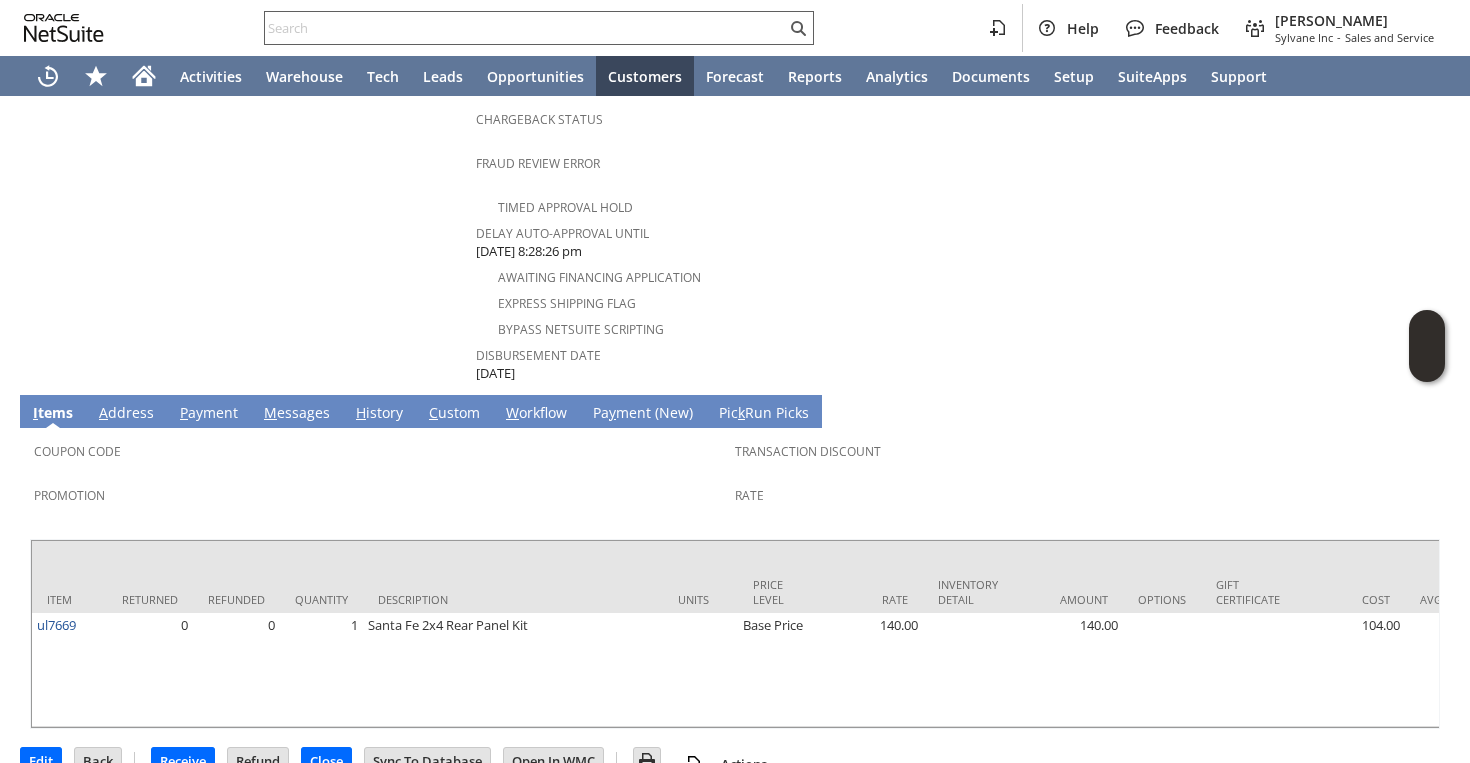 click at bounding box center (525, 28) 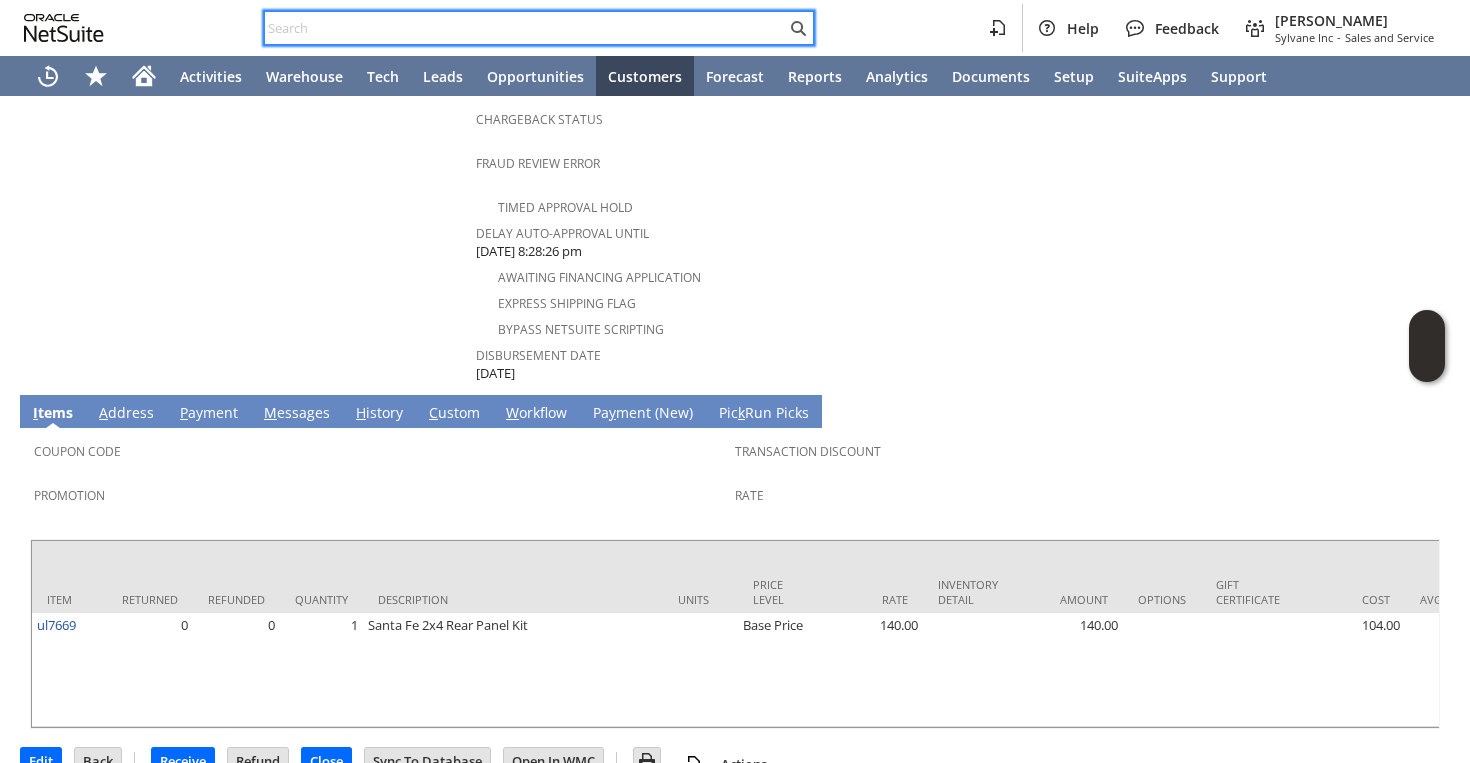 paste on "3175094855" 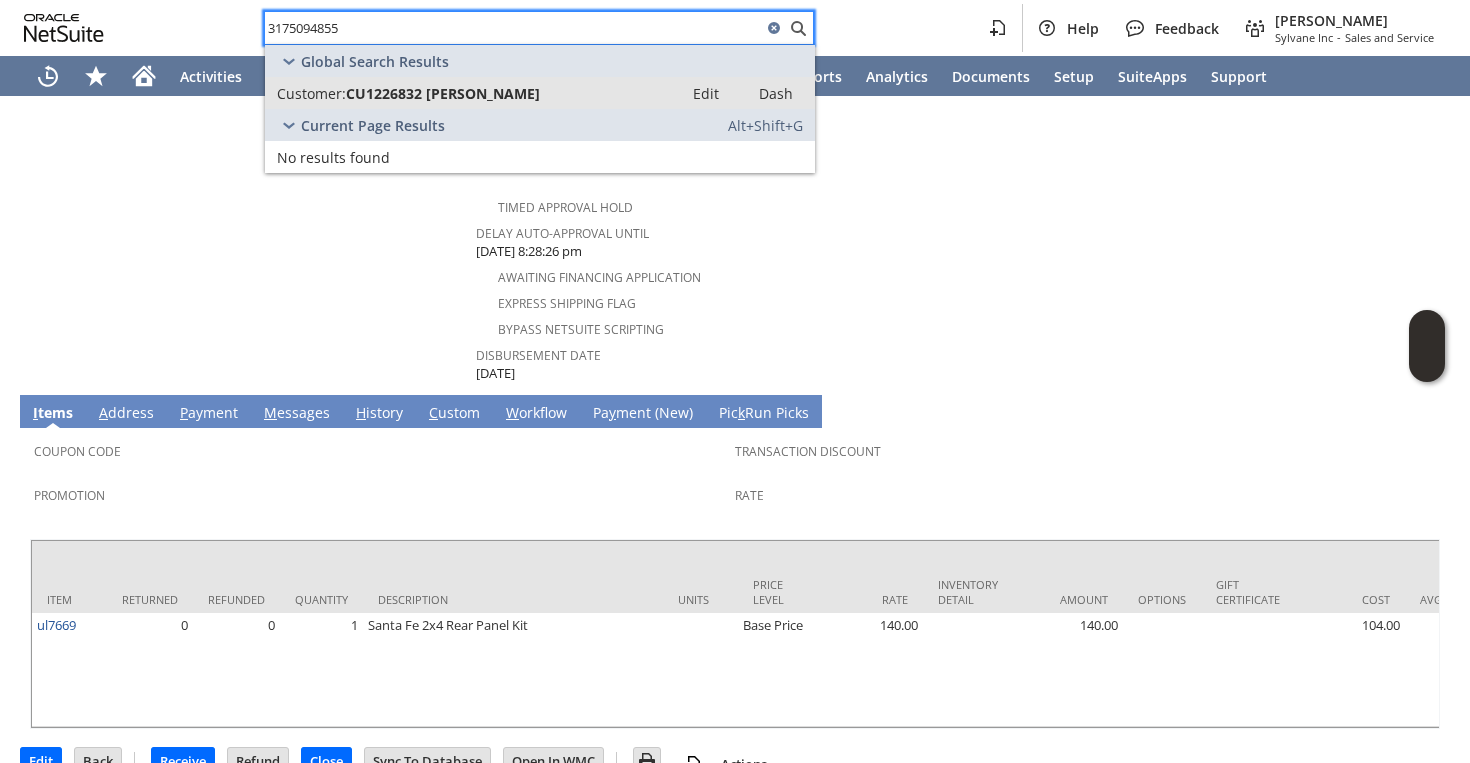 type on "3175094855" 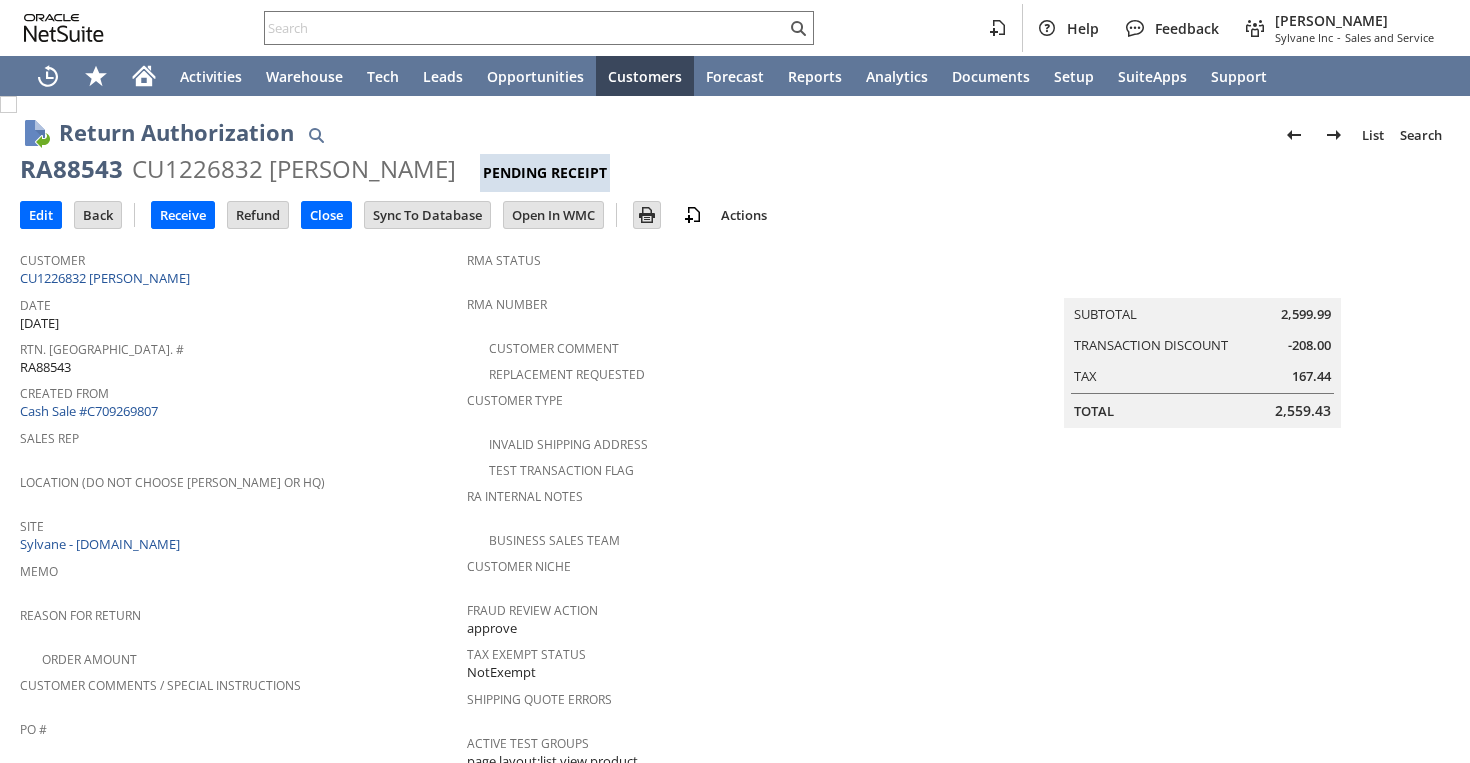scroll, scrollTop: 0, scrollLeft: 0, axis: both 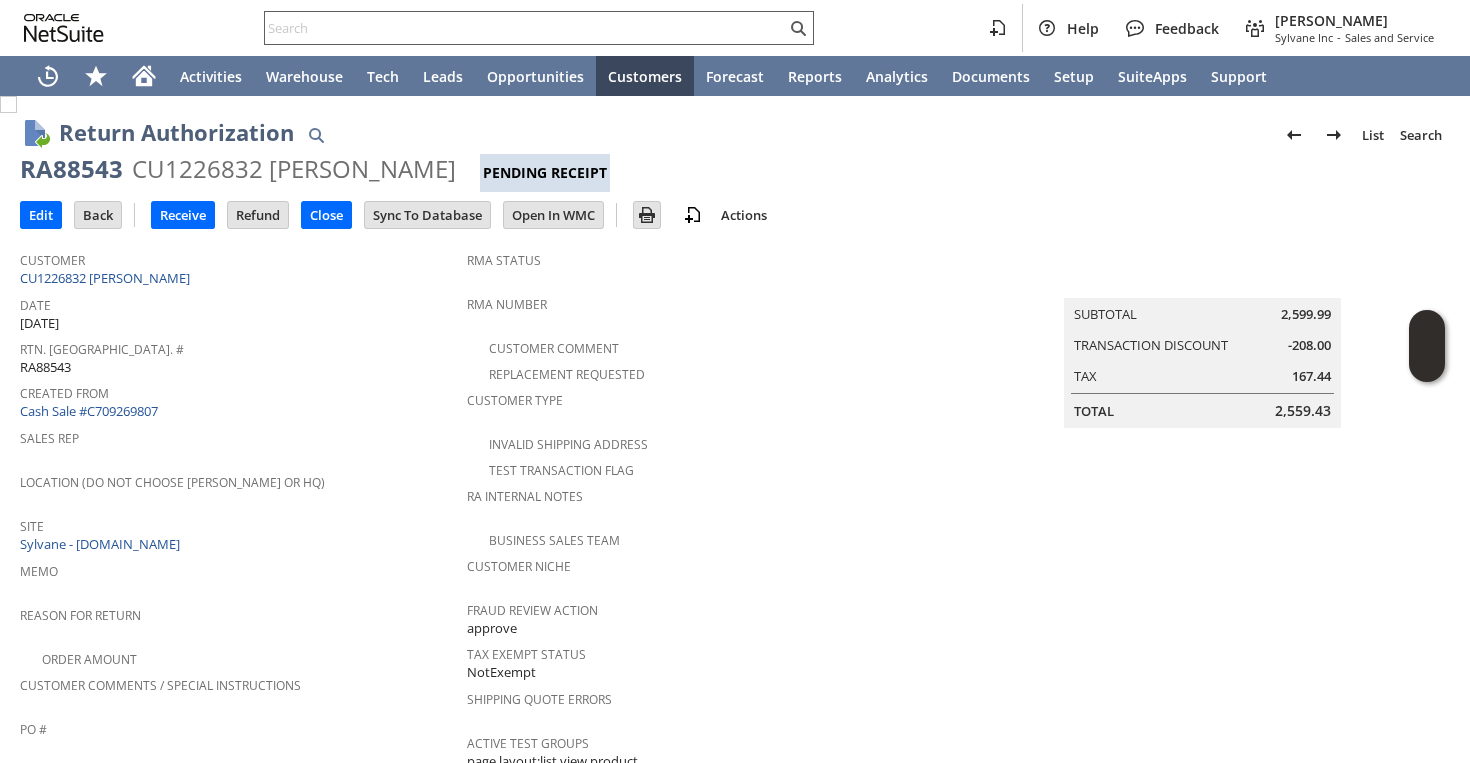 click at bounding box center (525, 28) 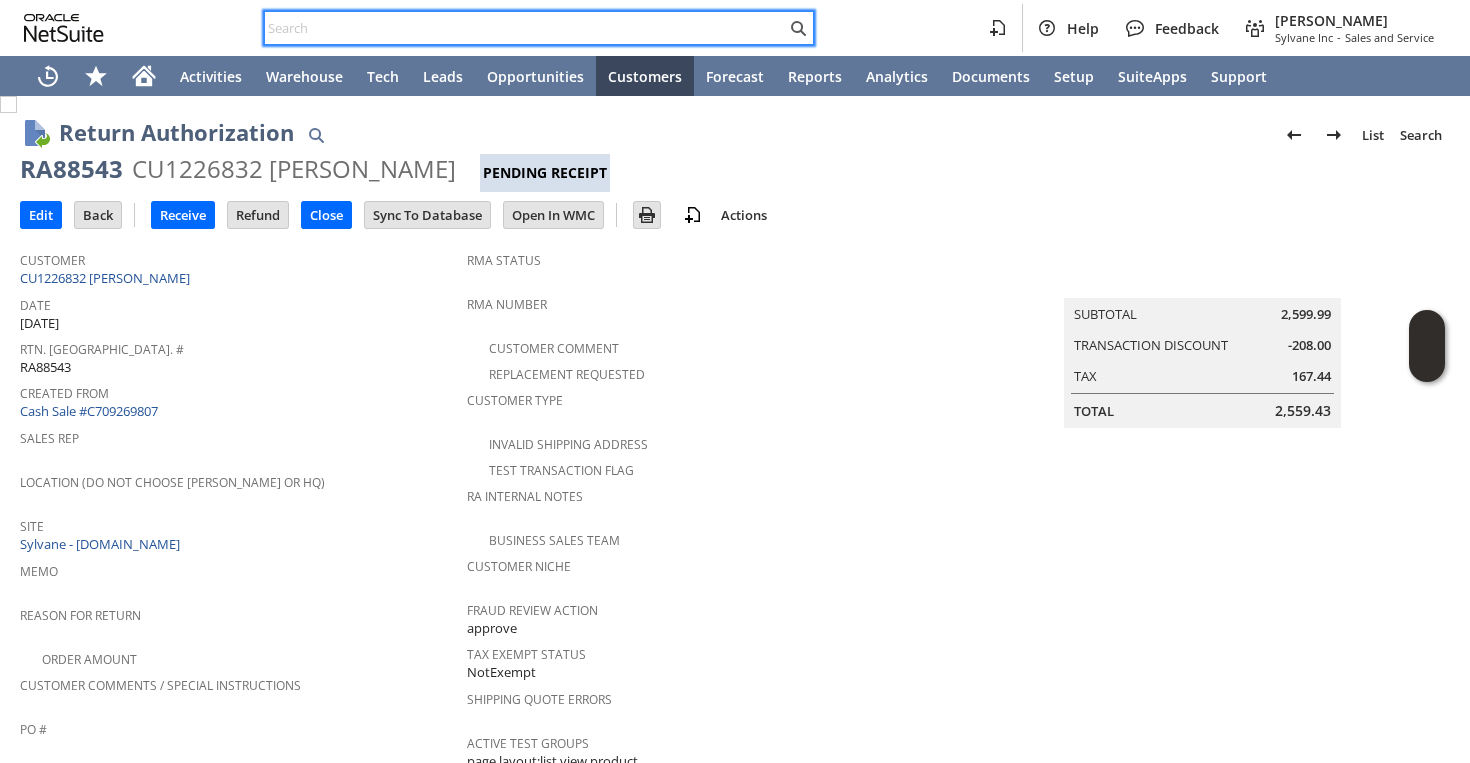 paste on "RA88208" 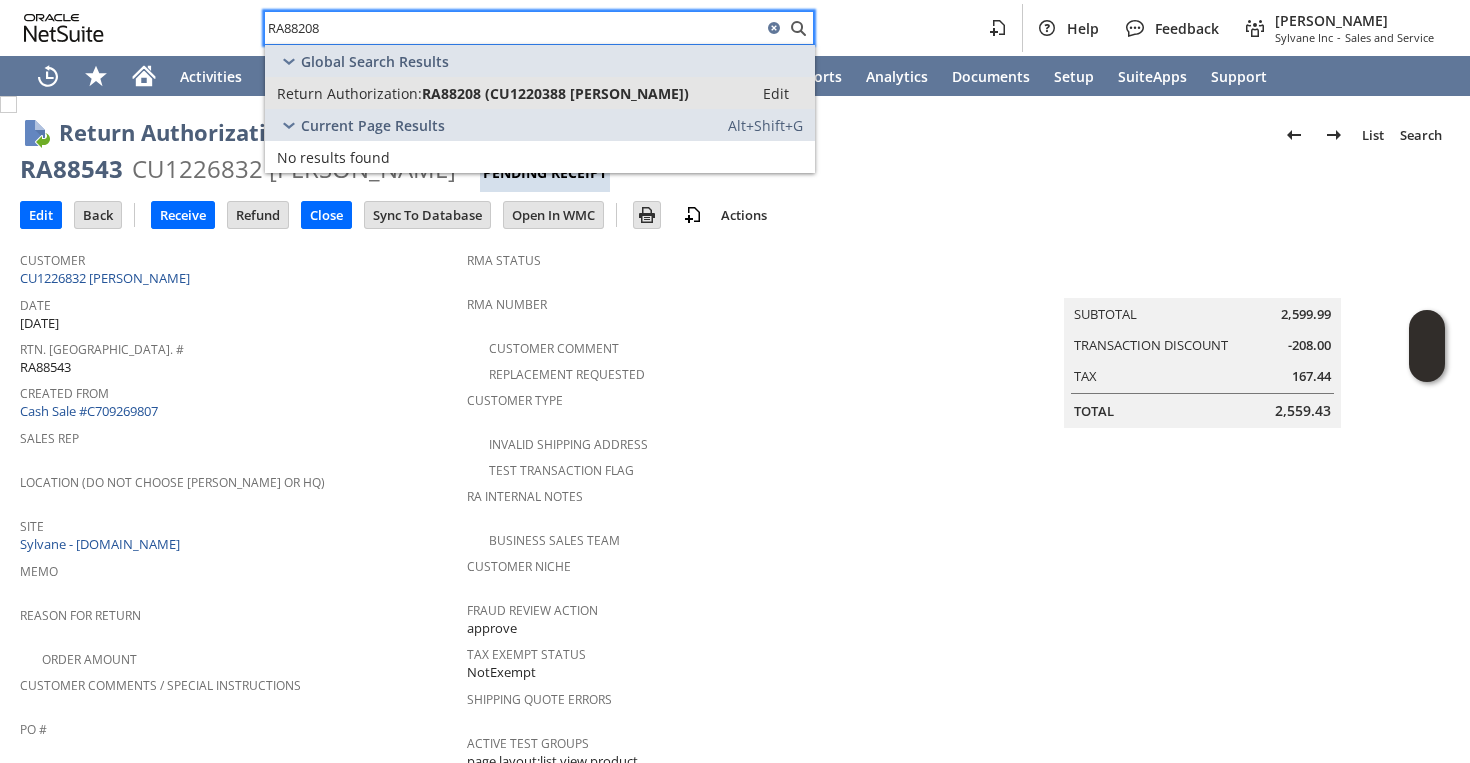 type on "RA88208" 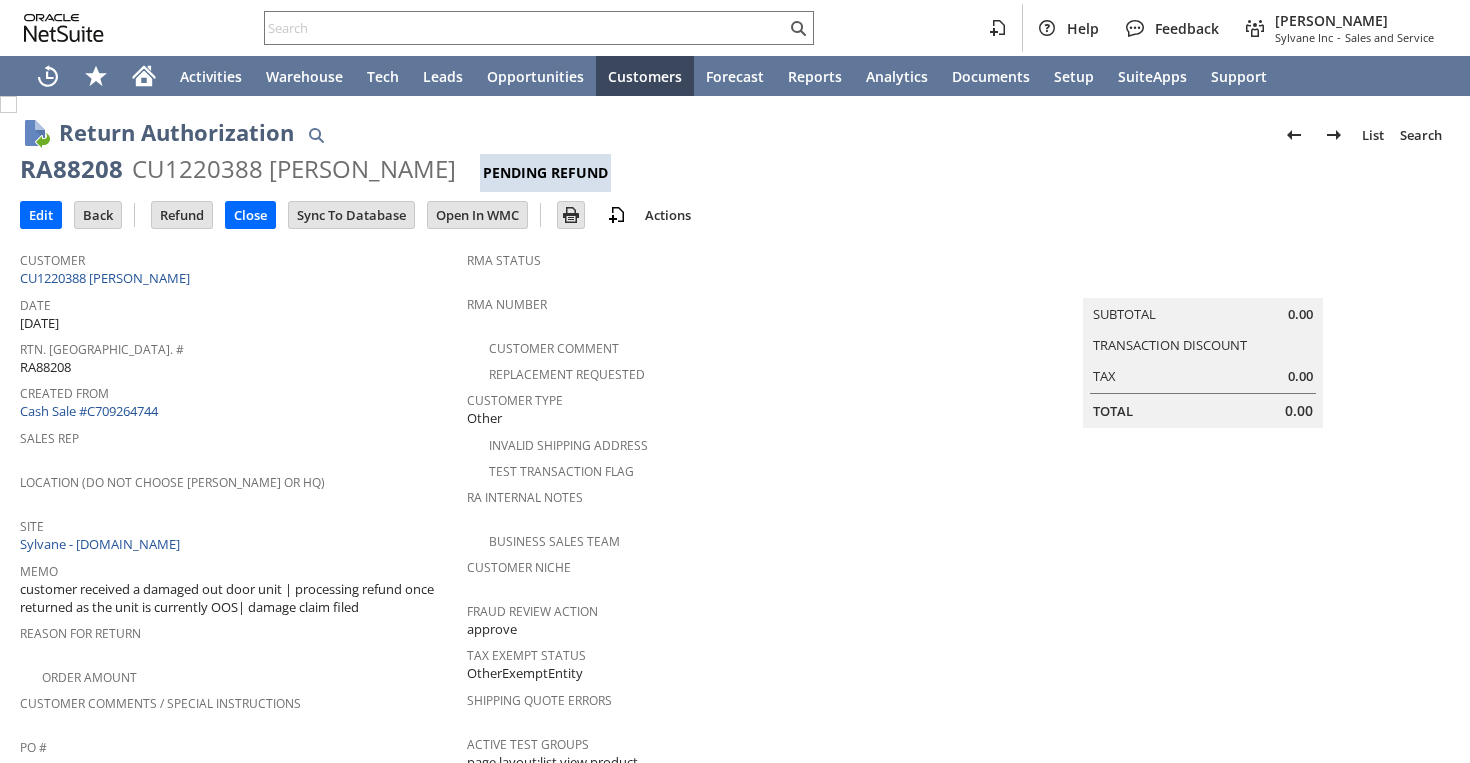 scroll, scrollTop: 0, scrollLeft: 0, axis: both 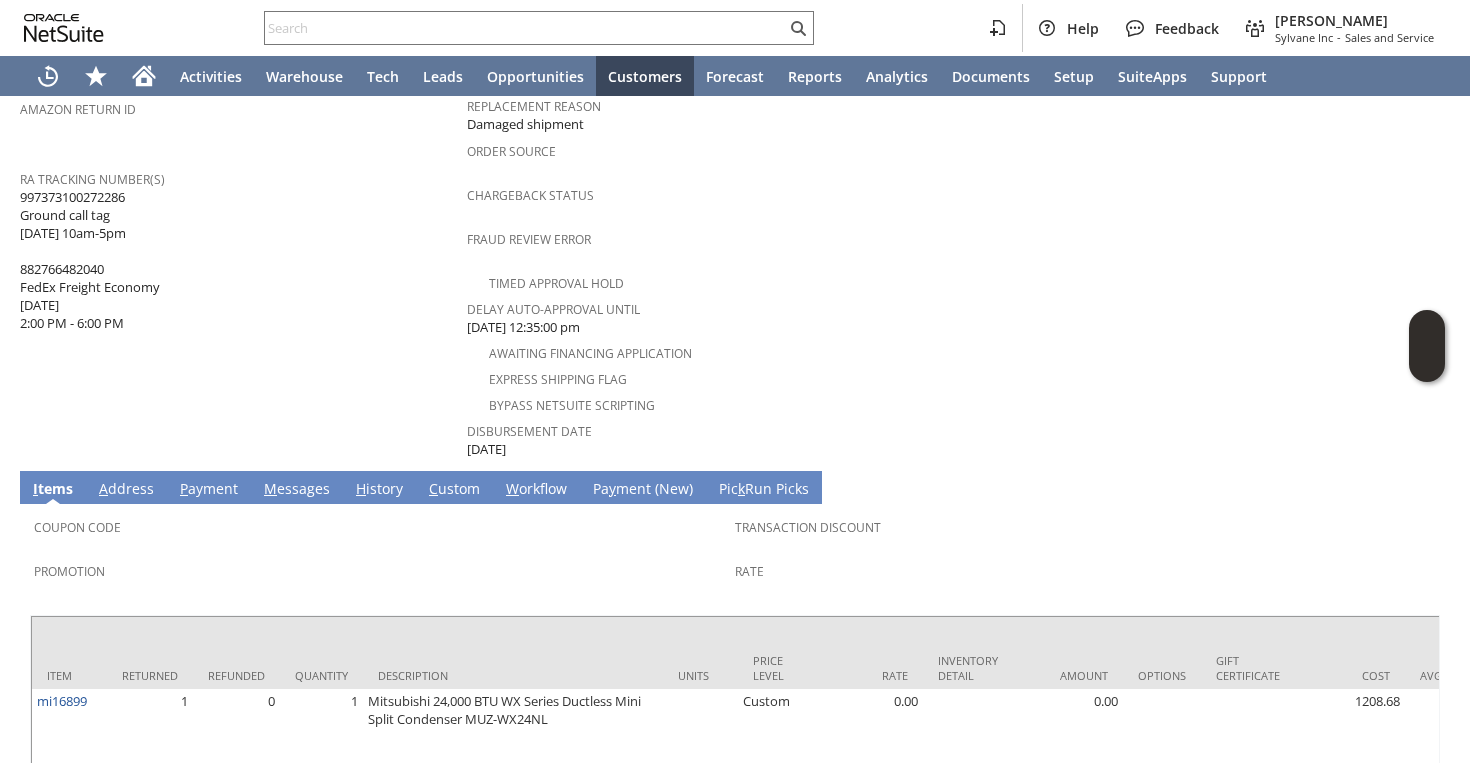 click on "M essages" at bounding box center (297, 490) 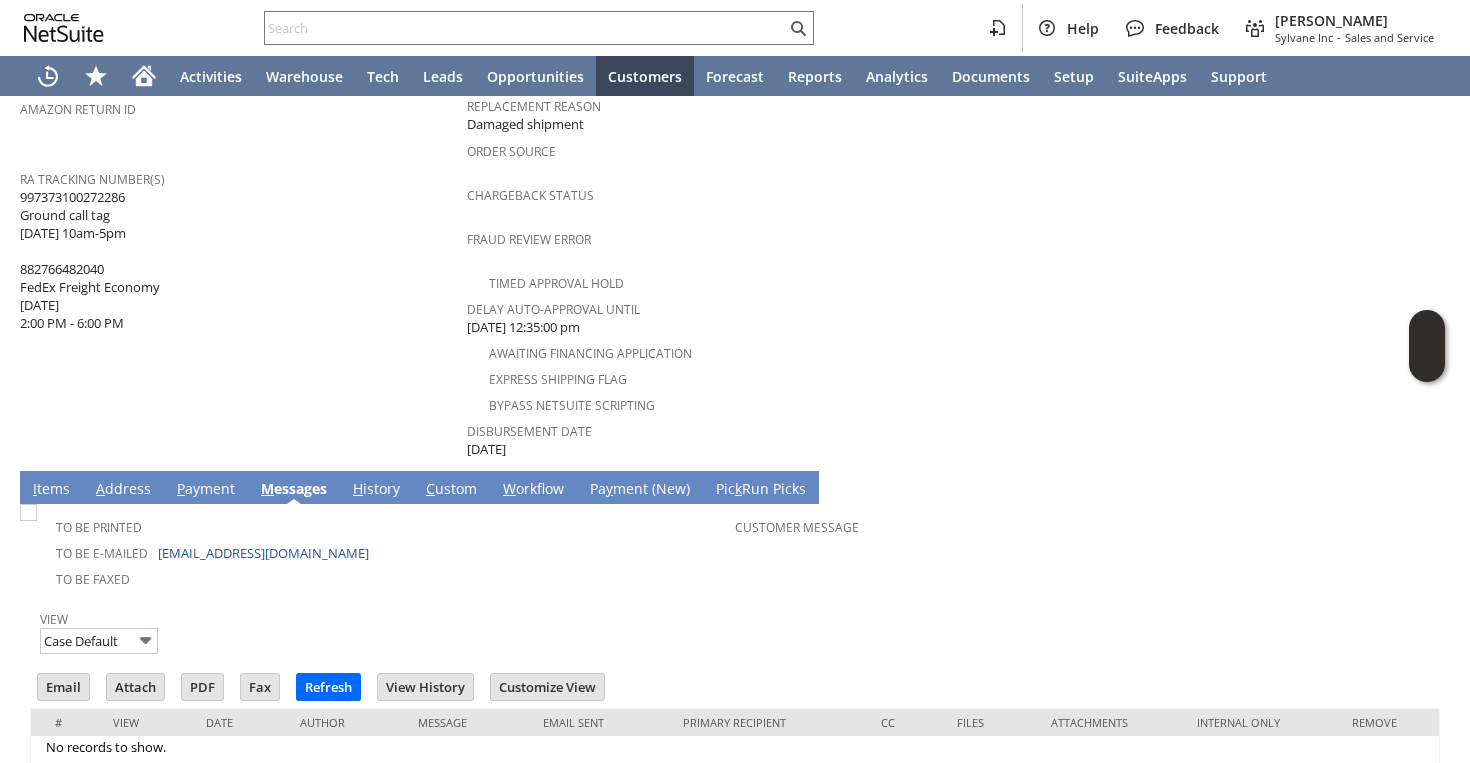 scroll, scrollTop: 0, scrollLeft: 0, axis: both 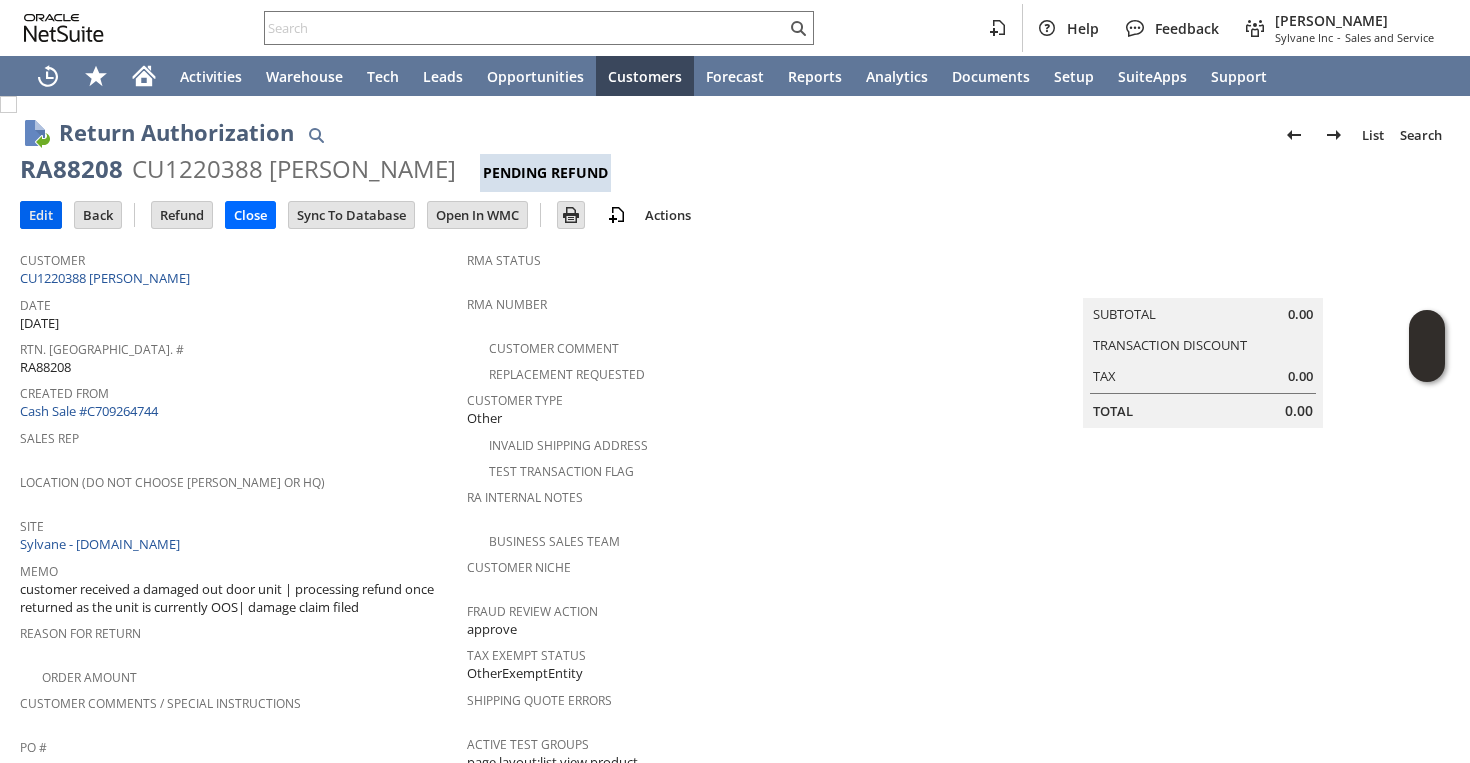 click on "Edit" at bounding box center [41, 215] 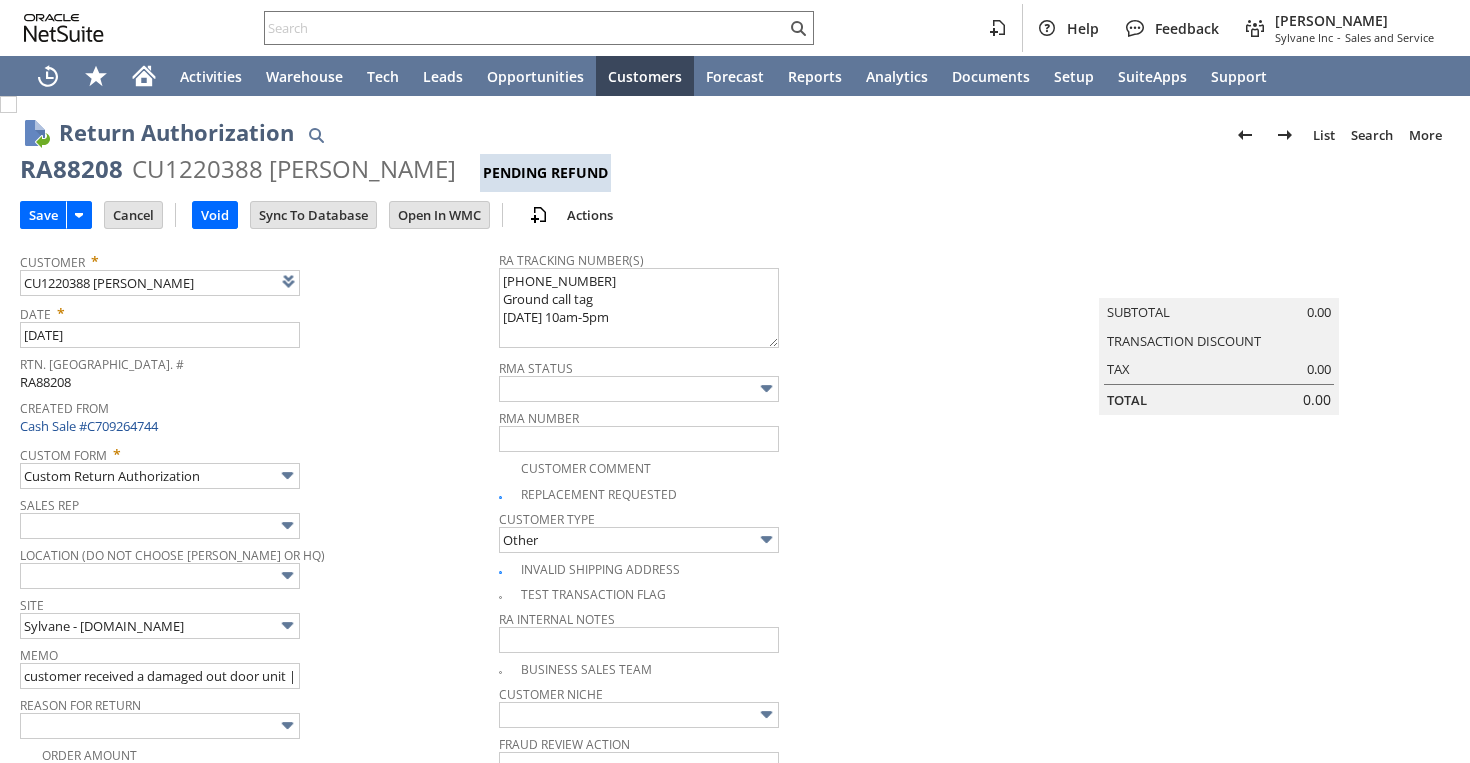scroll, scrollTop: 0, scrollLeft: 0, axis: both 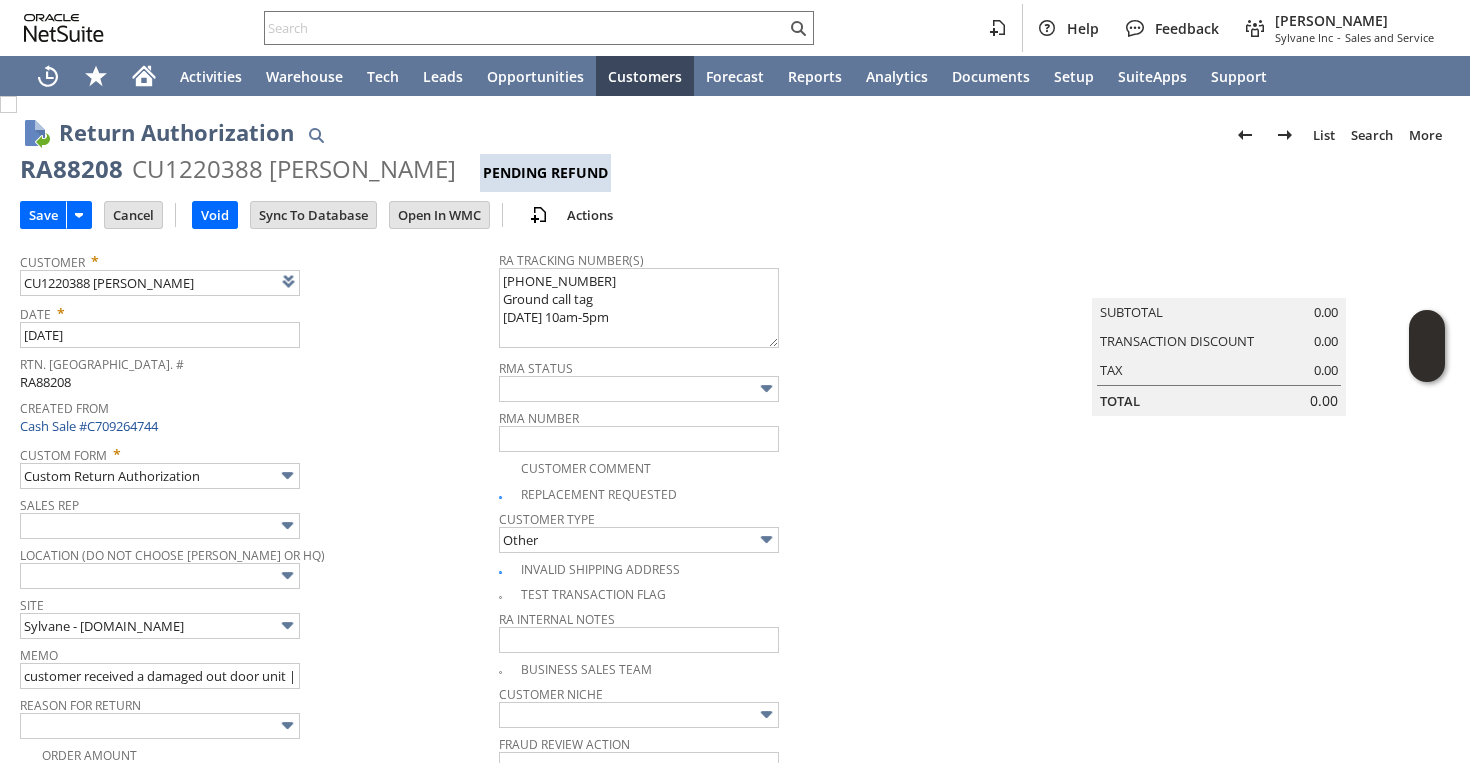 click at bounding box center (8, 104) 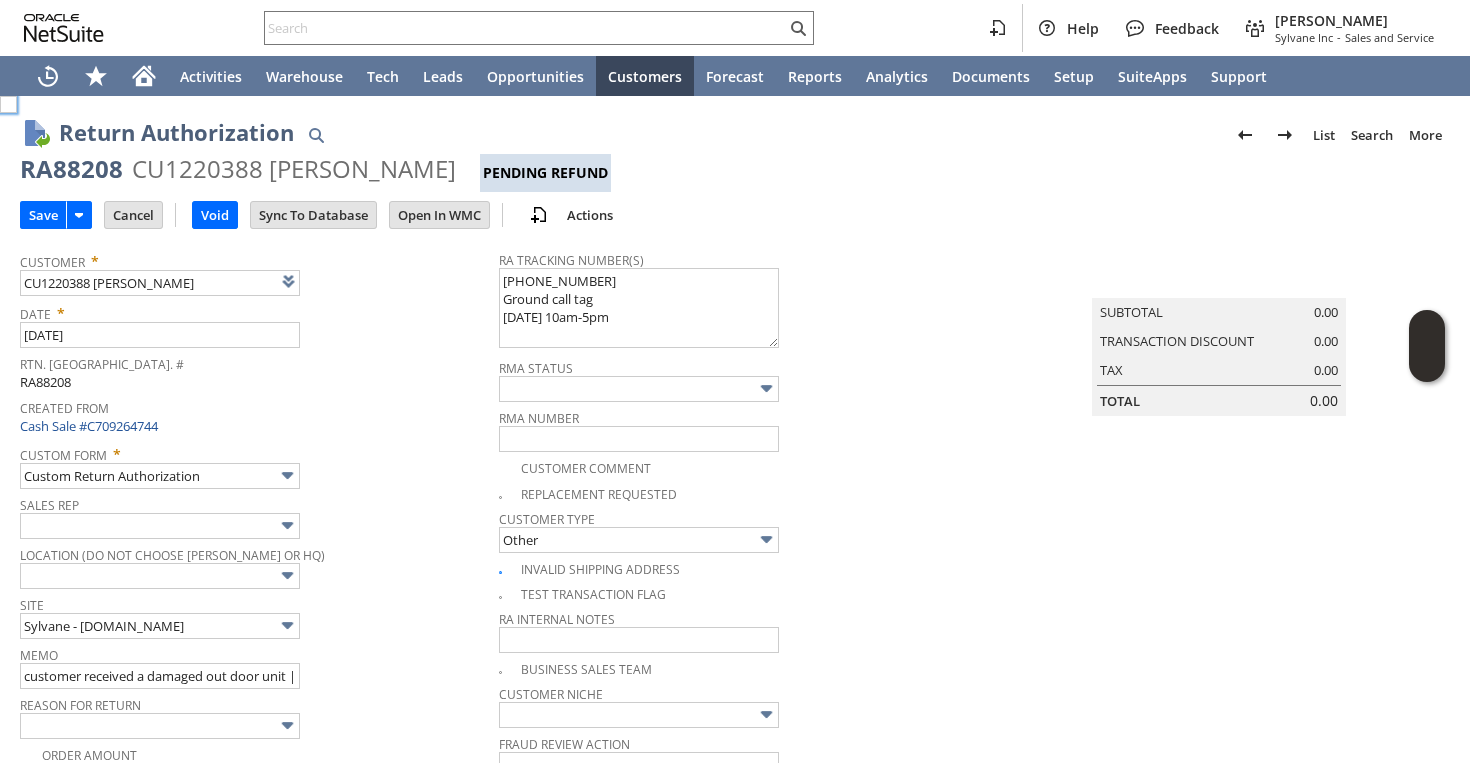 checkbox on "false" 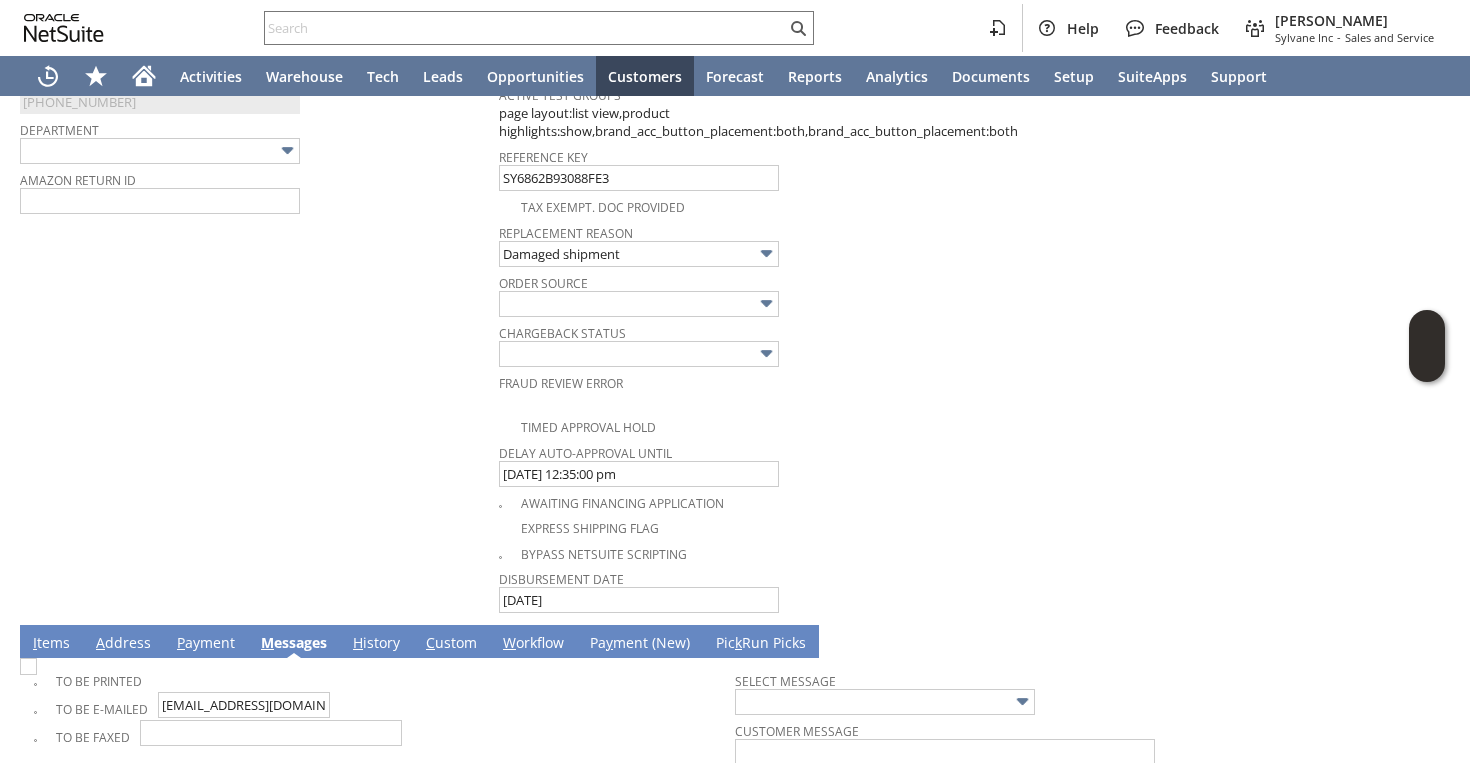 scroll, scrollTop: 821, scrollLeft: 0, axis: vertical 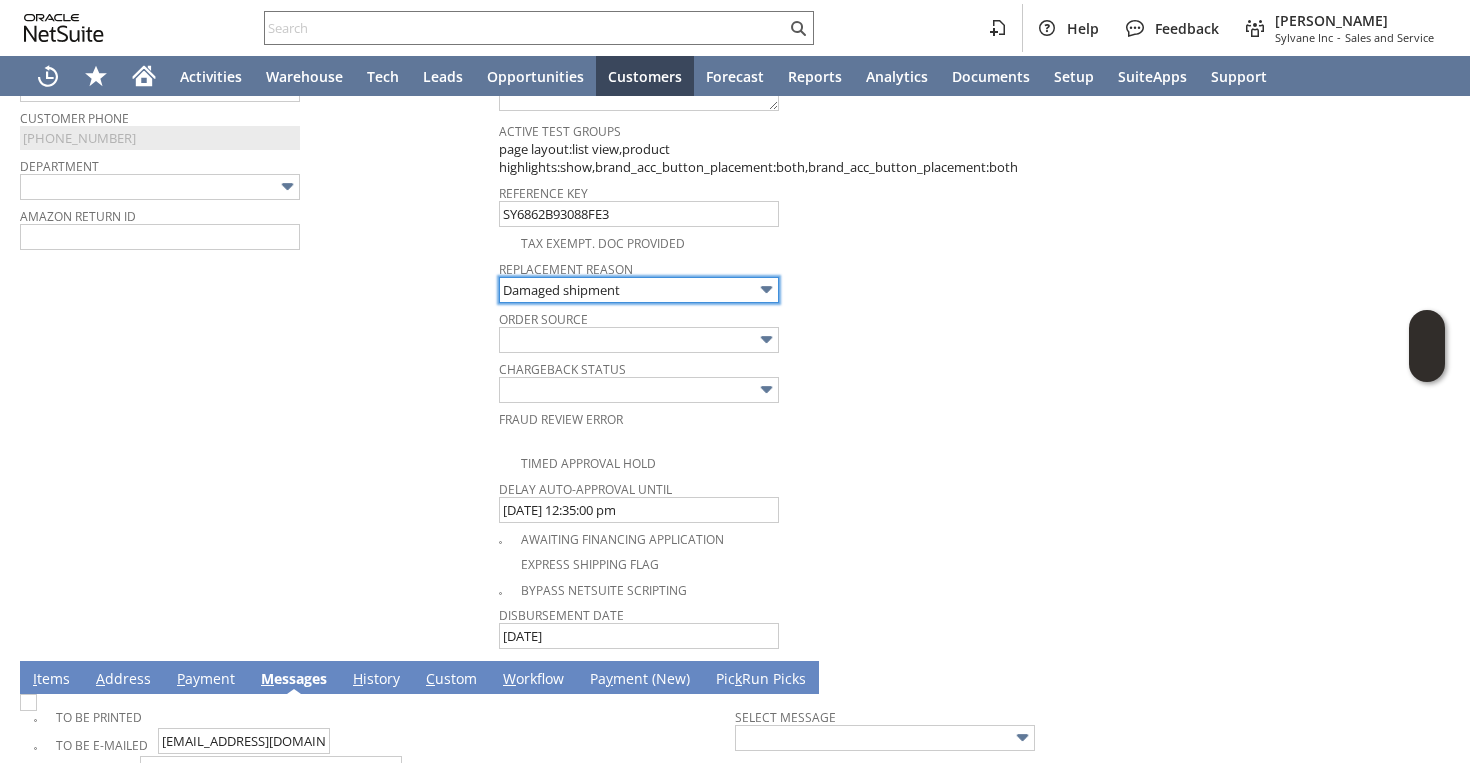 click on "Damaged shipment" at bounding box center (639, 290) 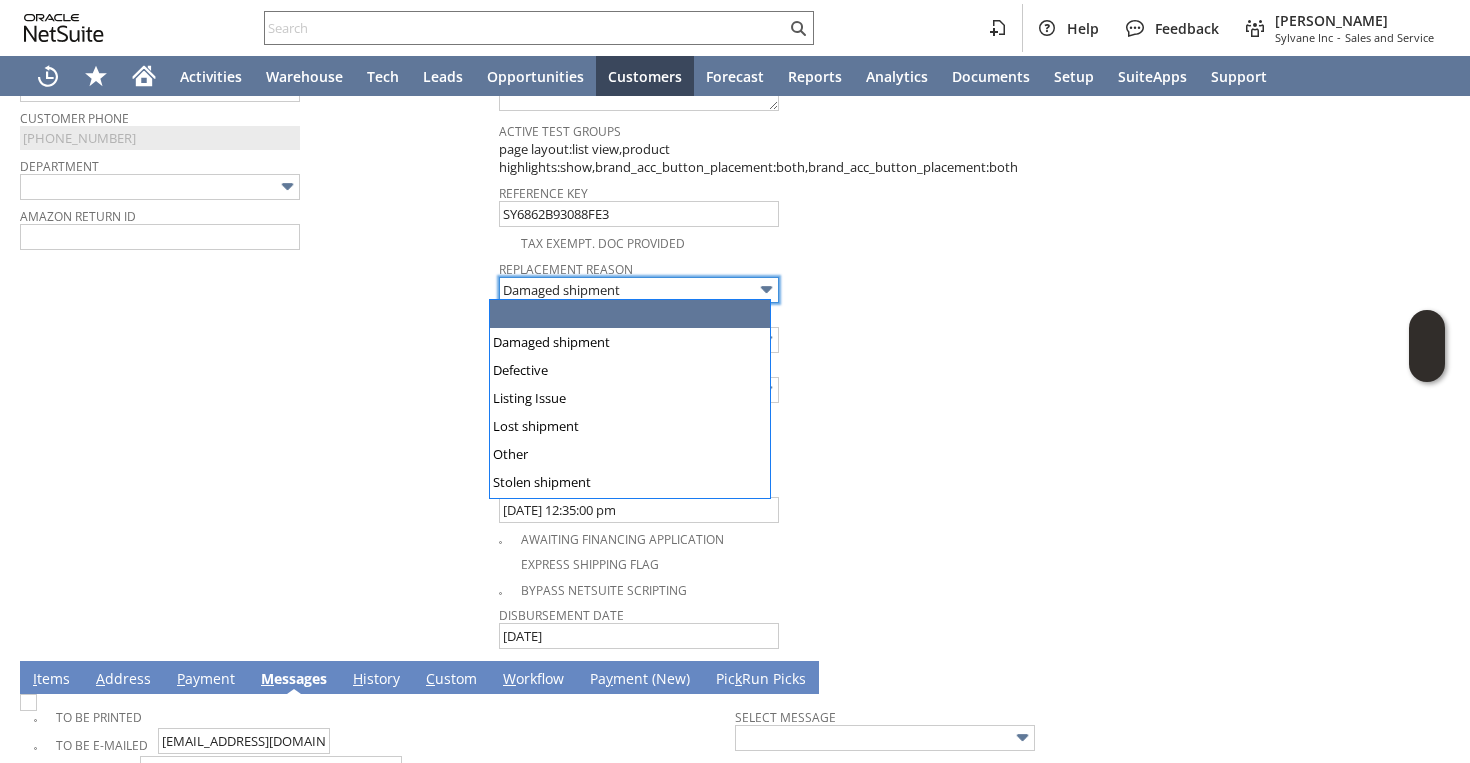 type 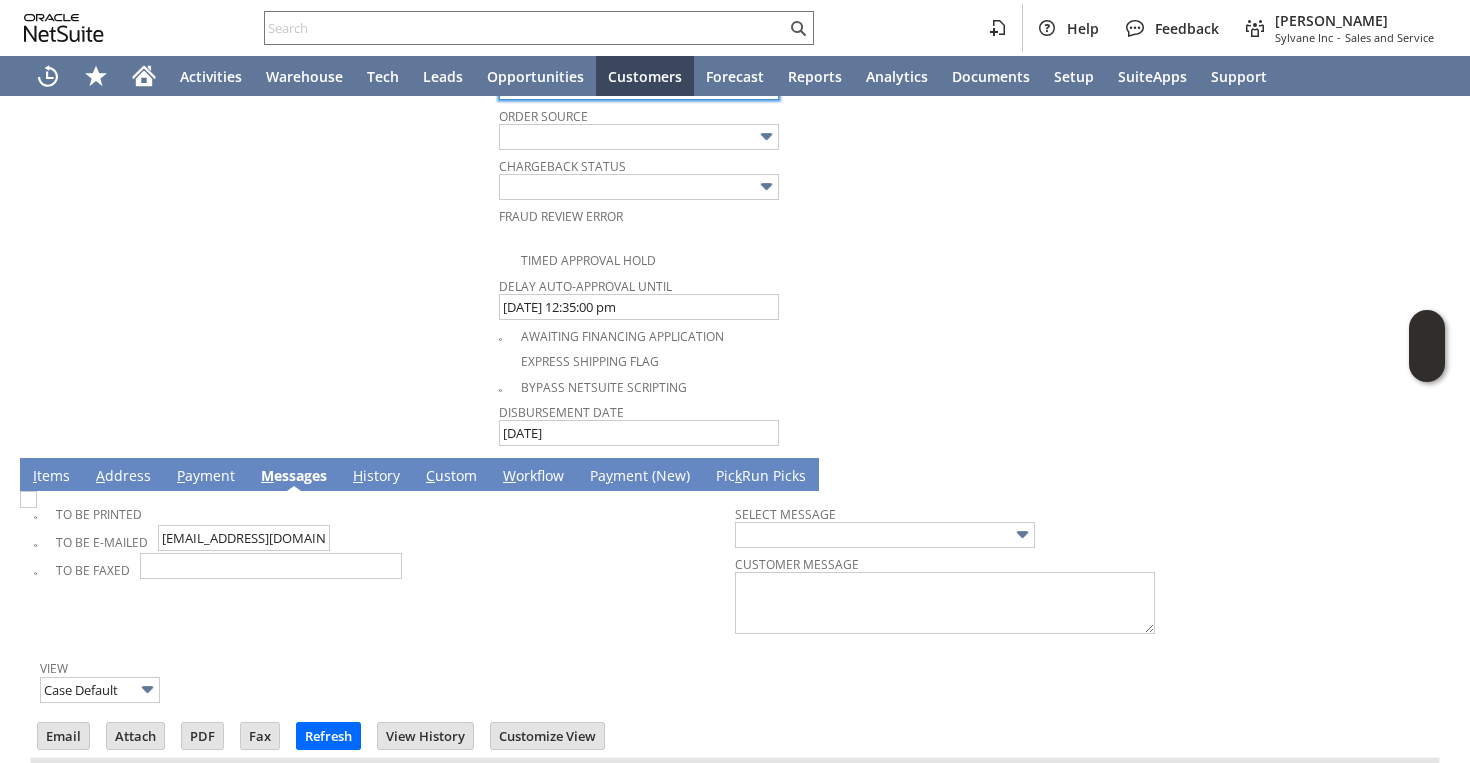 scroll, scrollTop: 1141, scrollLeft: 0, axis: vertical 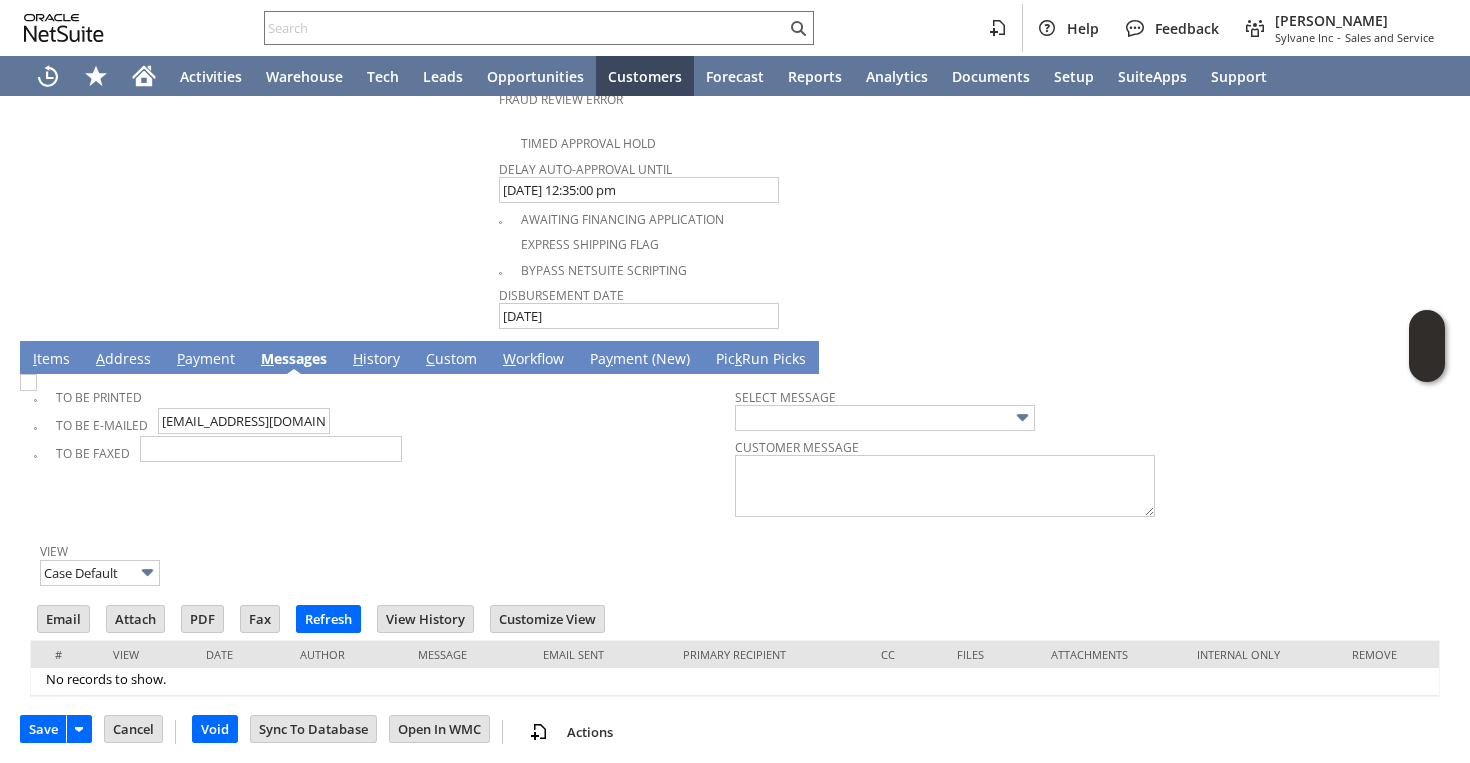 click on "I tems" at bounding box center [51, 360] 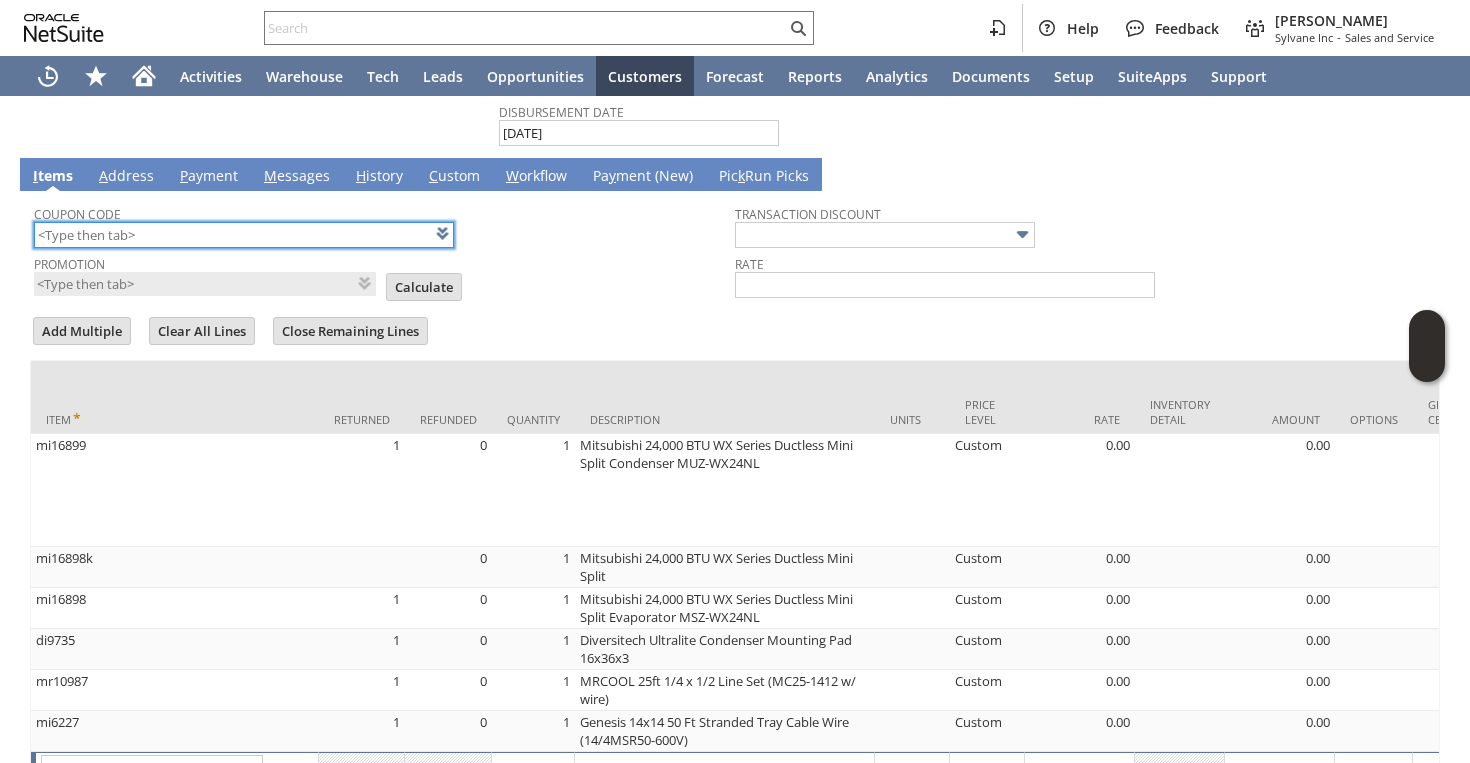 scroll, scrollTop: 1353, scrollLeft: 0, axis: vertical 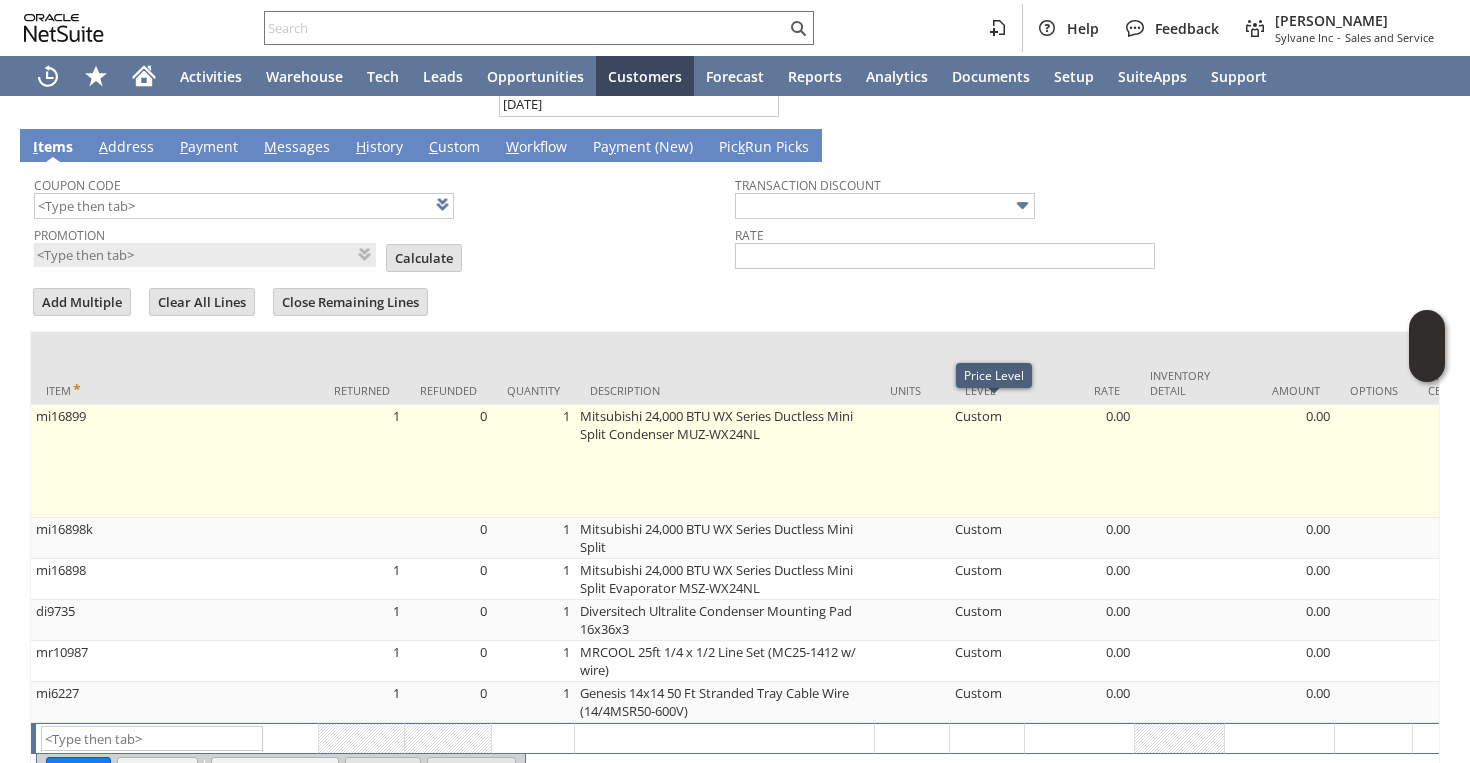 click on "Custom" at bounding box center [987, 461] 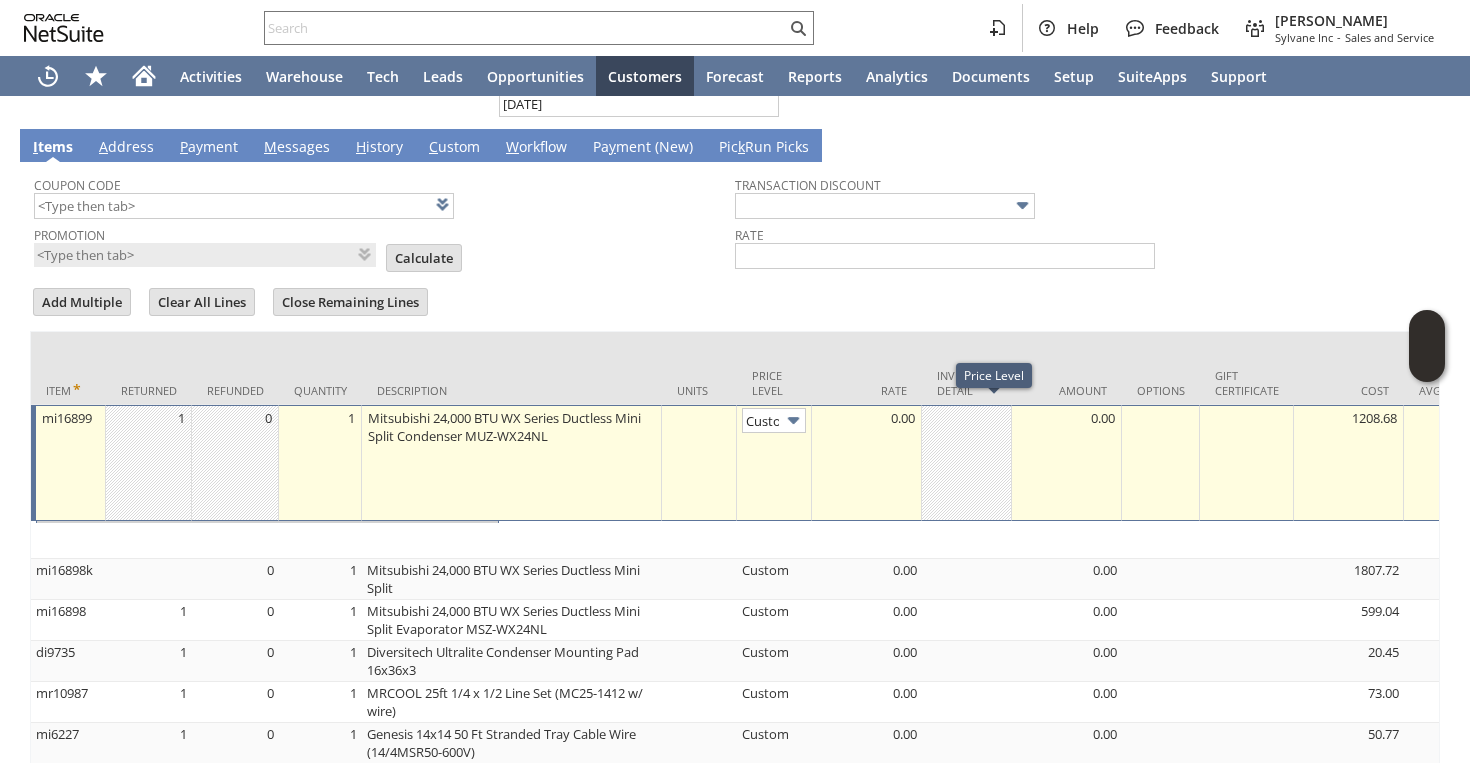 scroll, scrollTop: 0, scrollLeft: 14, axis: horizontal 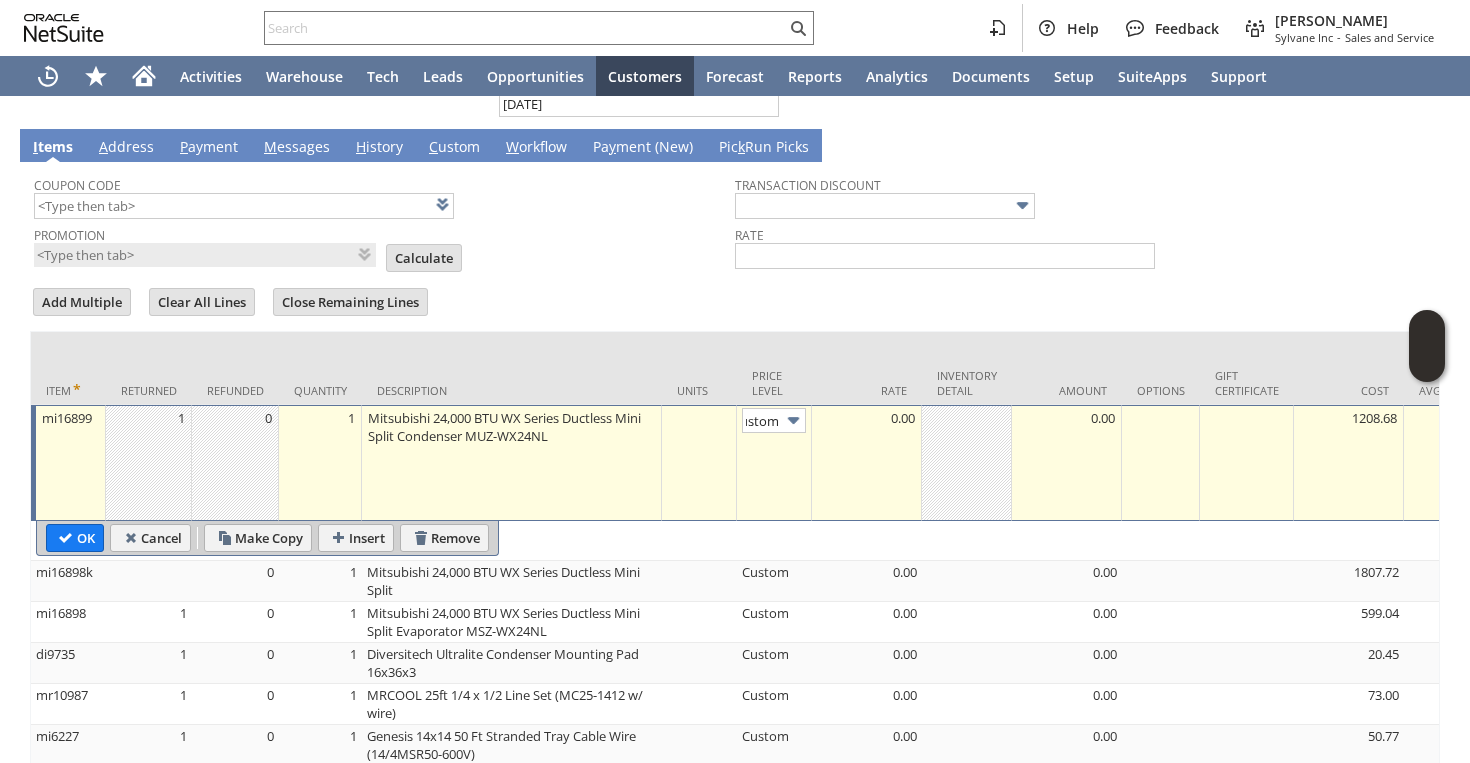 click at bounding box center (793, 420) 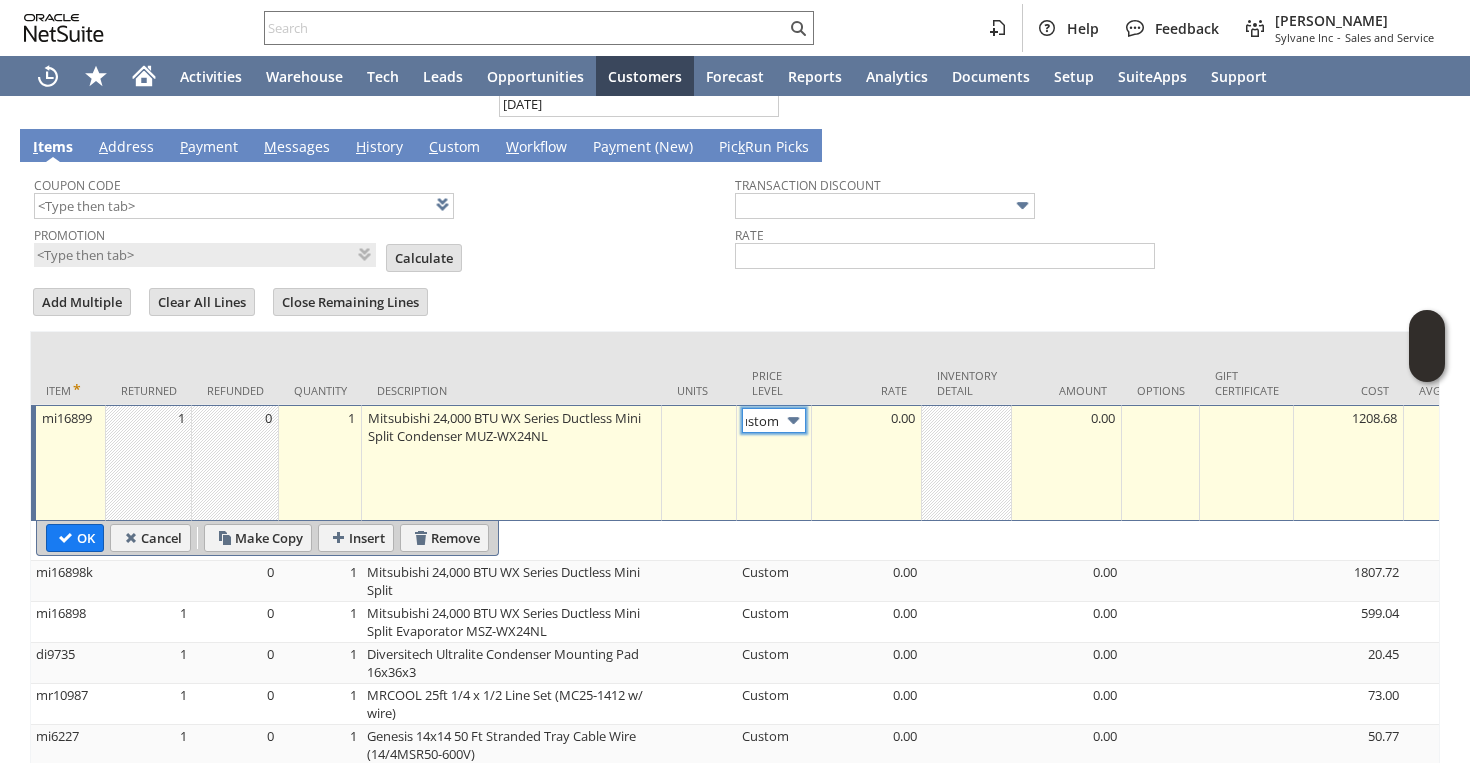 scroll, scrollTop: 0, scrollLeft: 0, axis: both 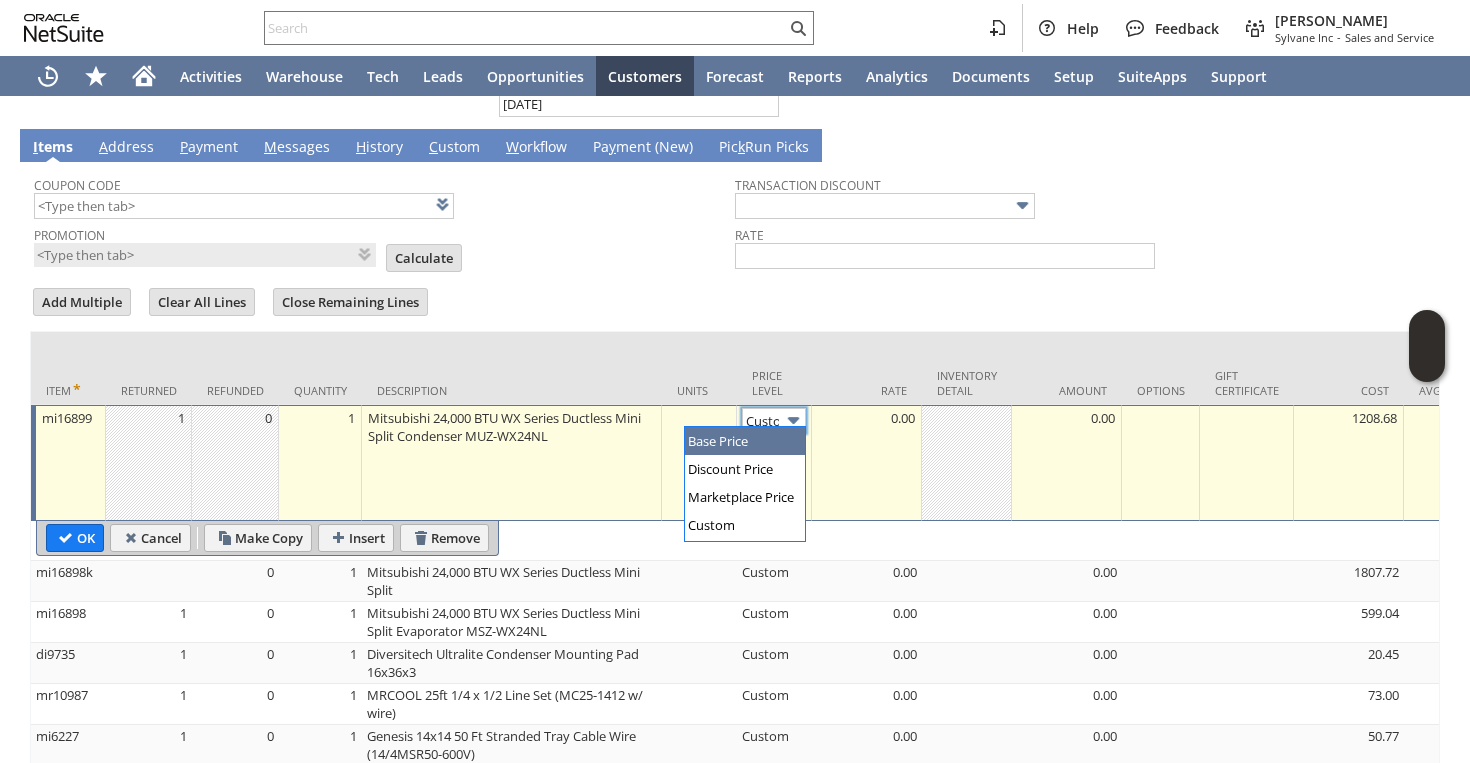 click on "Custom" at bounding box center (774, 463) 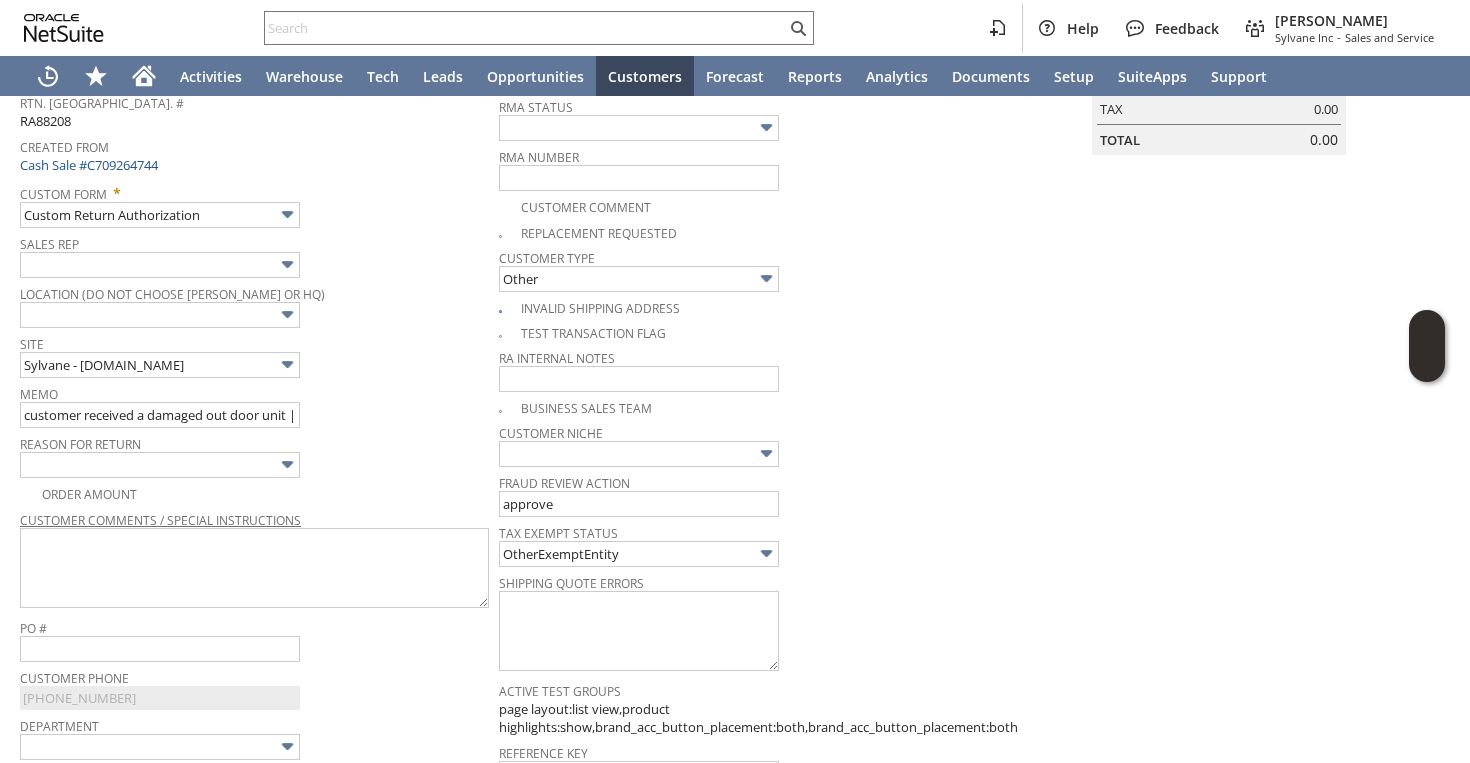 scroll, scrollTop: 0, scrollLeft: 0, axis: both 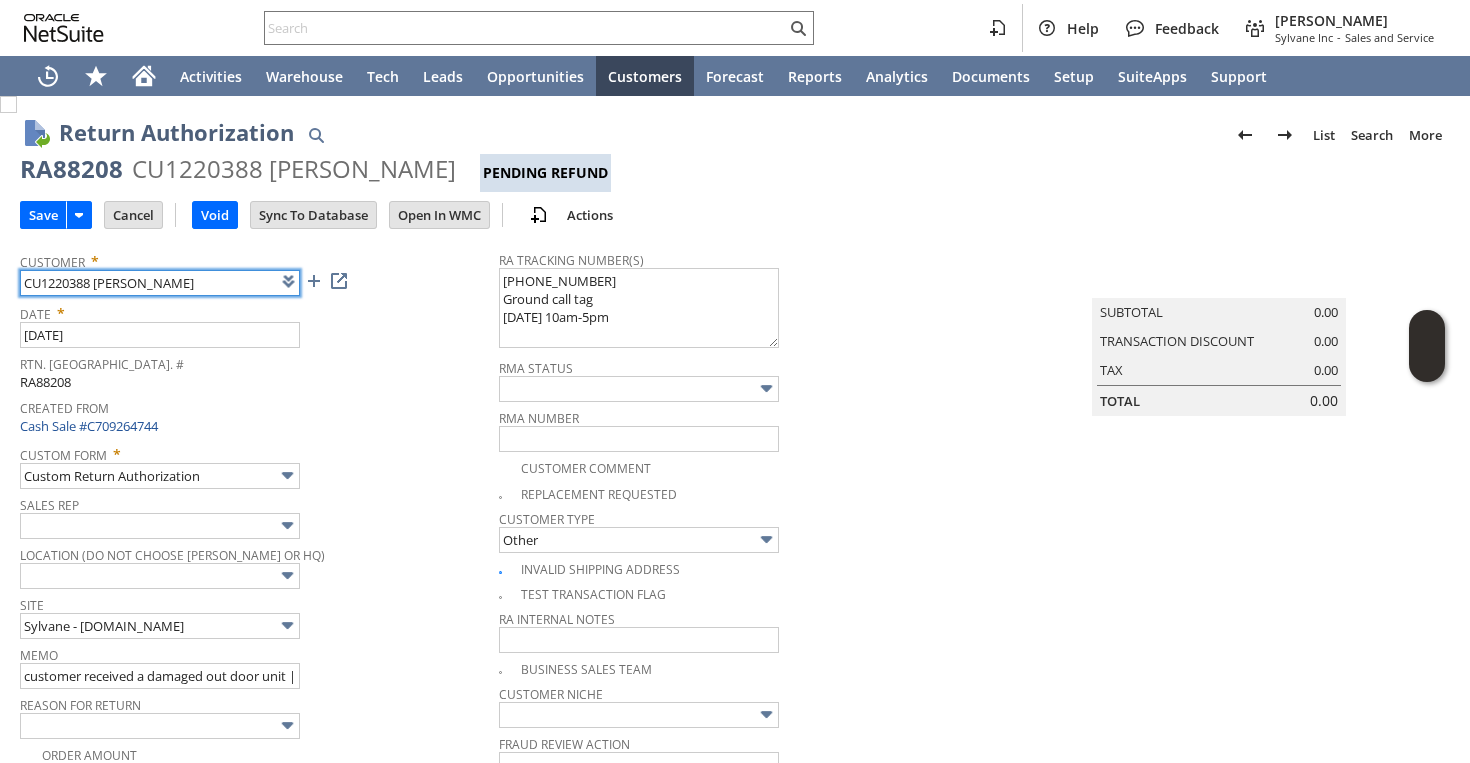 click on "CU1220388 Howard Hulbutta" at bounding box center (160, 283) 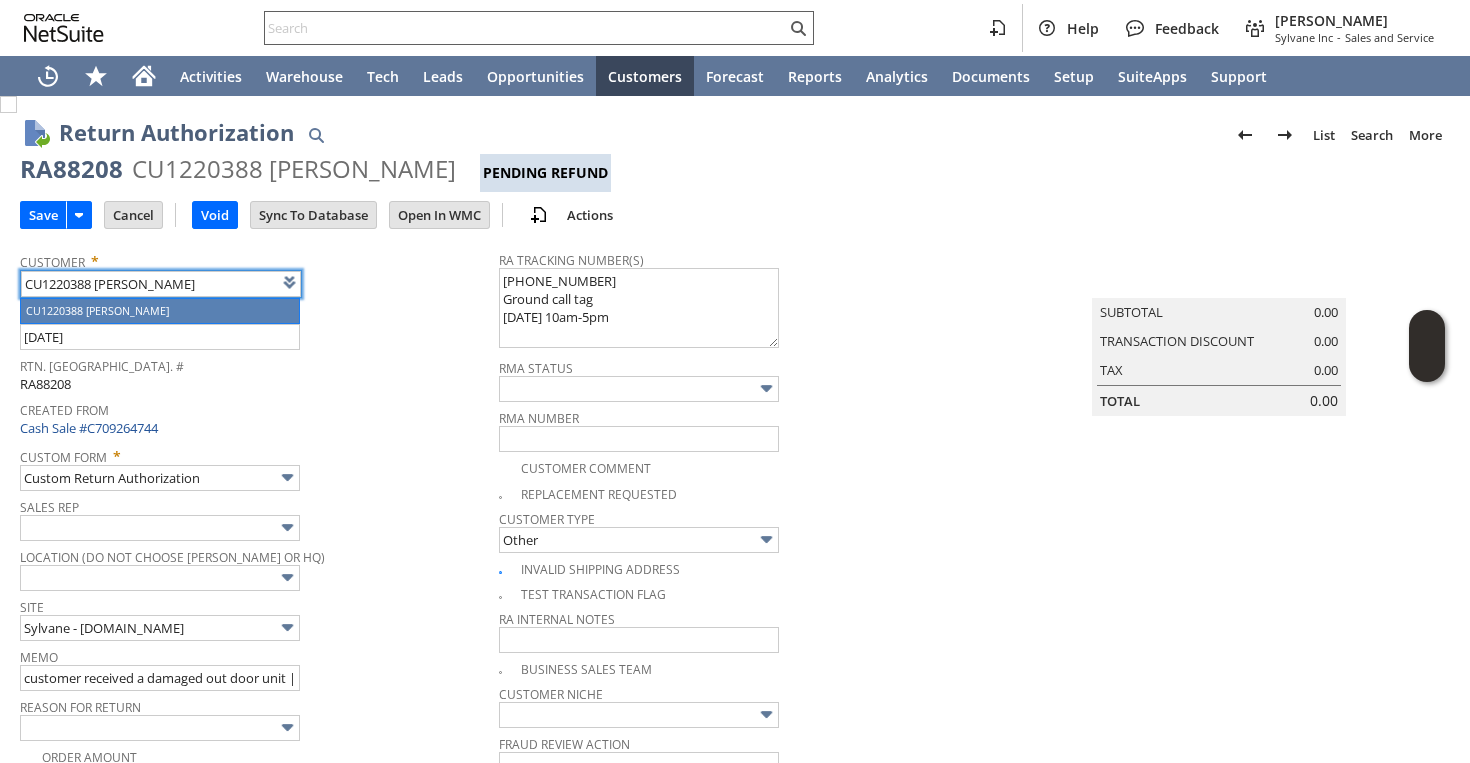 click at bounding box center [525, 28] 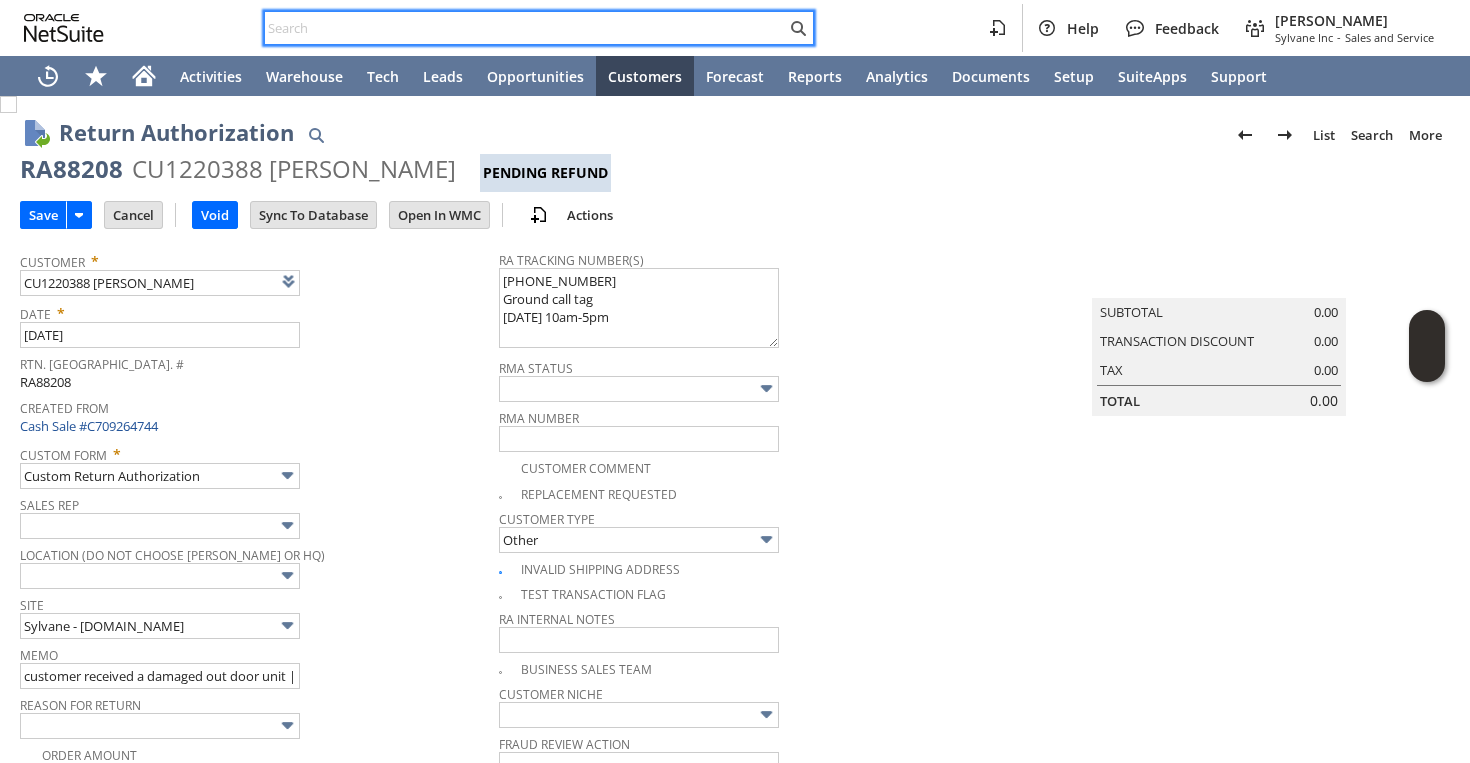paste on "CU1220388" 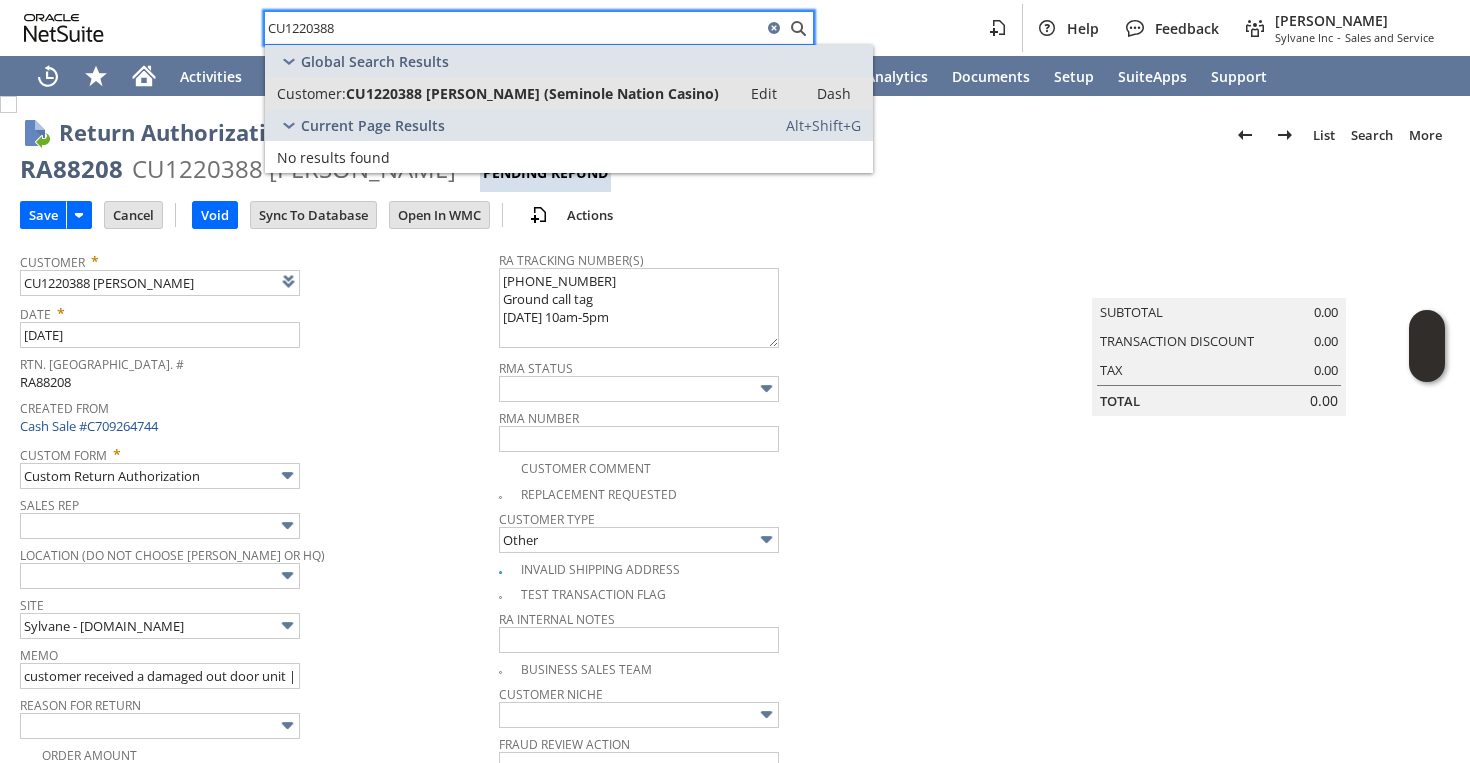 type on "CU1220388" 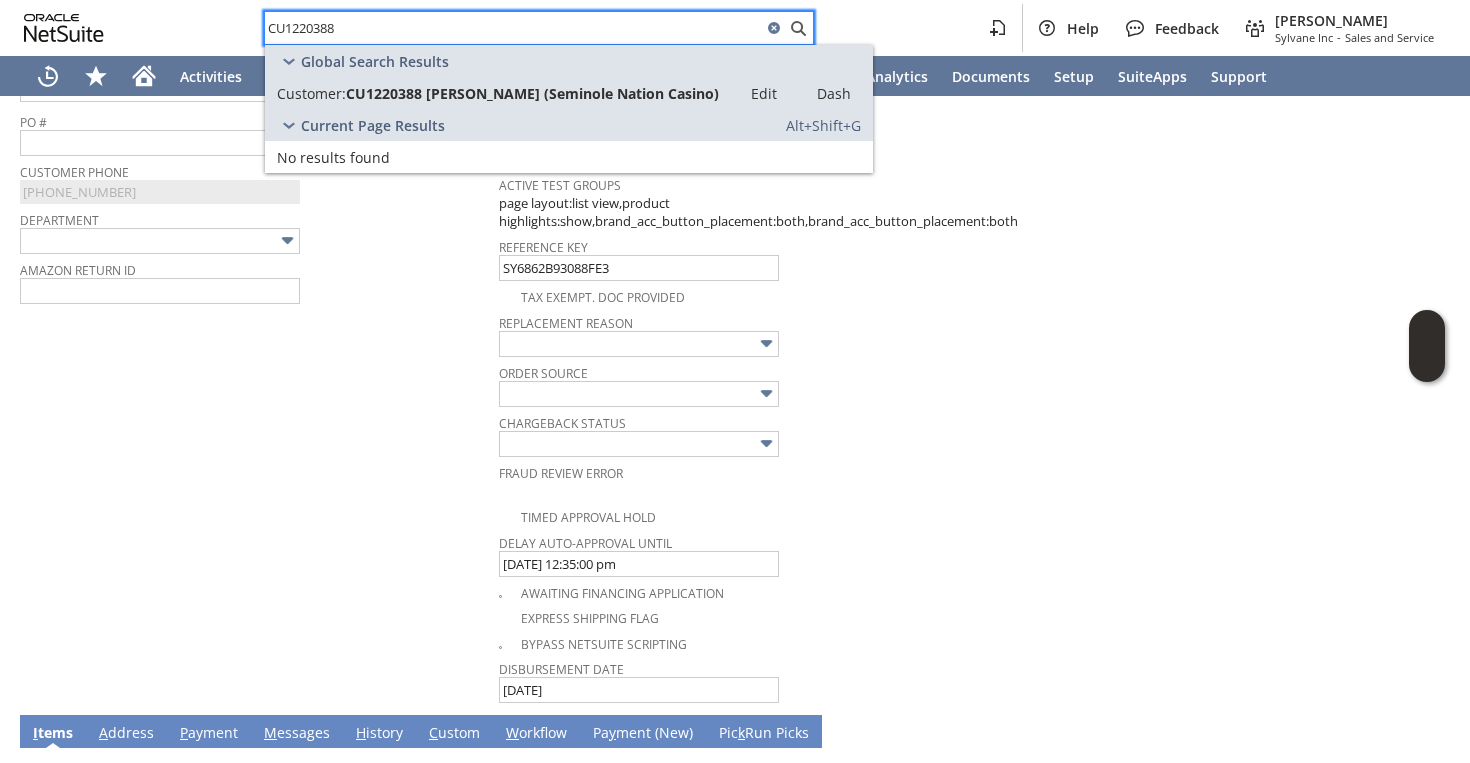 scroll, scrollTop: 1451, scrollLeft: 0, axis: vertical 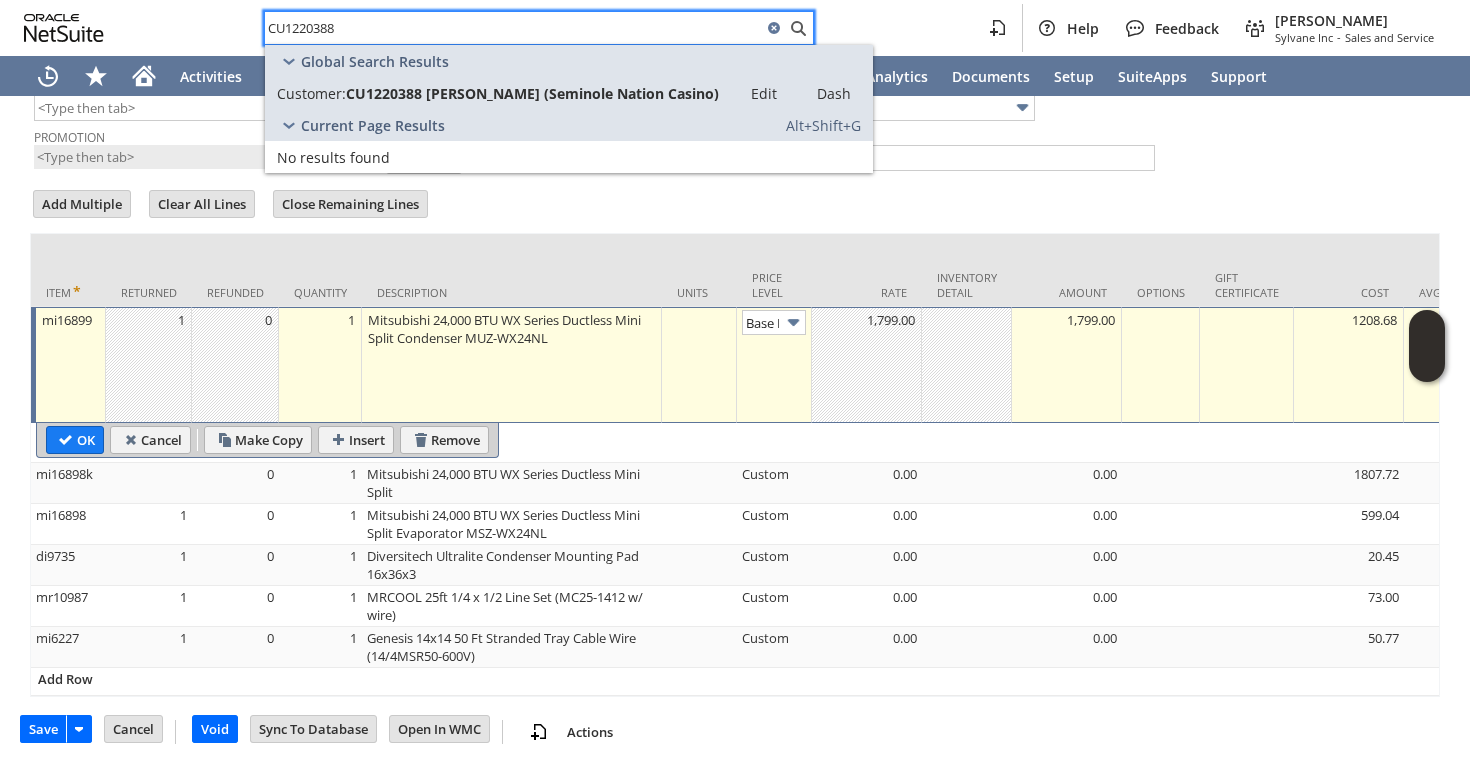 click on "Add Multiple
Clear All Lines
Close Remaining Lines
Line Items
All
Item
*
Returned
Refunded
Quantity
Description
Units
Price Level
Rate" at bounding box center (735, 442) 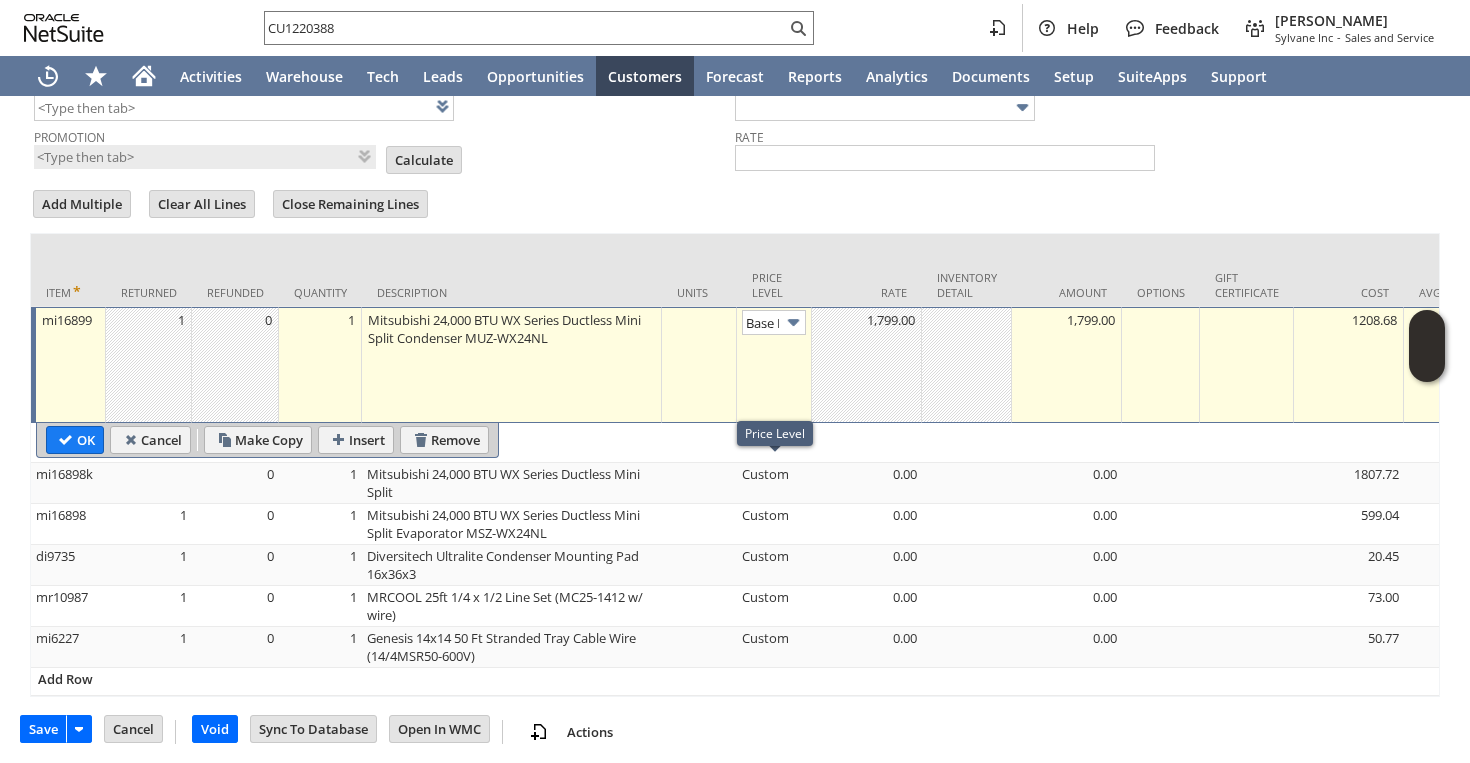 click at bounding box center [793, 322] 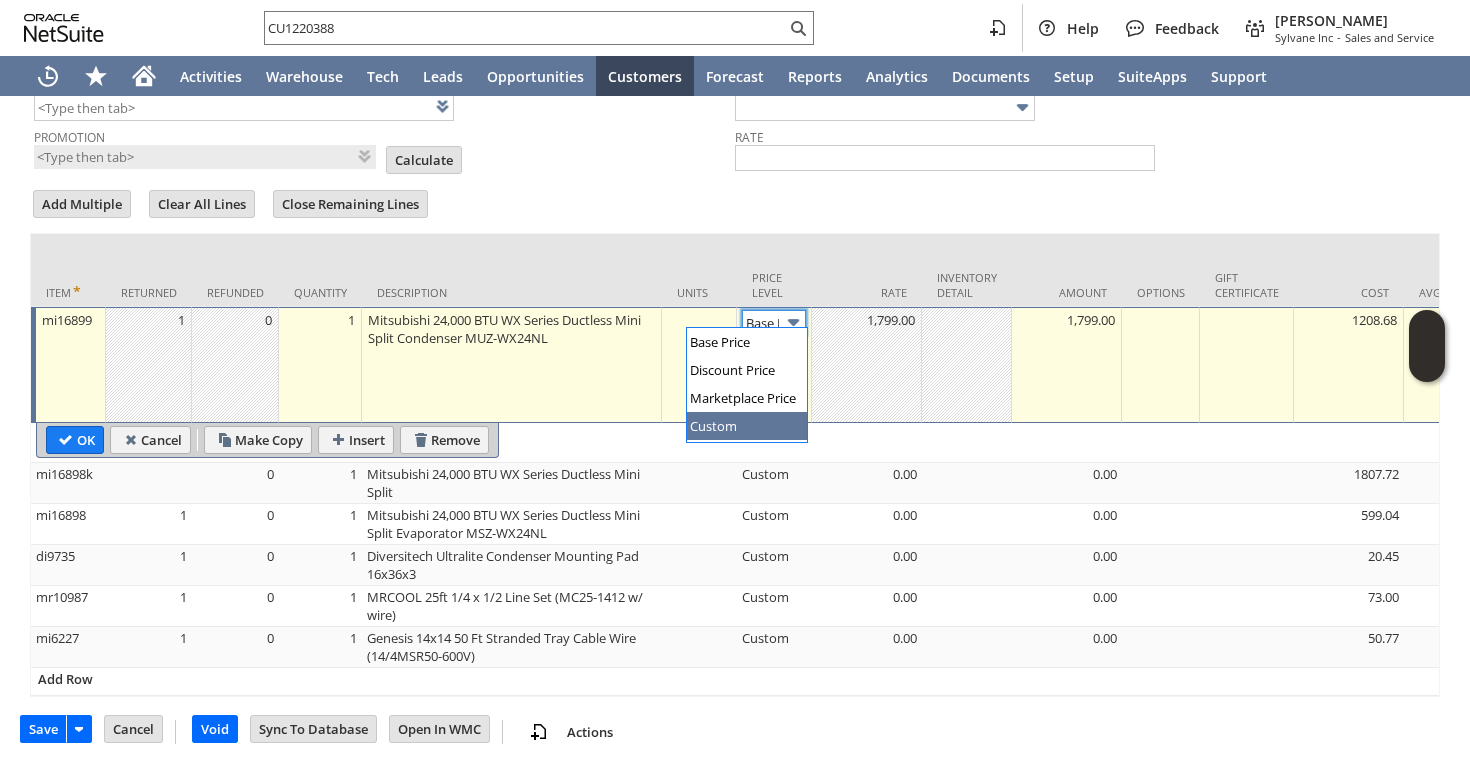 type on "Custom" 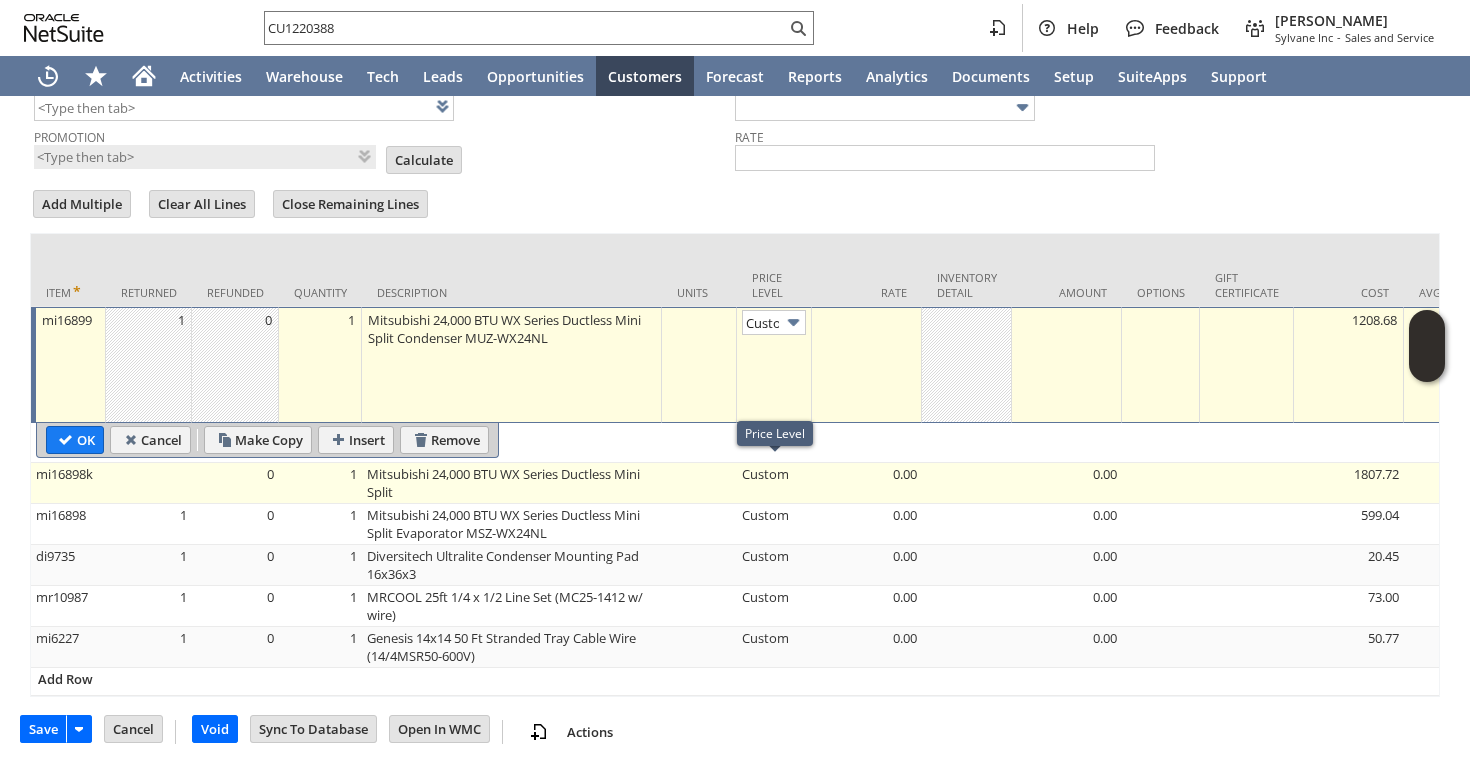 click on "Custom" at bounding box center [774, 483] 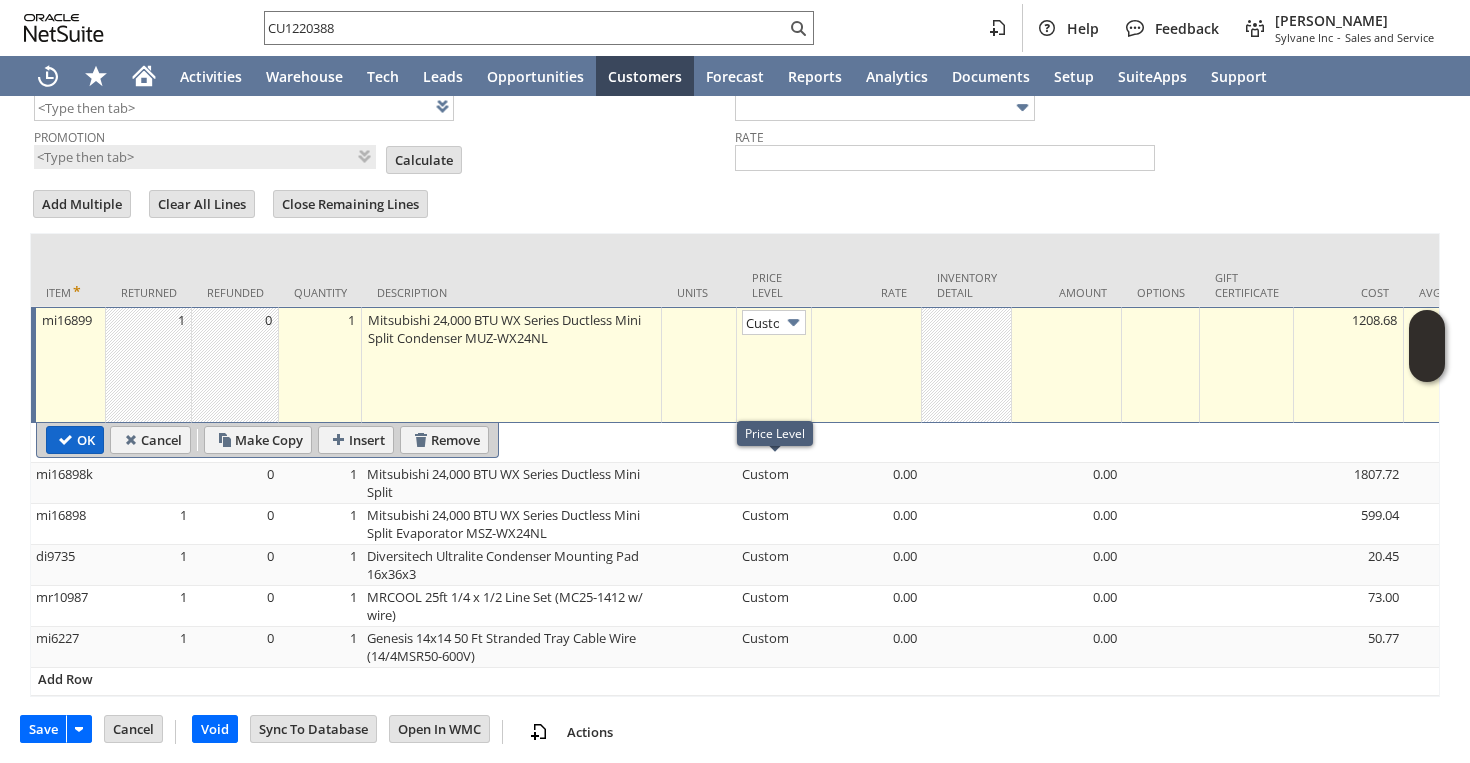 click on "OK" at bounding box center [75, 440] 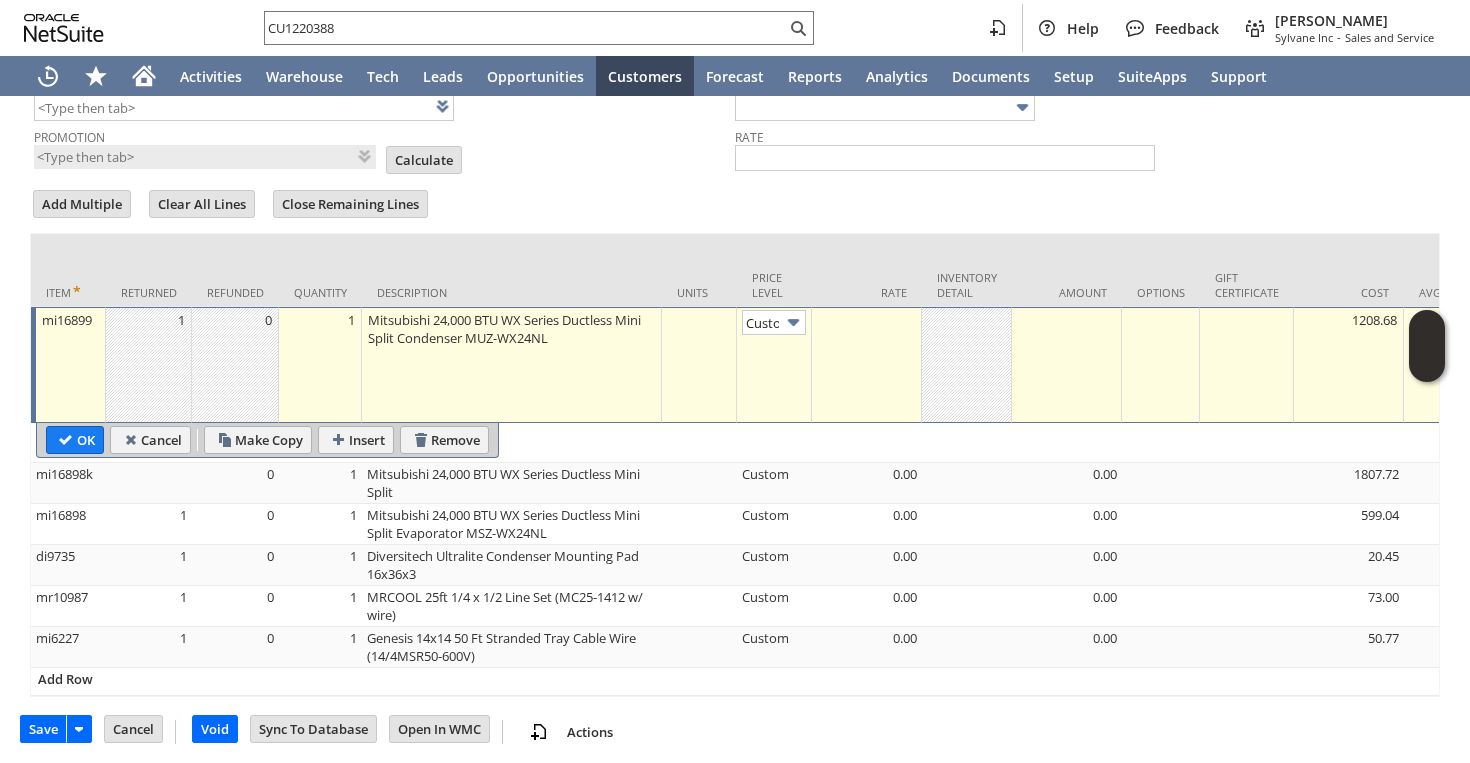 click at bounding box center (867, 365) 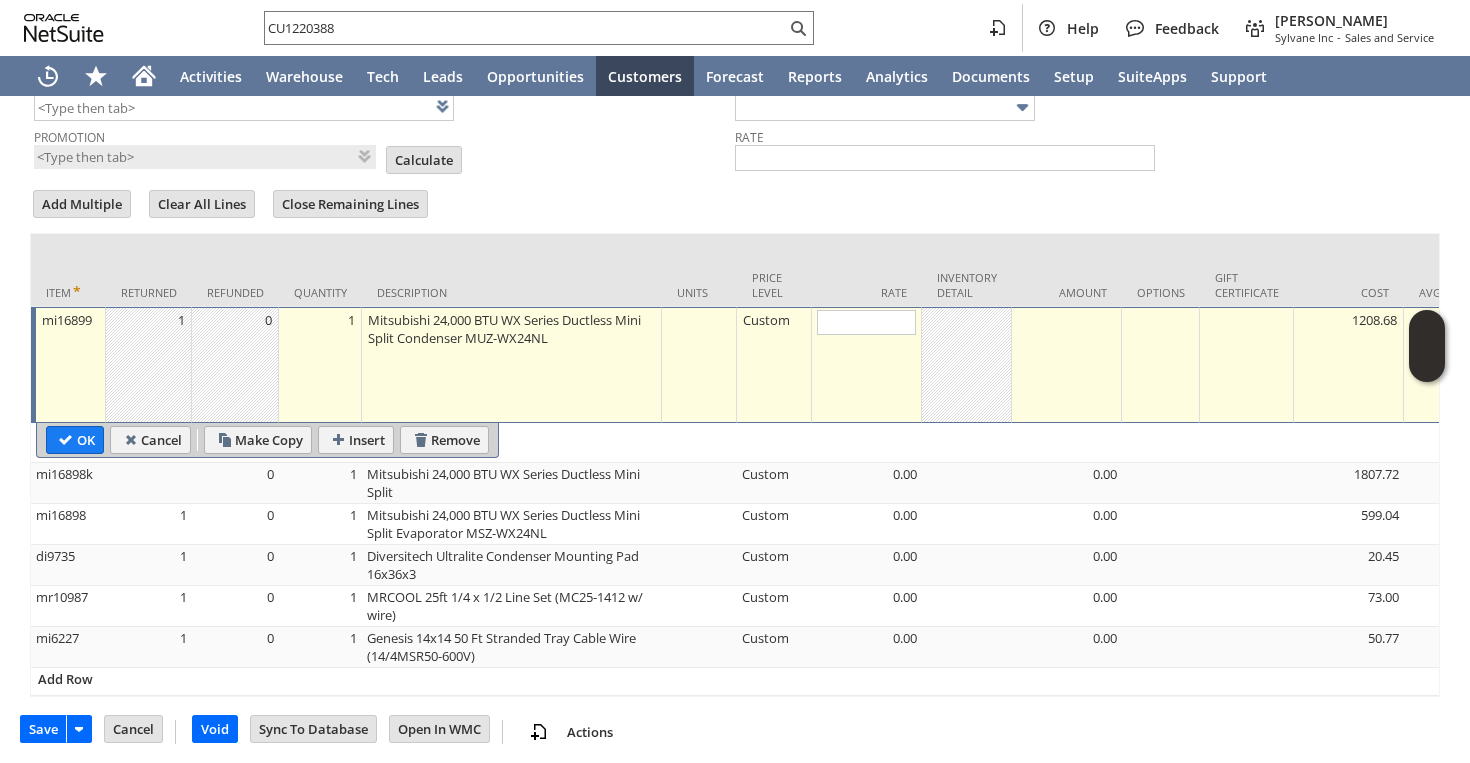 type on "0" 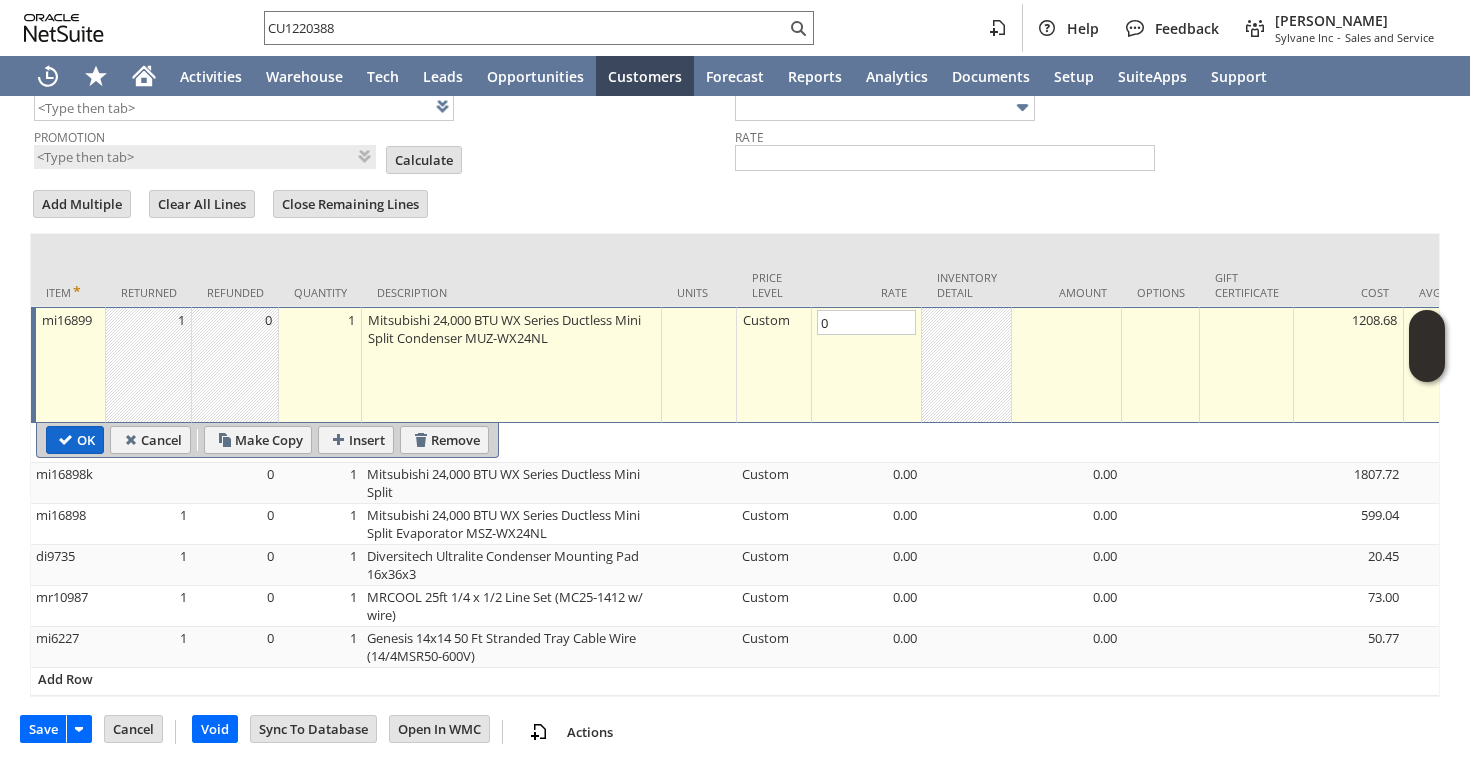 click on "OK" at bounding box center (75, 440) 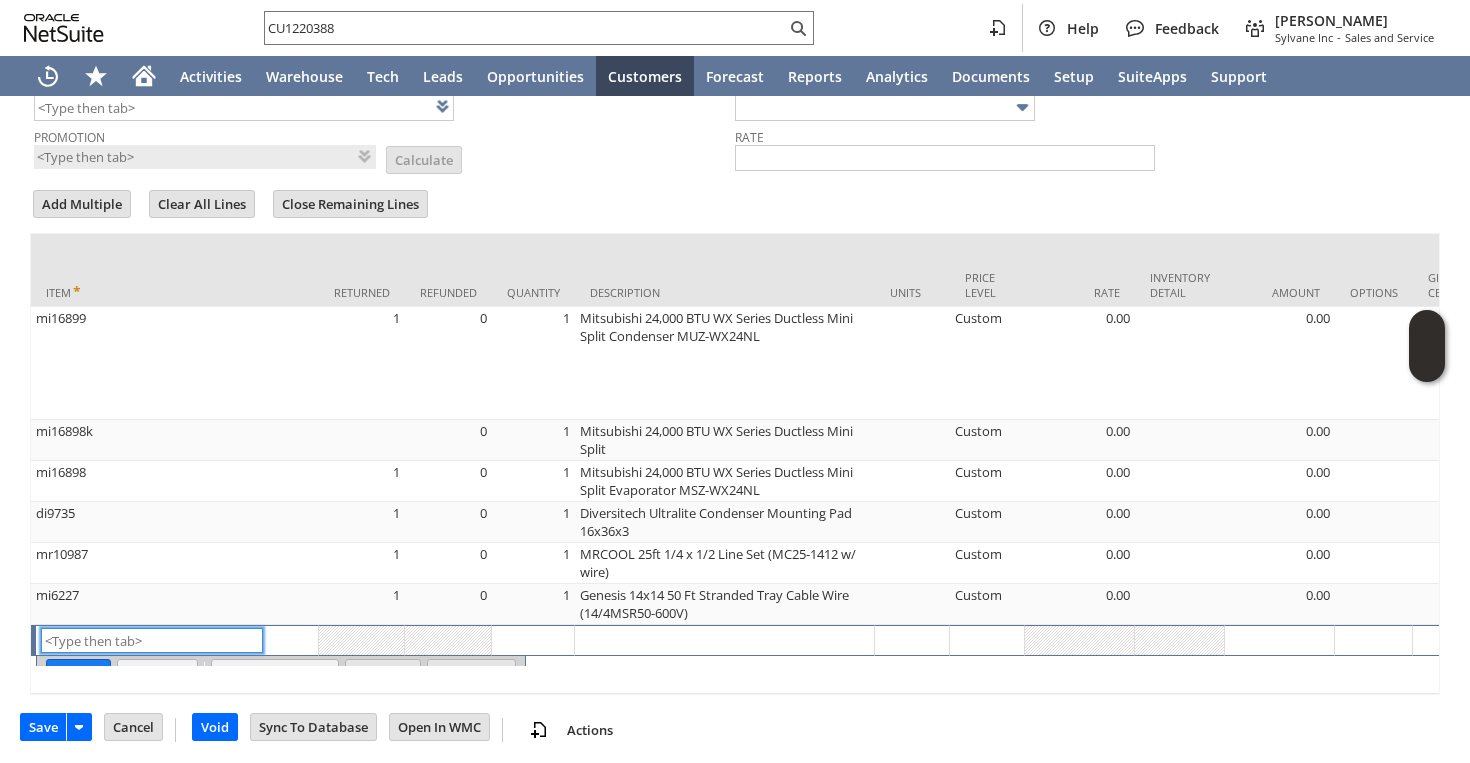 scroll, scrollTop: 1449, scrollLeft: 0, axis: vertical 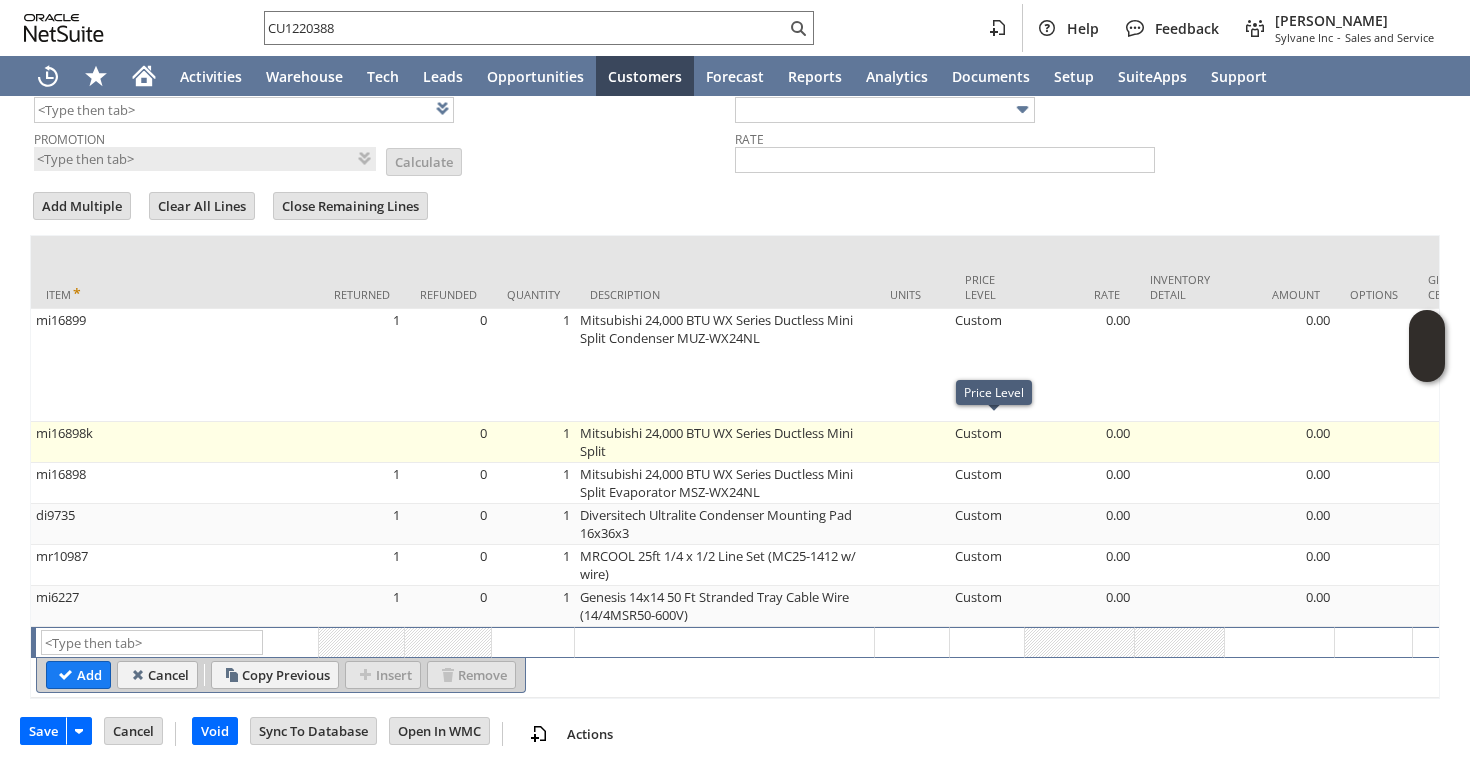 click on "Custom" at bounding box center (987, 442) 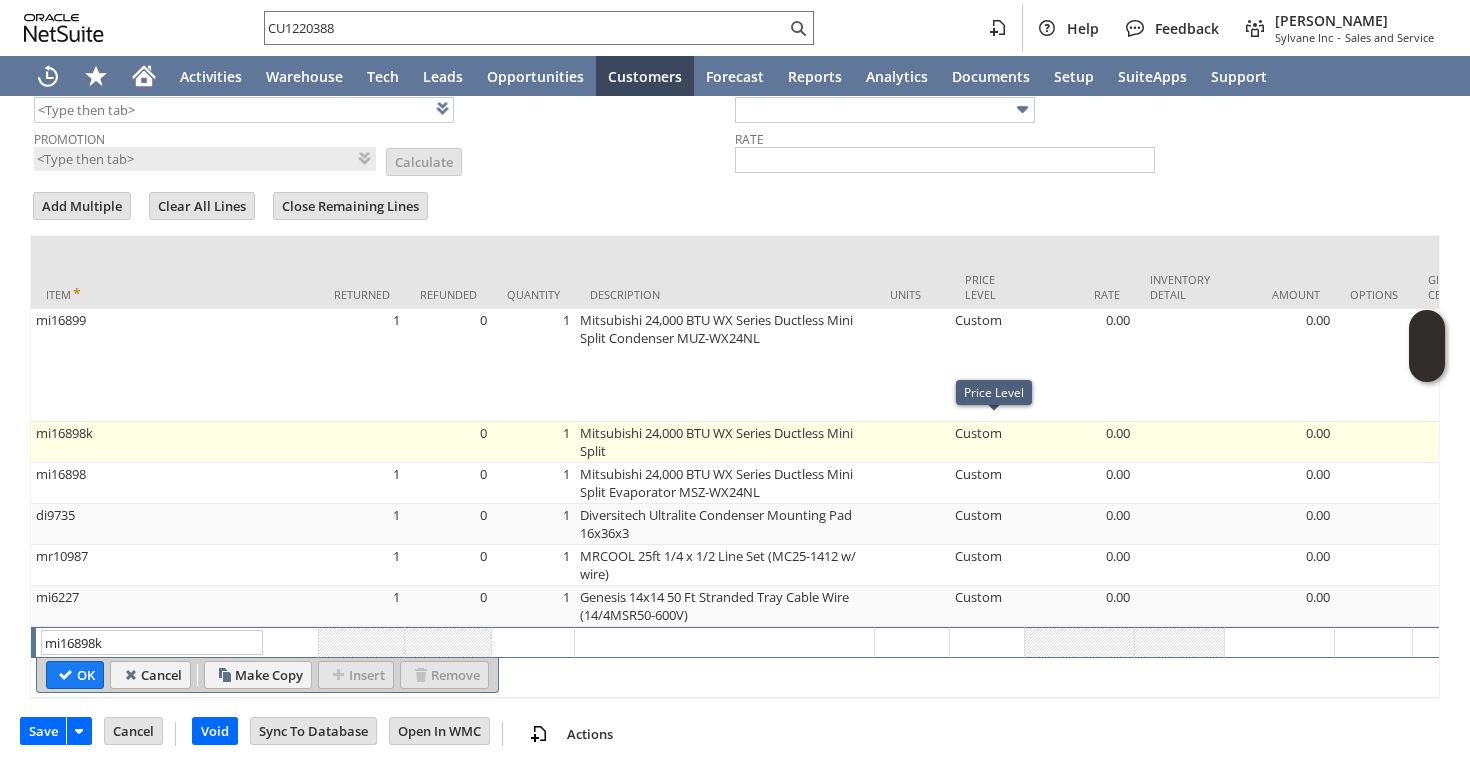 scroll, scrollTop: 0, scrollLeft: 14, axis: horizontal 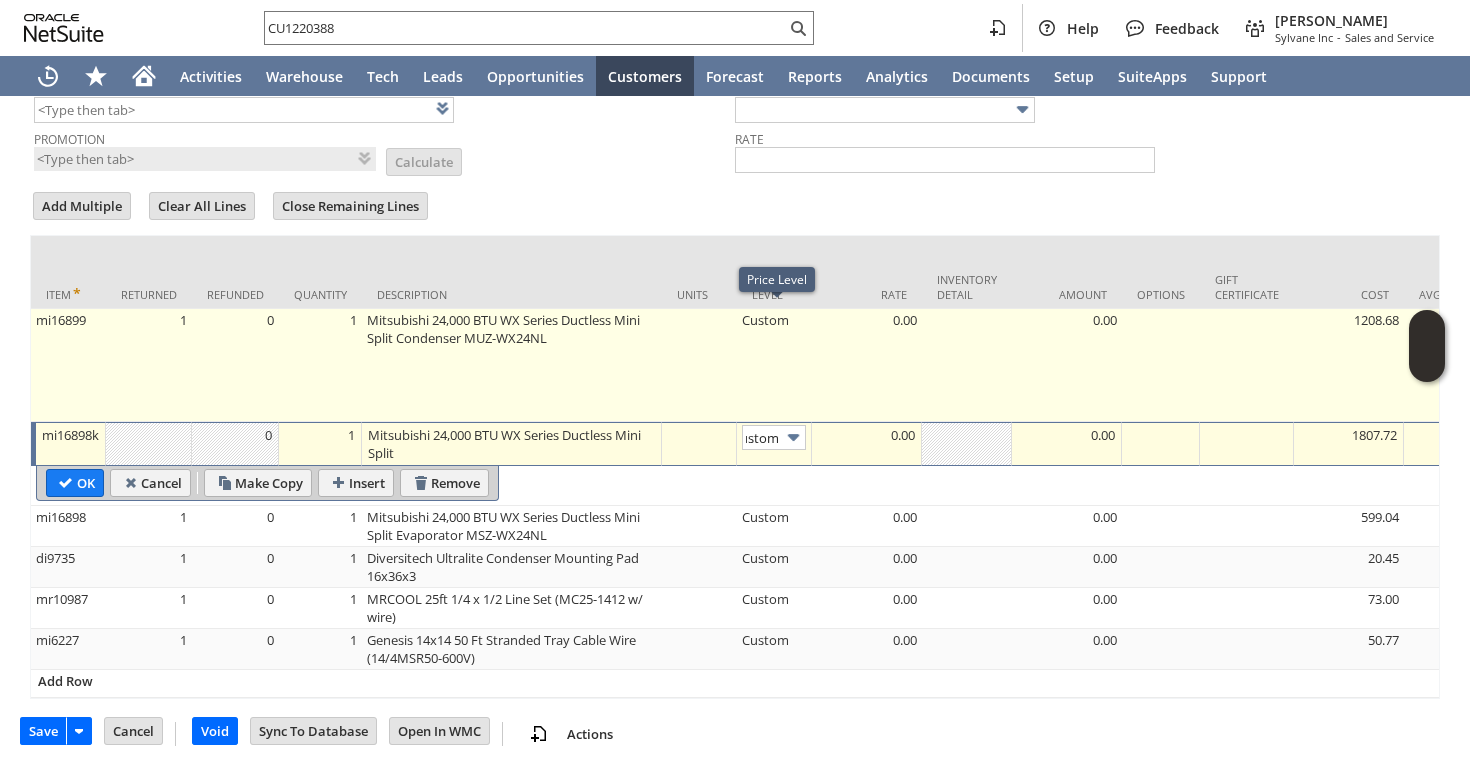 type on "Base Price" 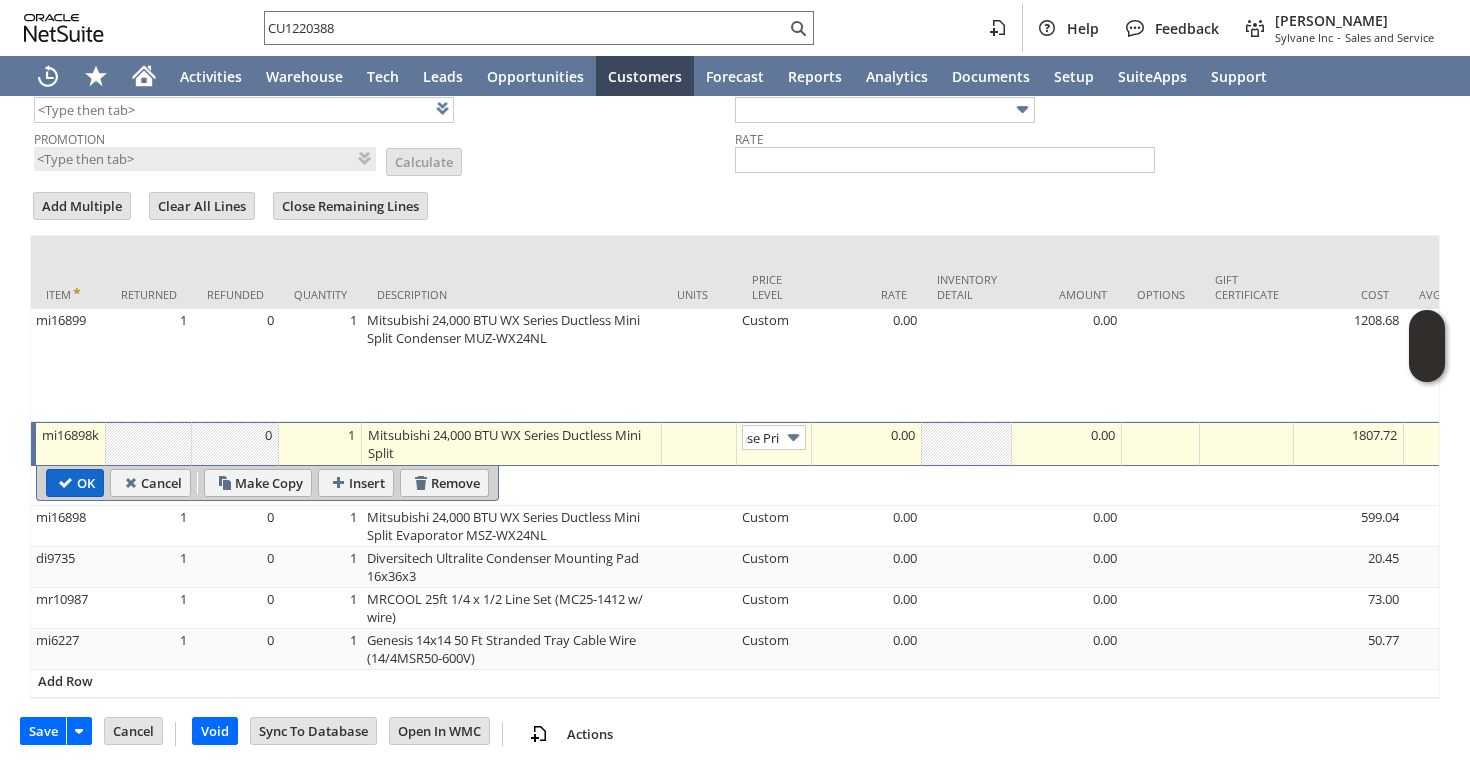 click on "OK" at bounding box center (75, 483) 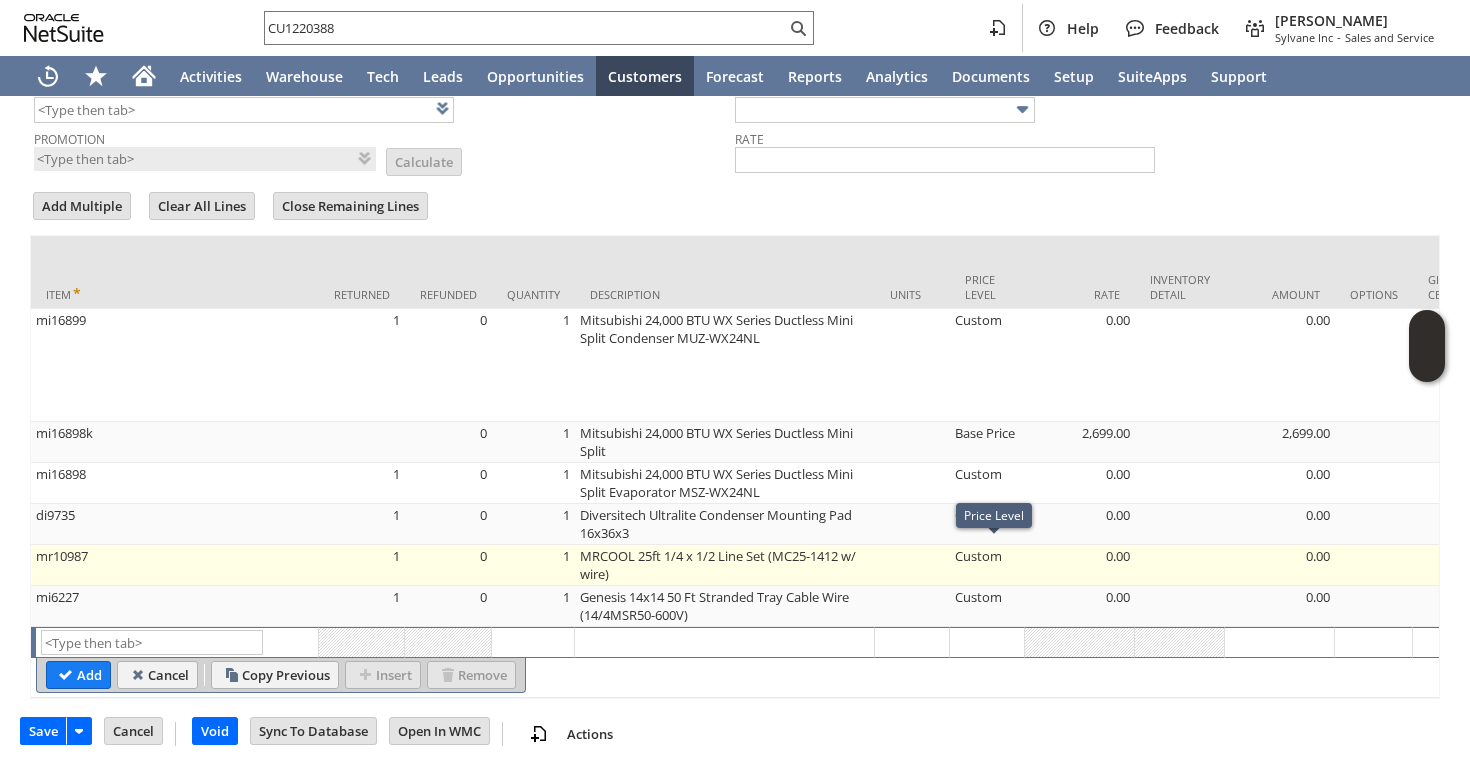 click on "Custom" at bounding box center (987, 565) 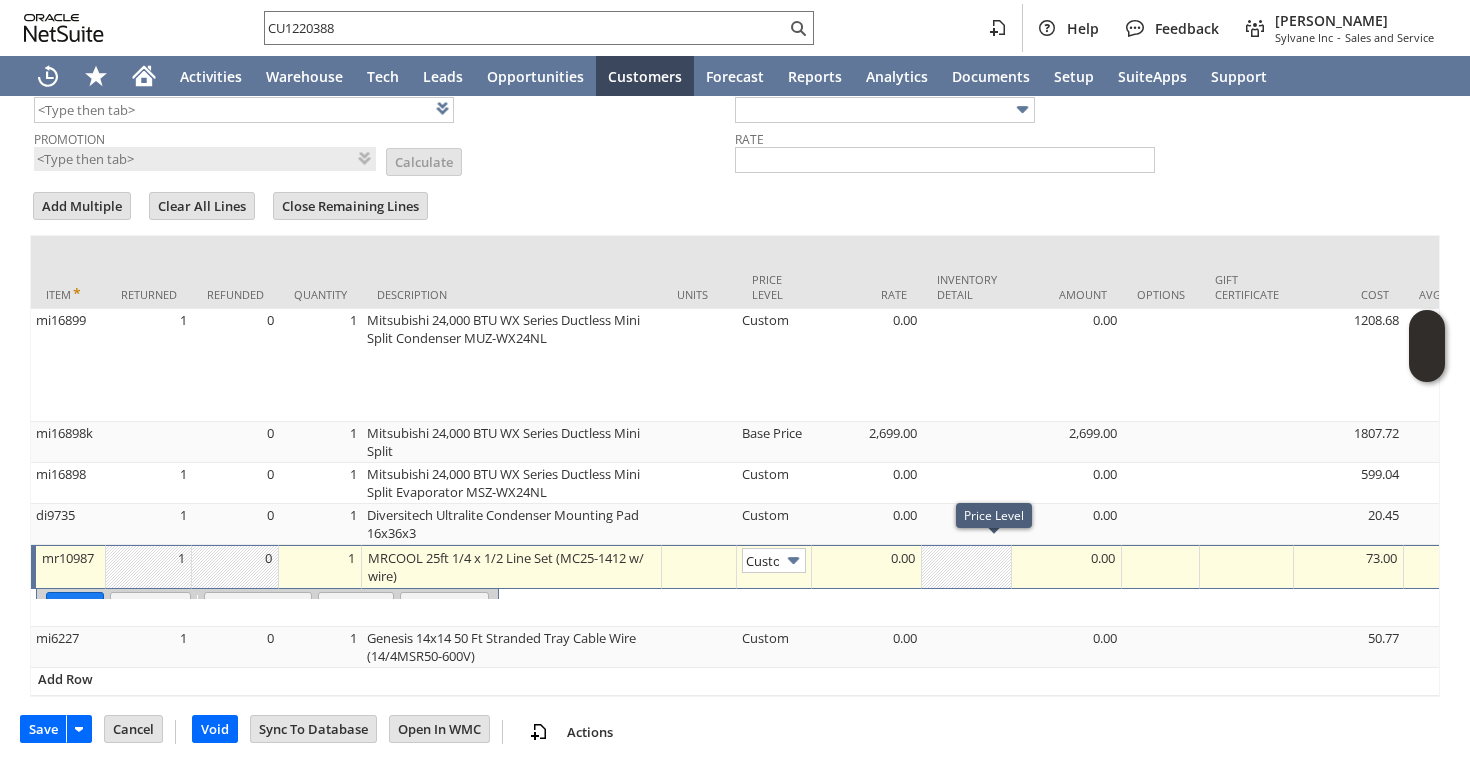 scroll, scrollTop: 0, scrollLeft: 14, axis: horizontal 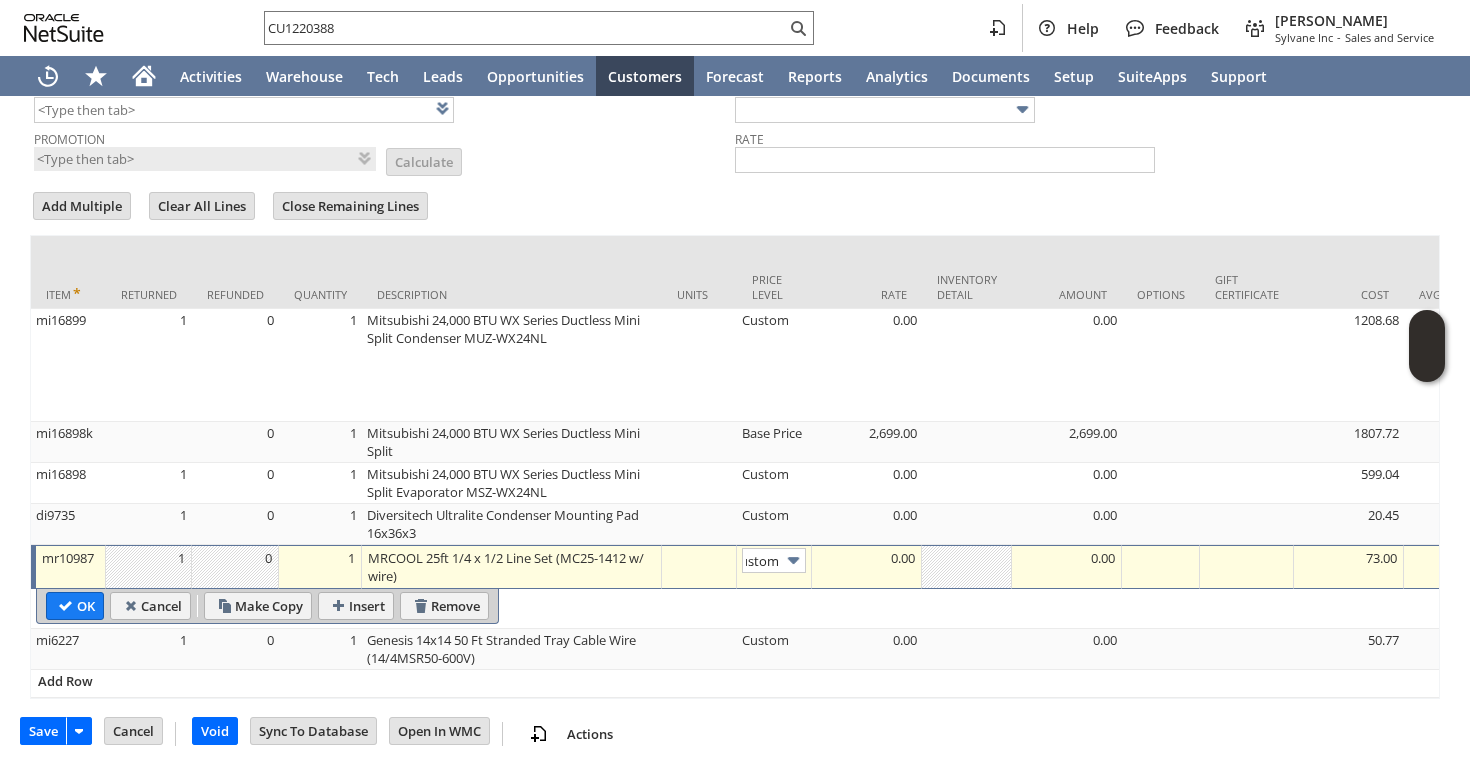 click at bounding box center [793, 560] 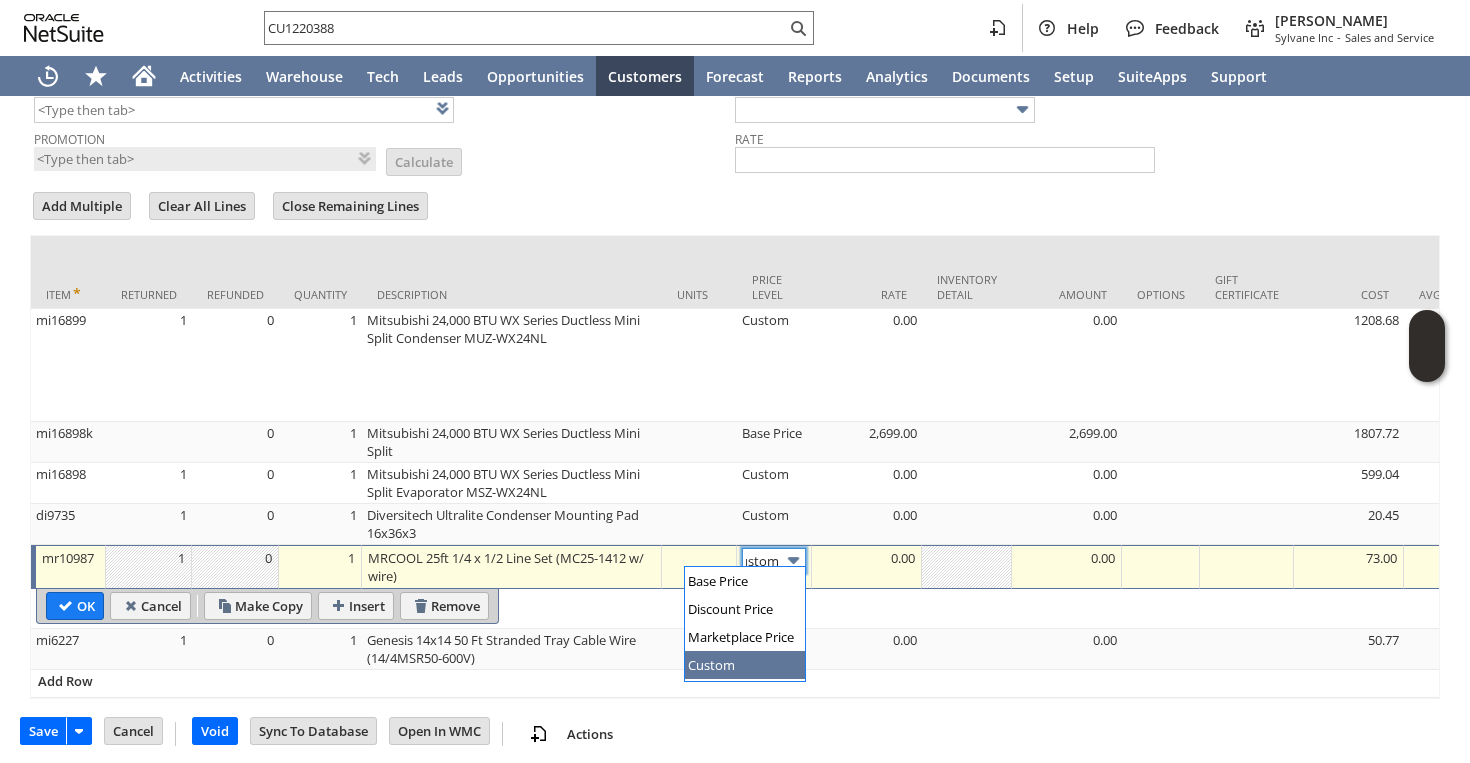 scroll, scrollTop: 0, scrollLeft: 0, axis: both 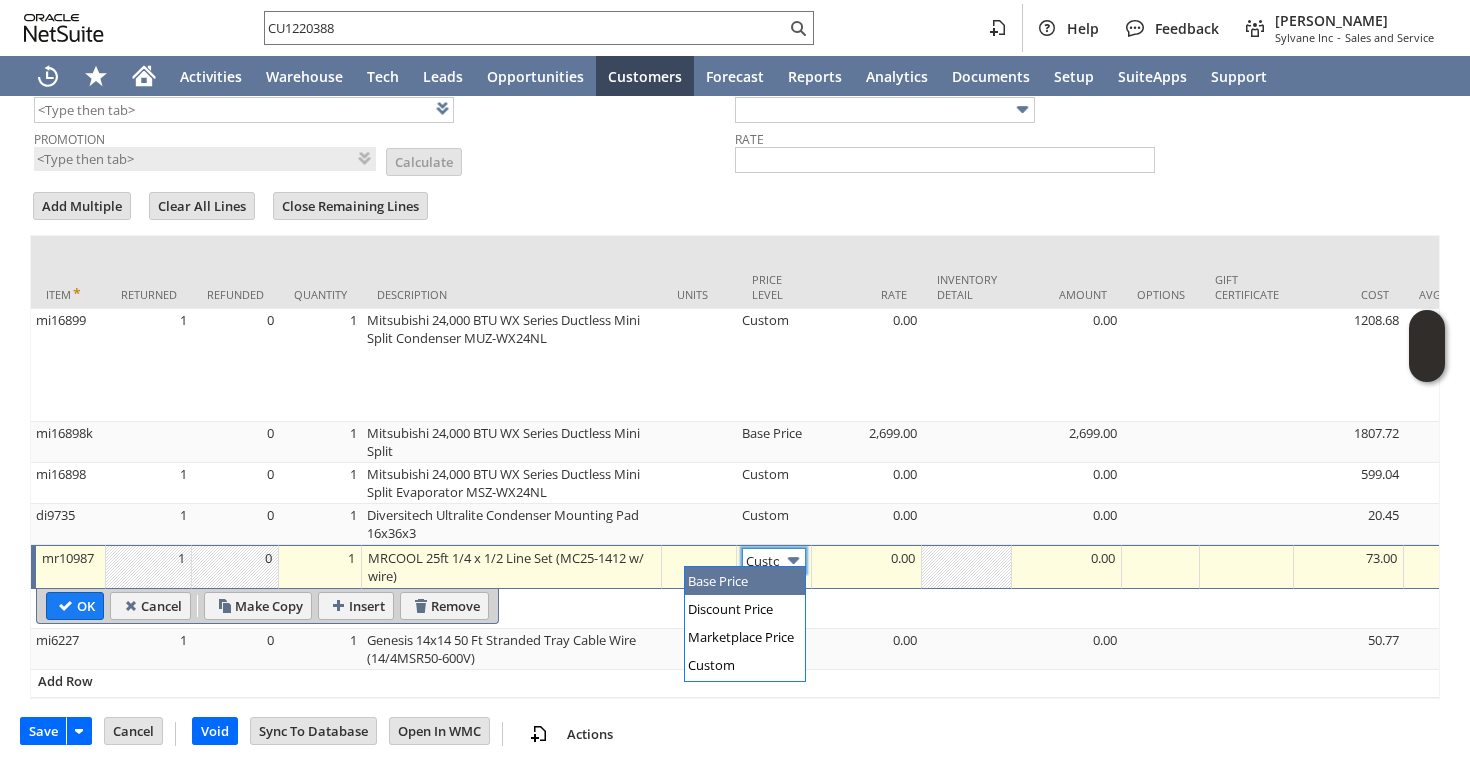 type on "Base Price" 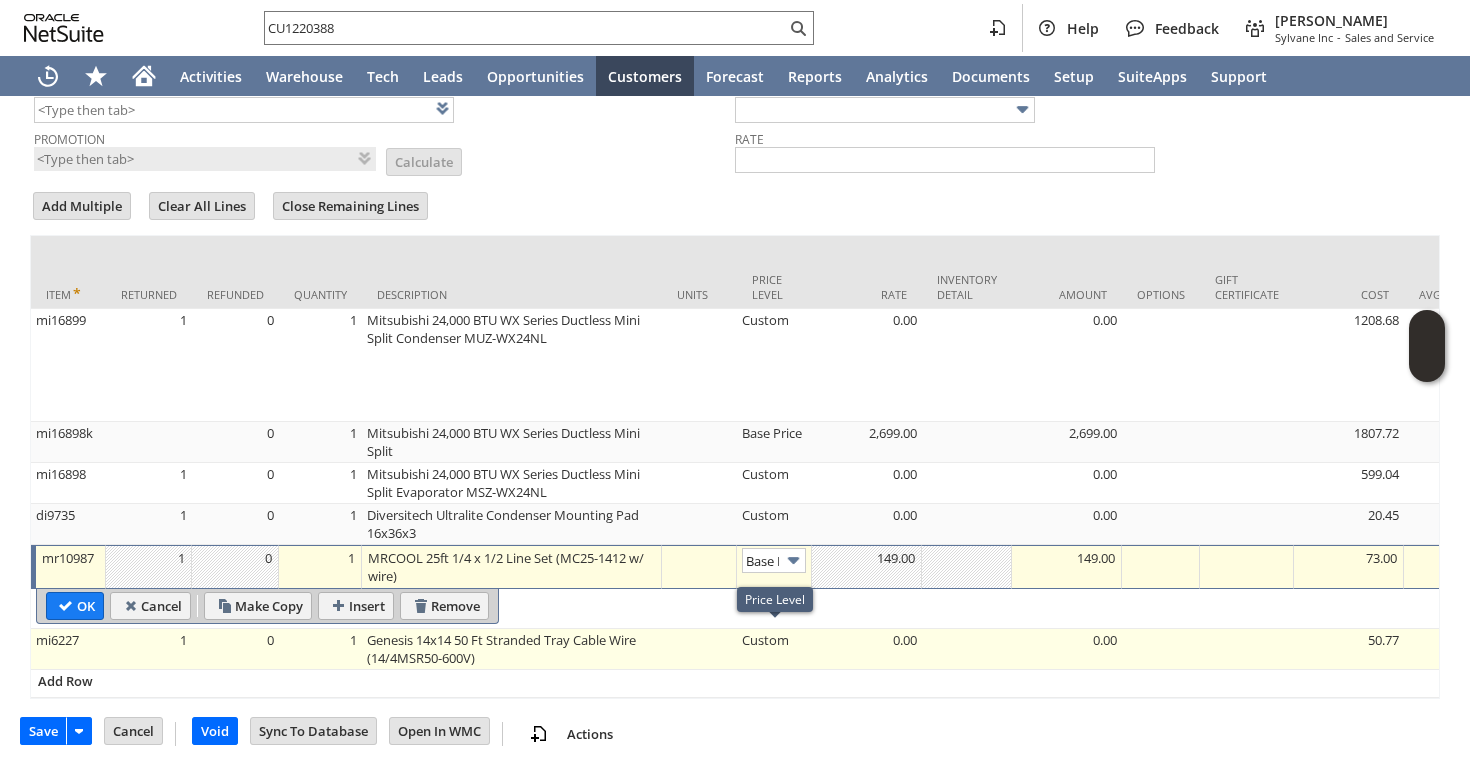 click on "Custom" at bounding box center [774, 649] 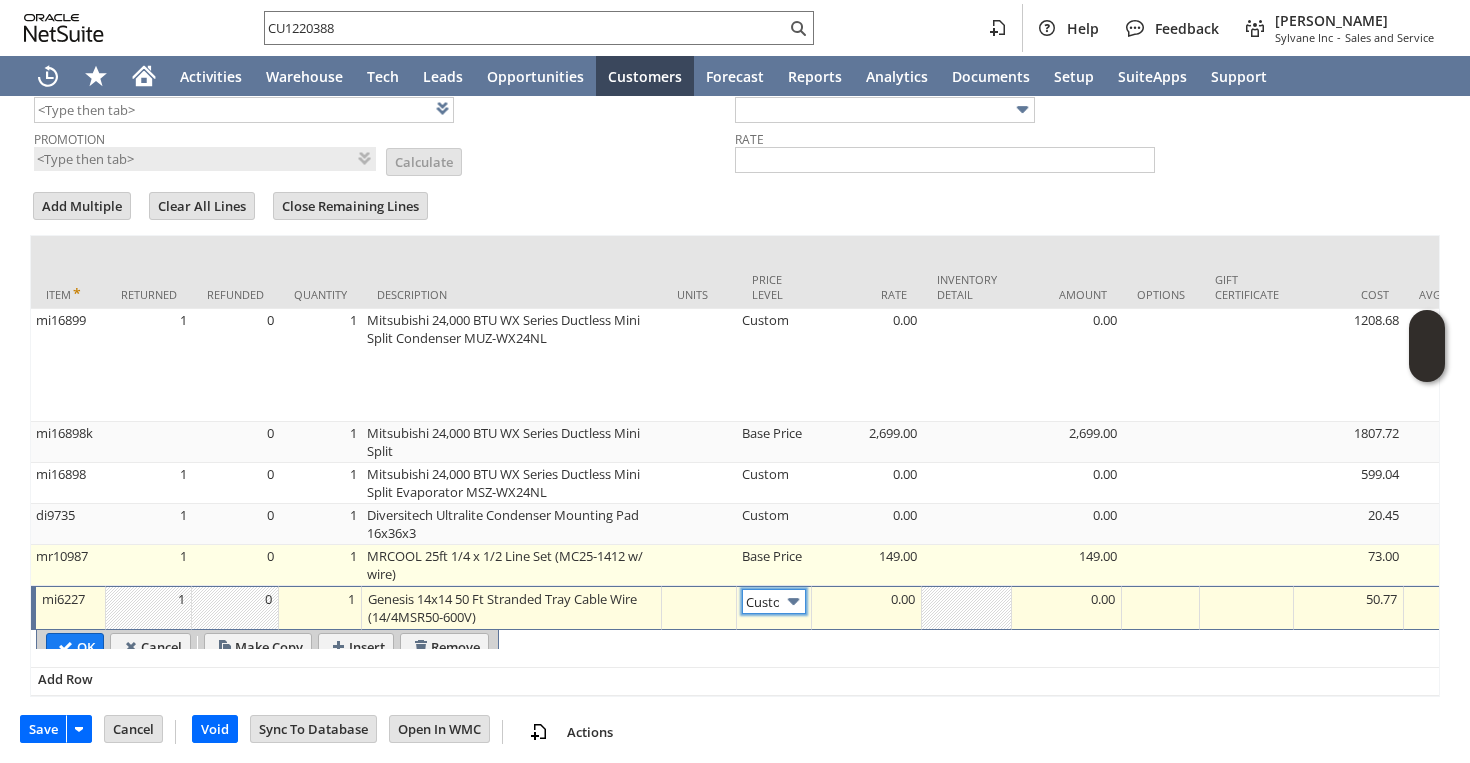 scroll, scrollTop: 0, scrollLeft: 14, axis: horizontal 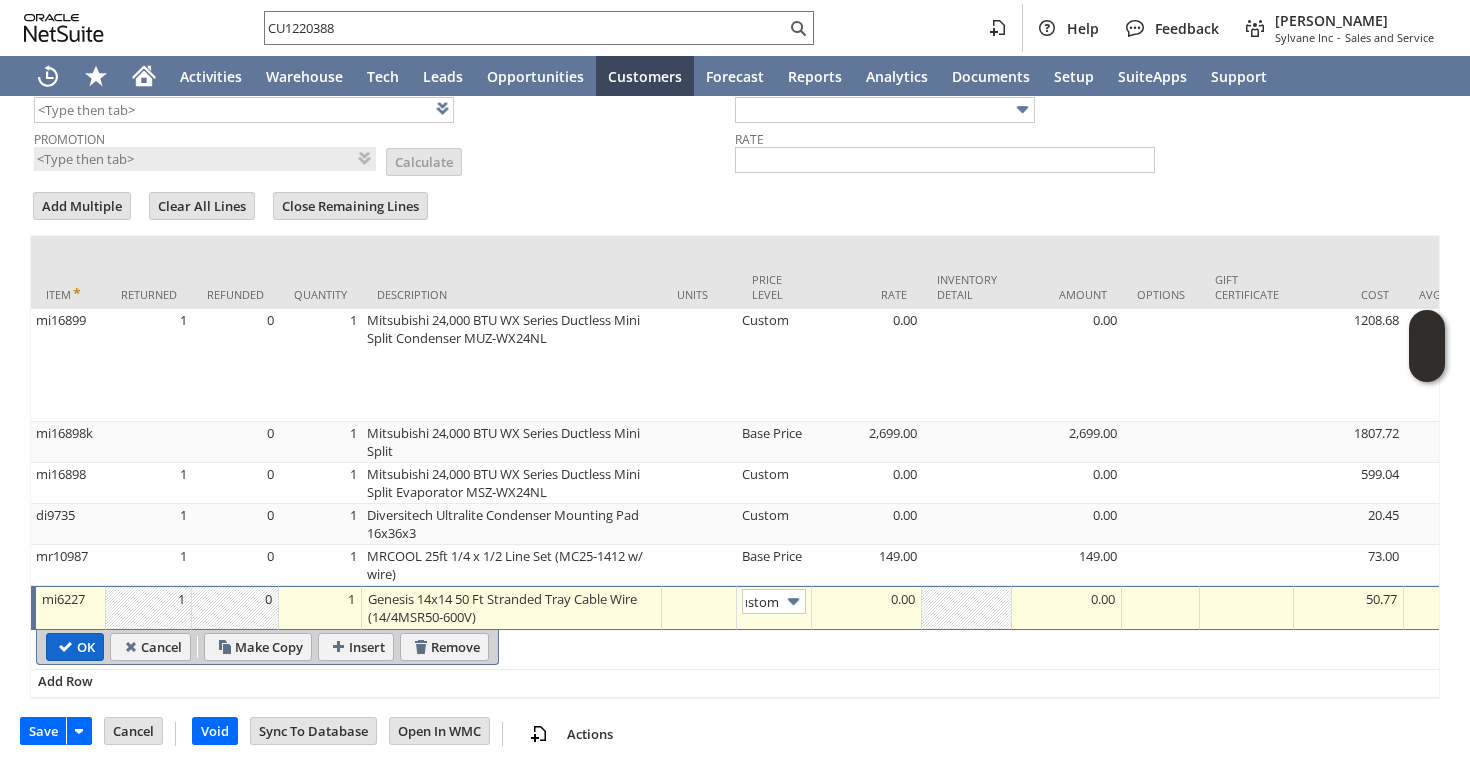 click on "OK" at bounding box center (75, 647) 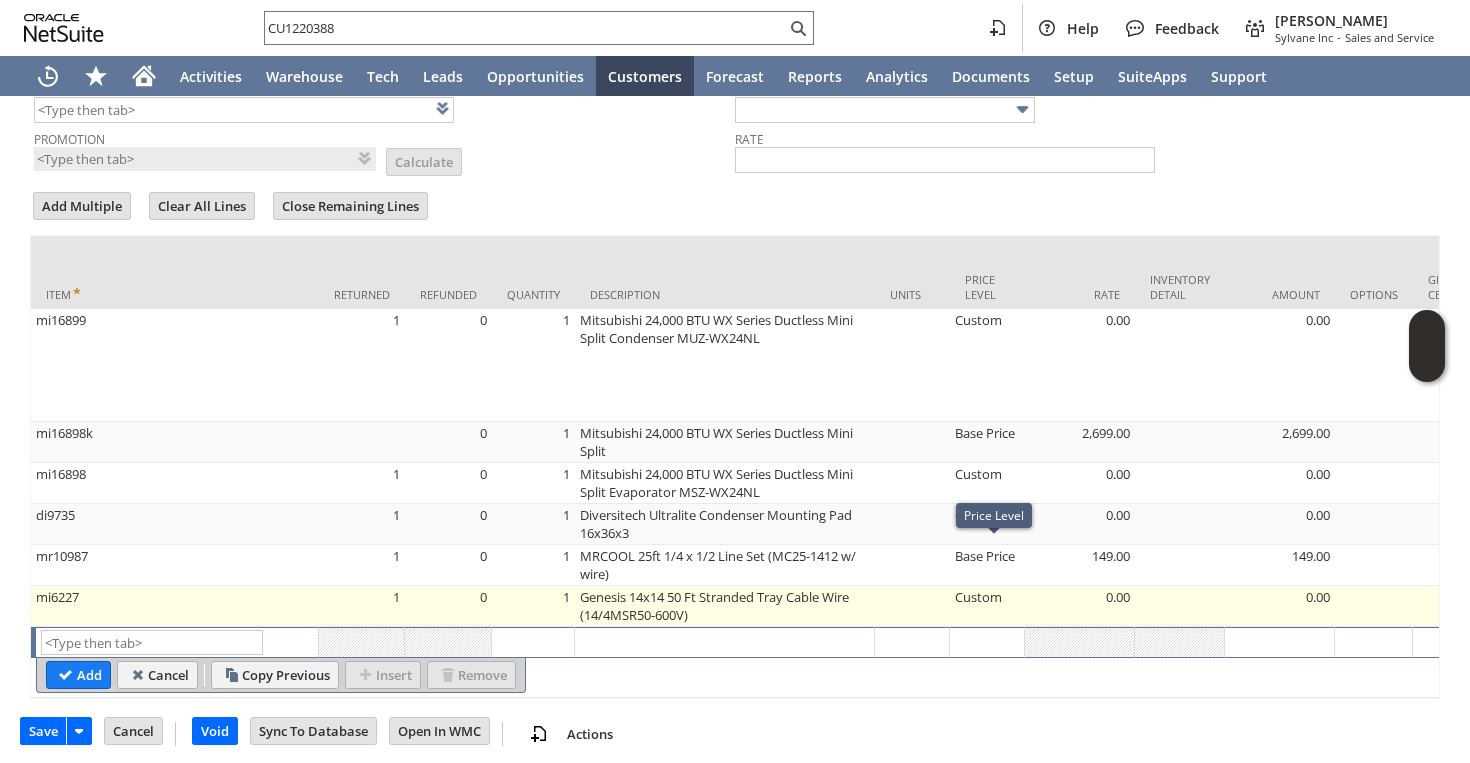 click on "Custom" at bounding box center (987, 606) 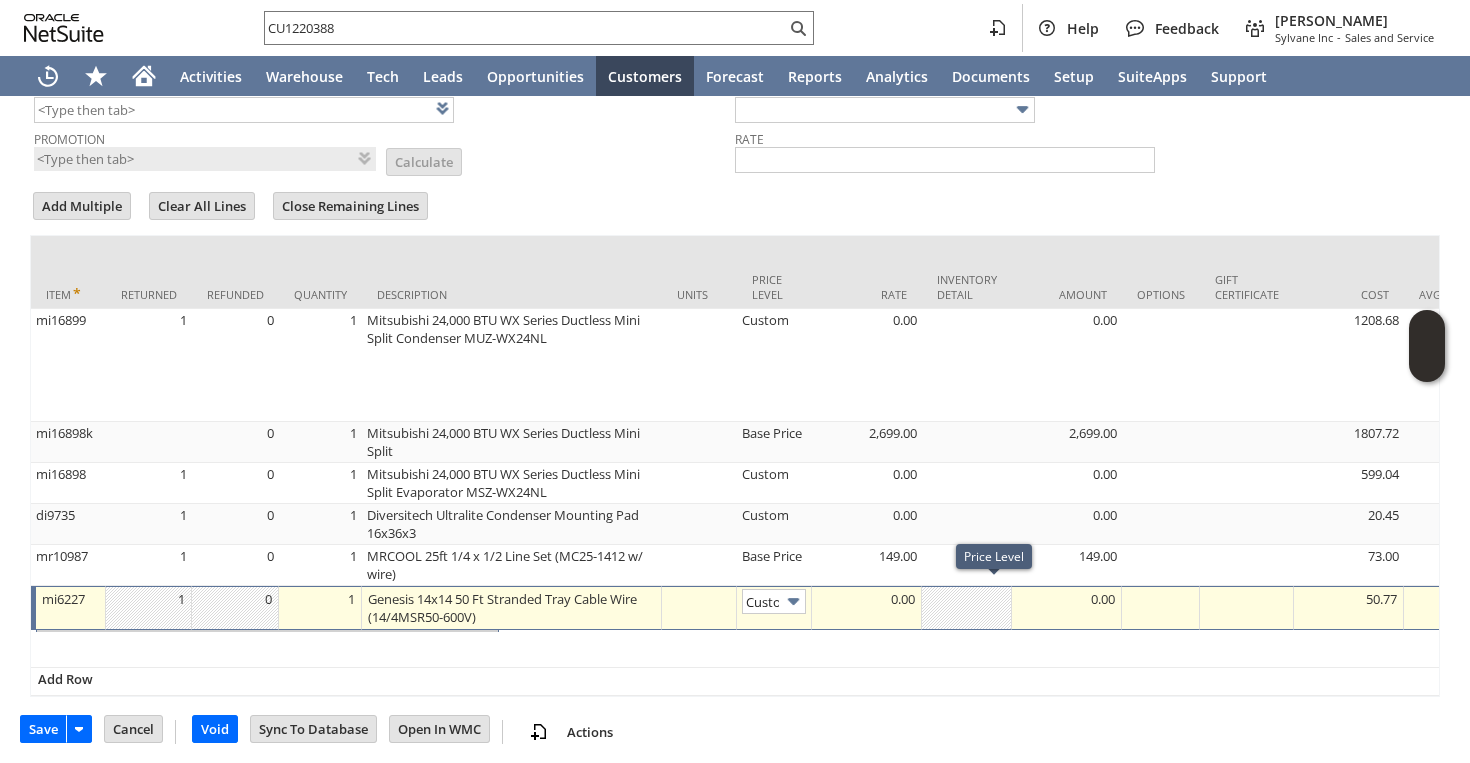 scroll, scrollTop: 0, scrollLeft: 14, axis: horizontal 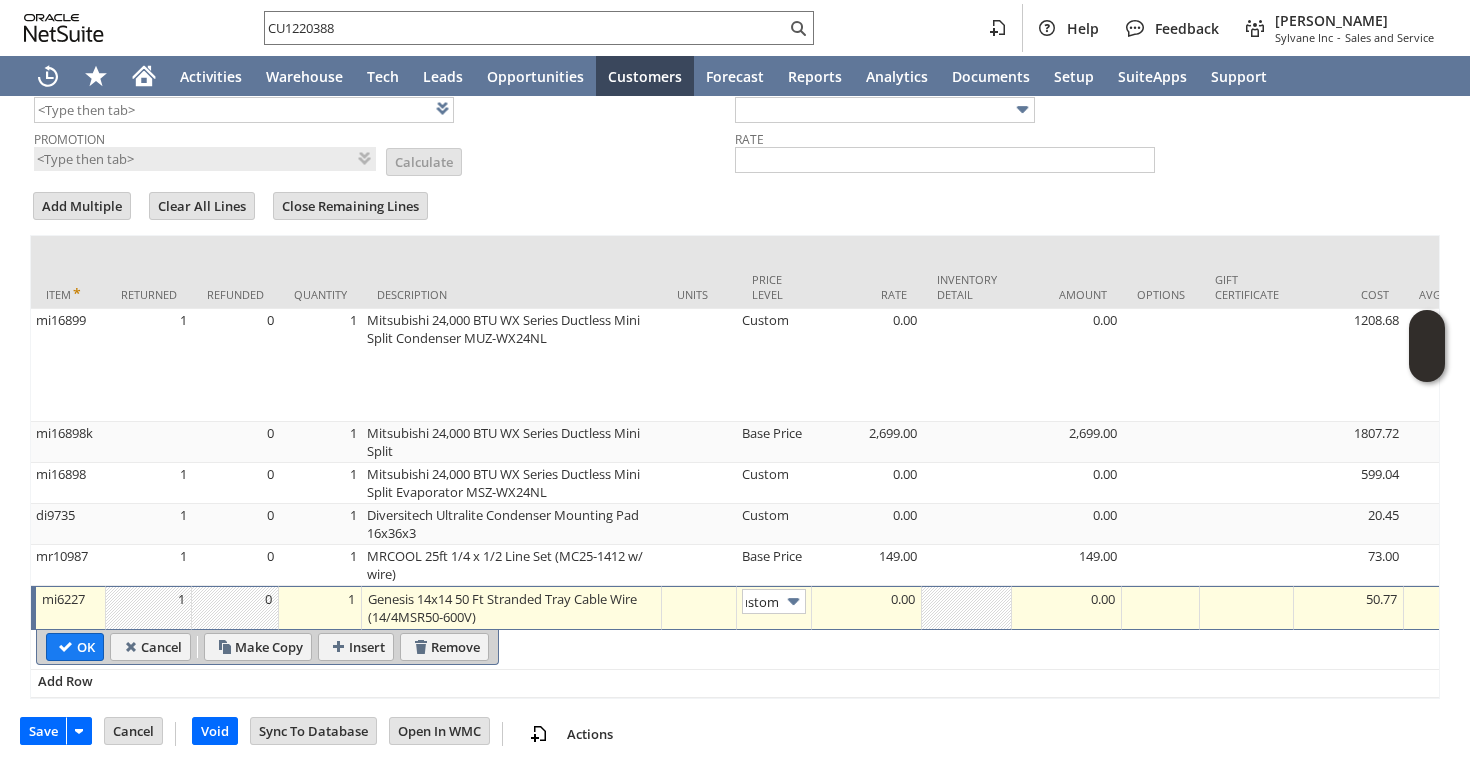 click at bounding box center [793, 601] 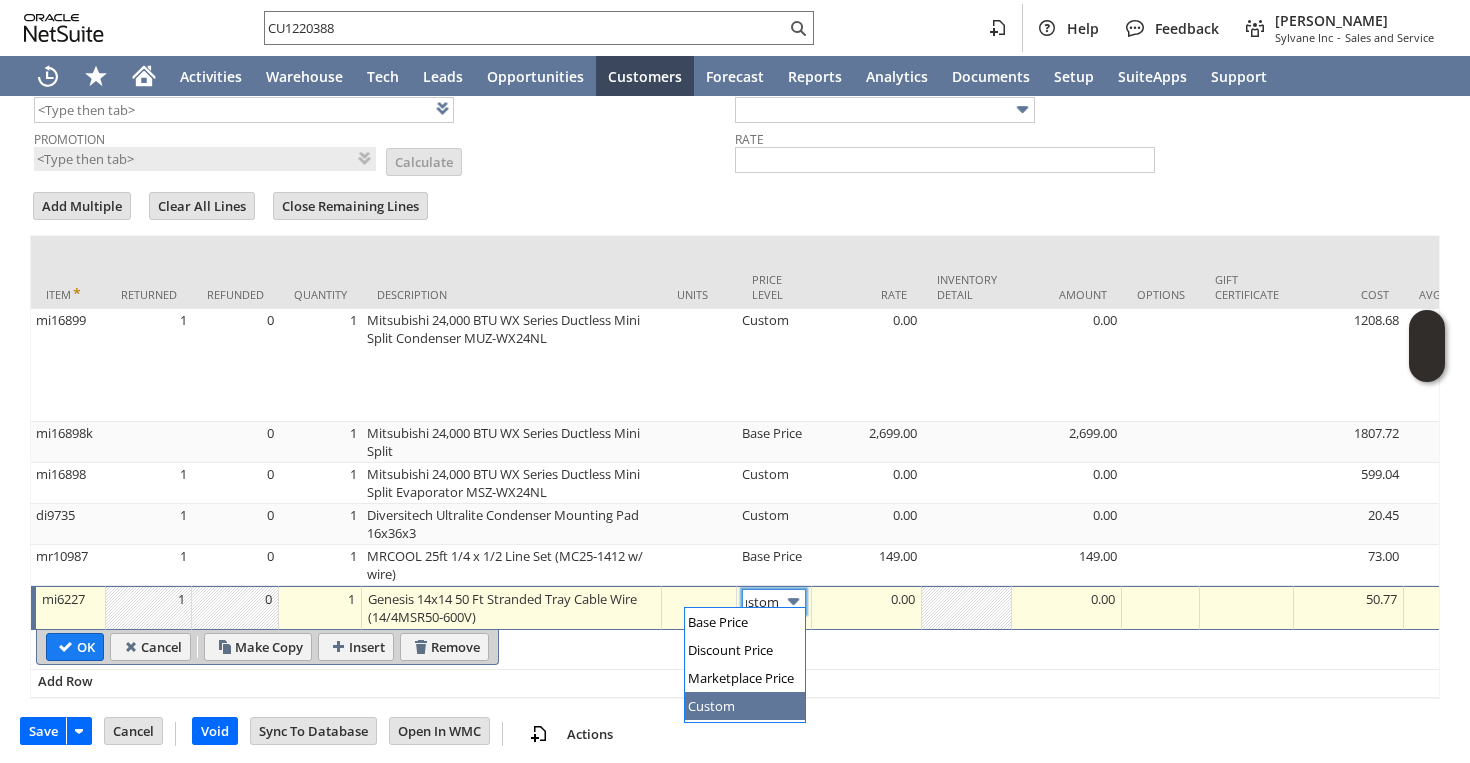 scroll, scrollTop: 0, scrollLeft: 0, axis: both 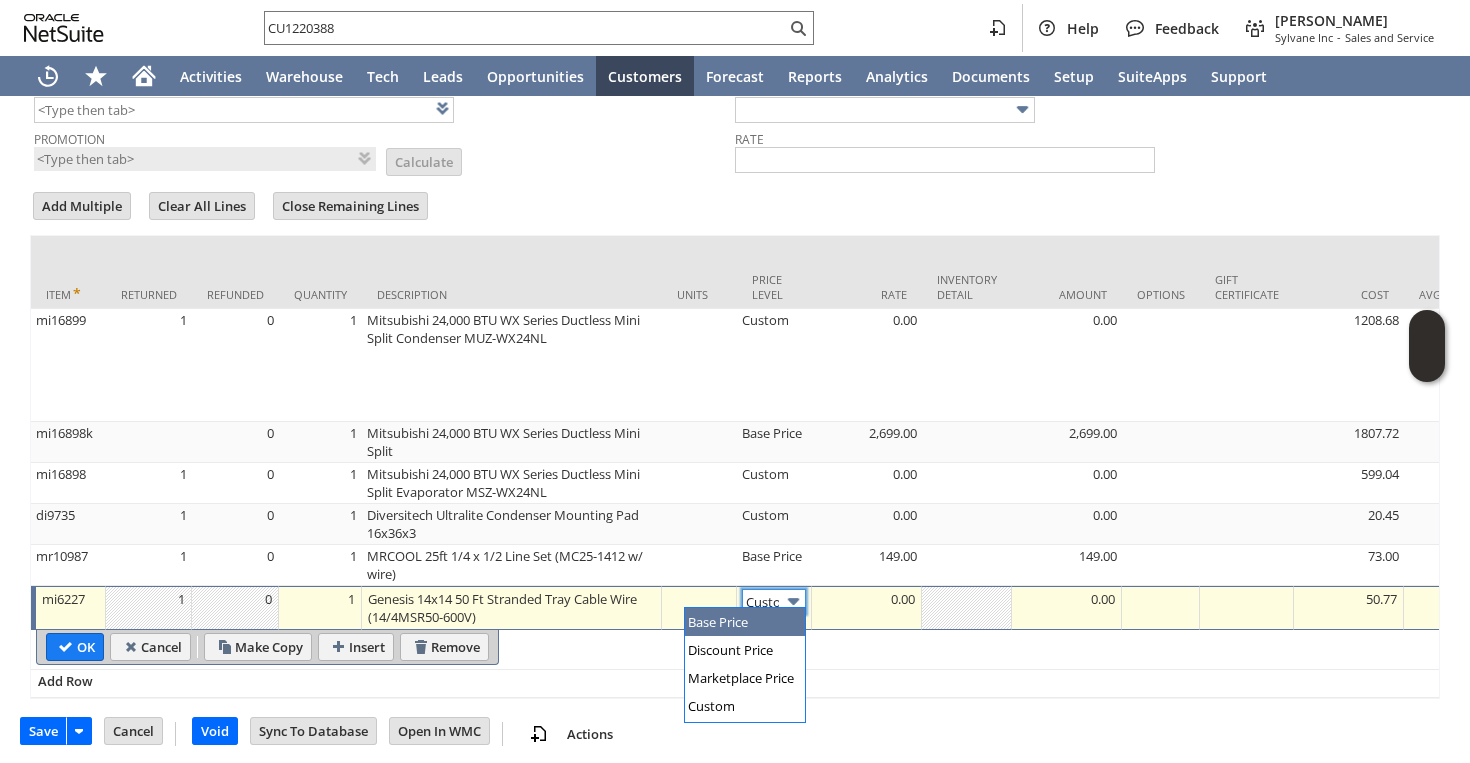 type on "Base Price" 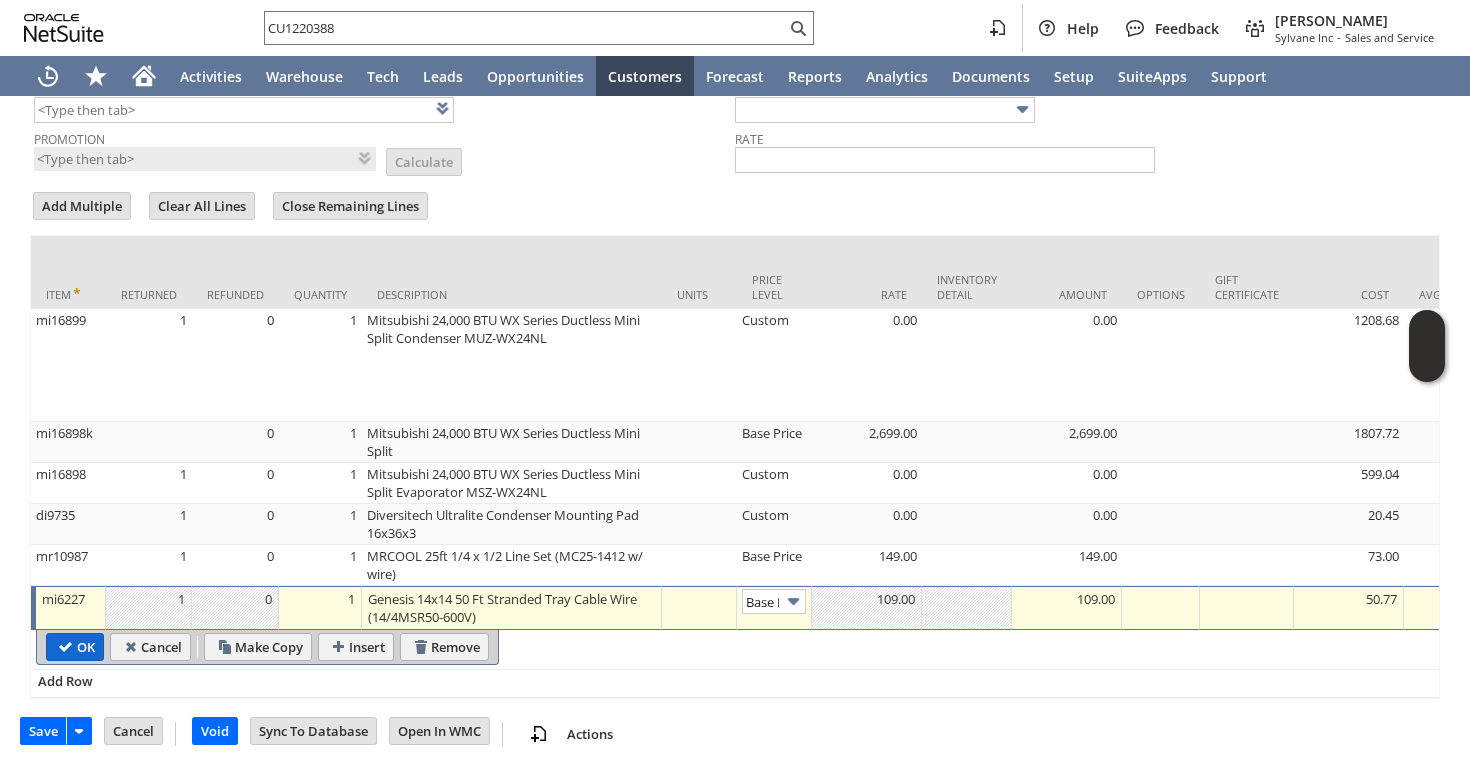click on "OK" at bounding box center (75, 647) 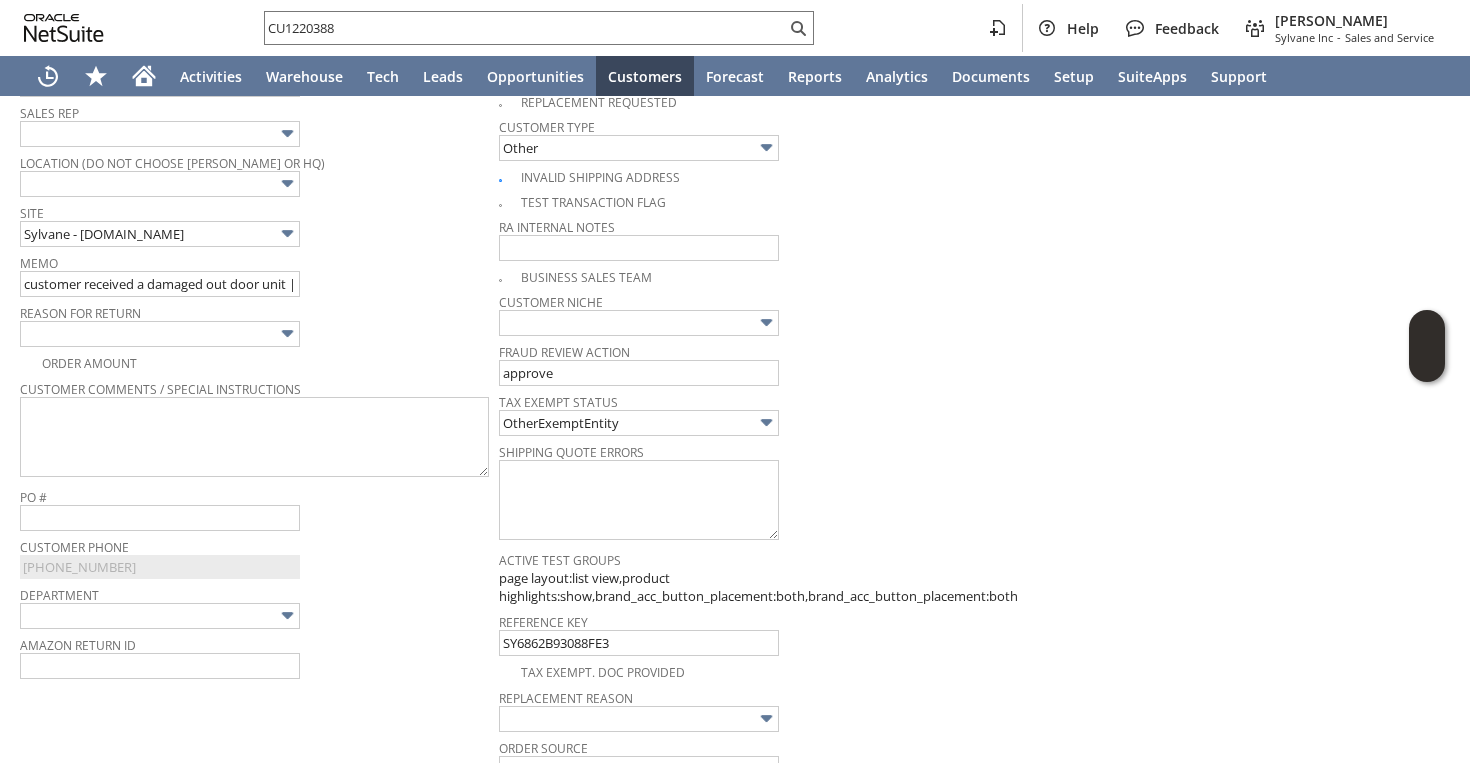 scroll, scrollTop: 0, scrollLeft: 0, axis: both 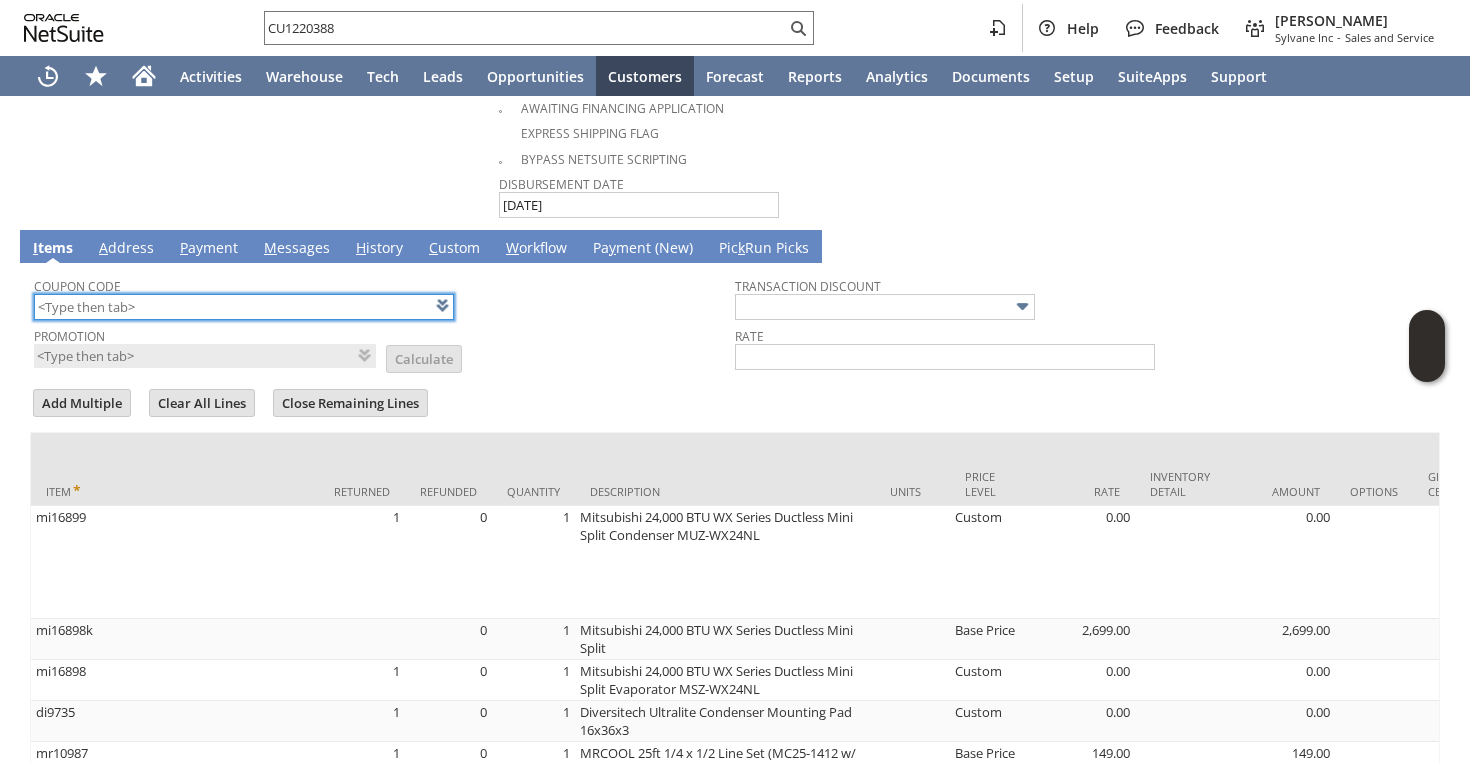 click at bounding box center [244, 307] 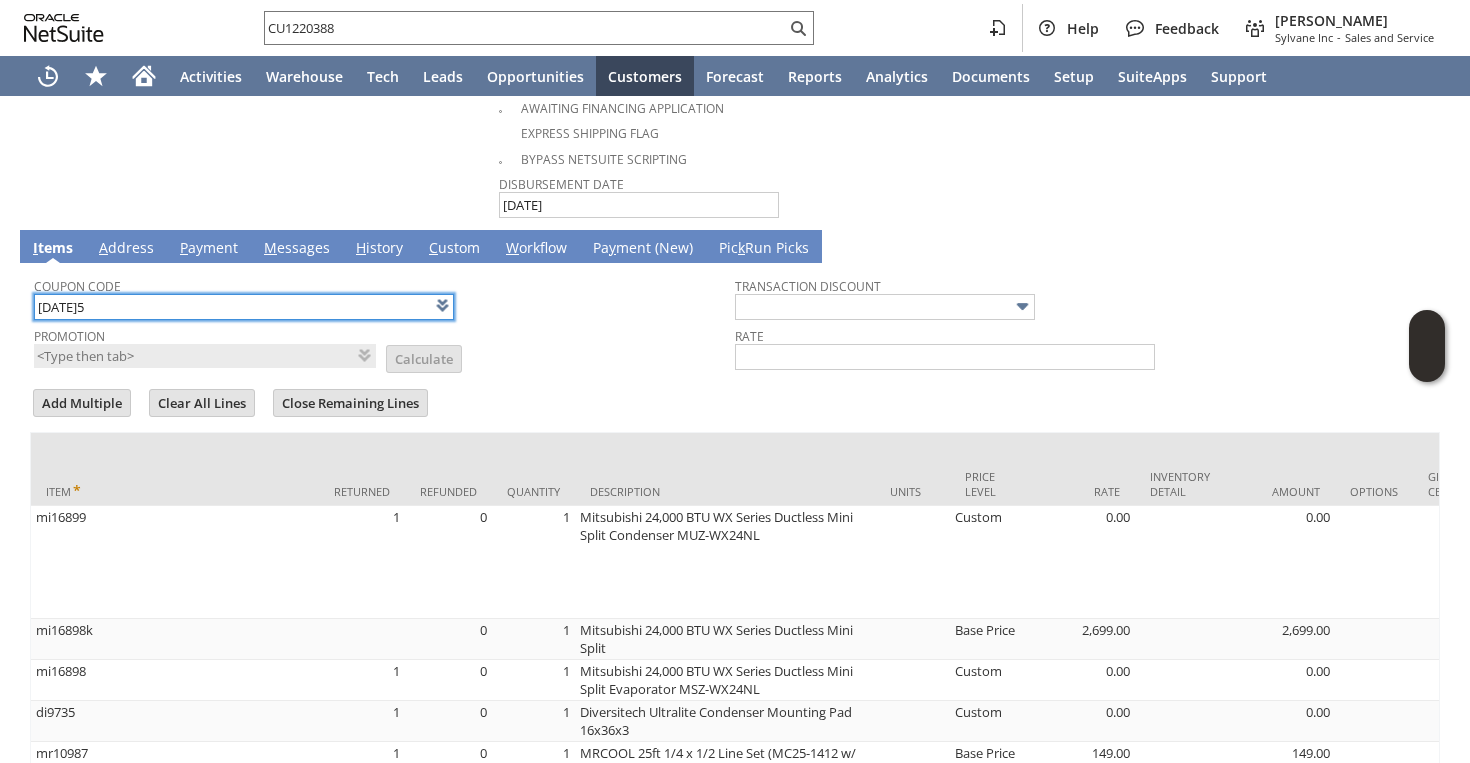 type on "TODAY5" 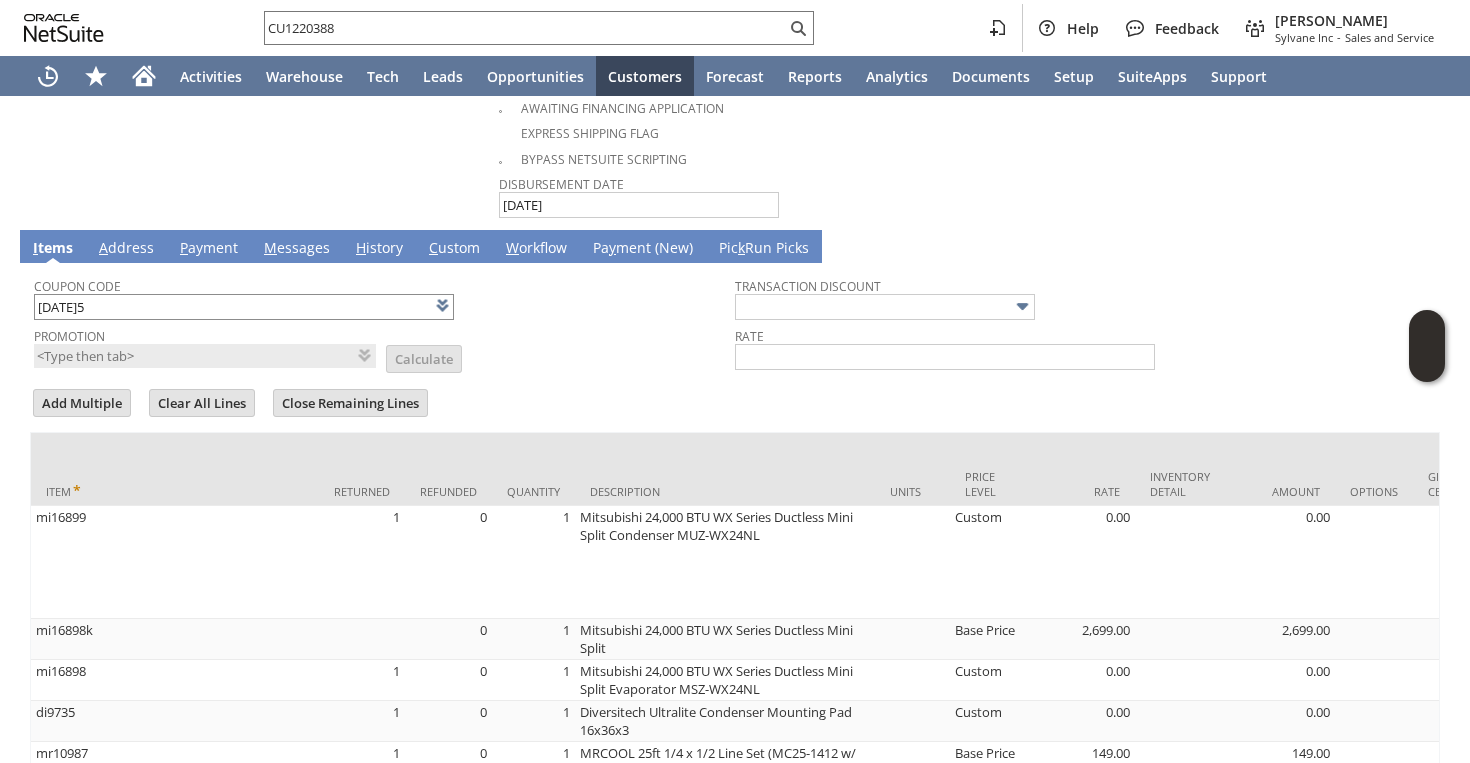 scroll, scrollTop: 0, scrollLeft: 0, axis: both 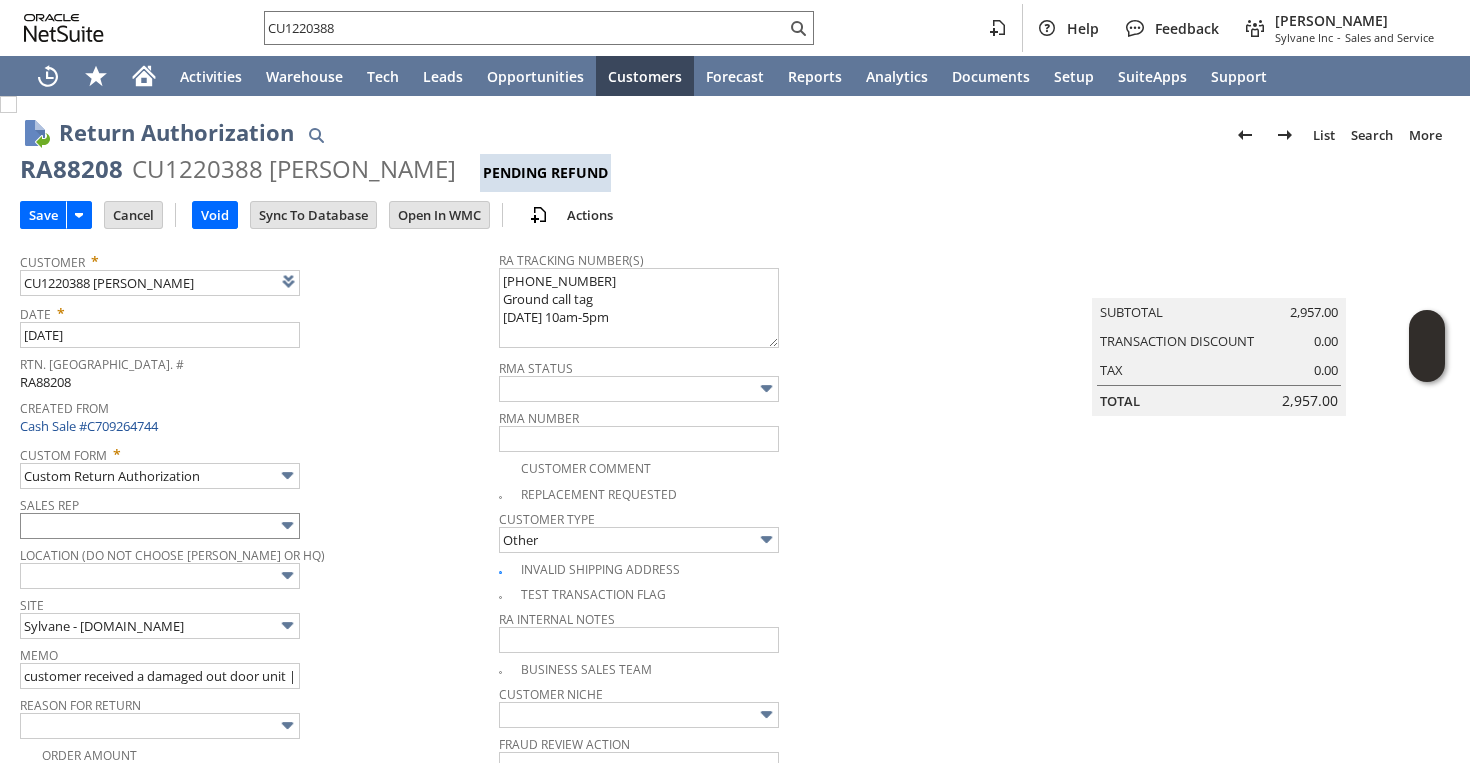 type on "Buy Today Discount" 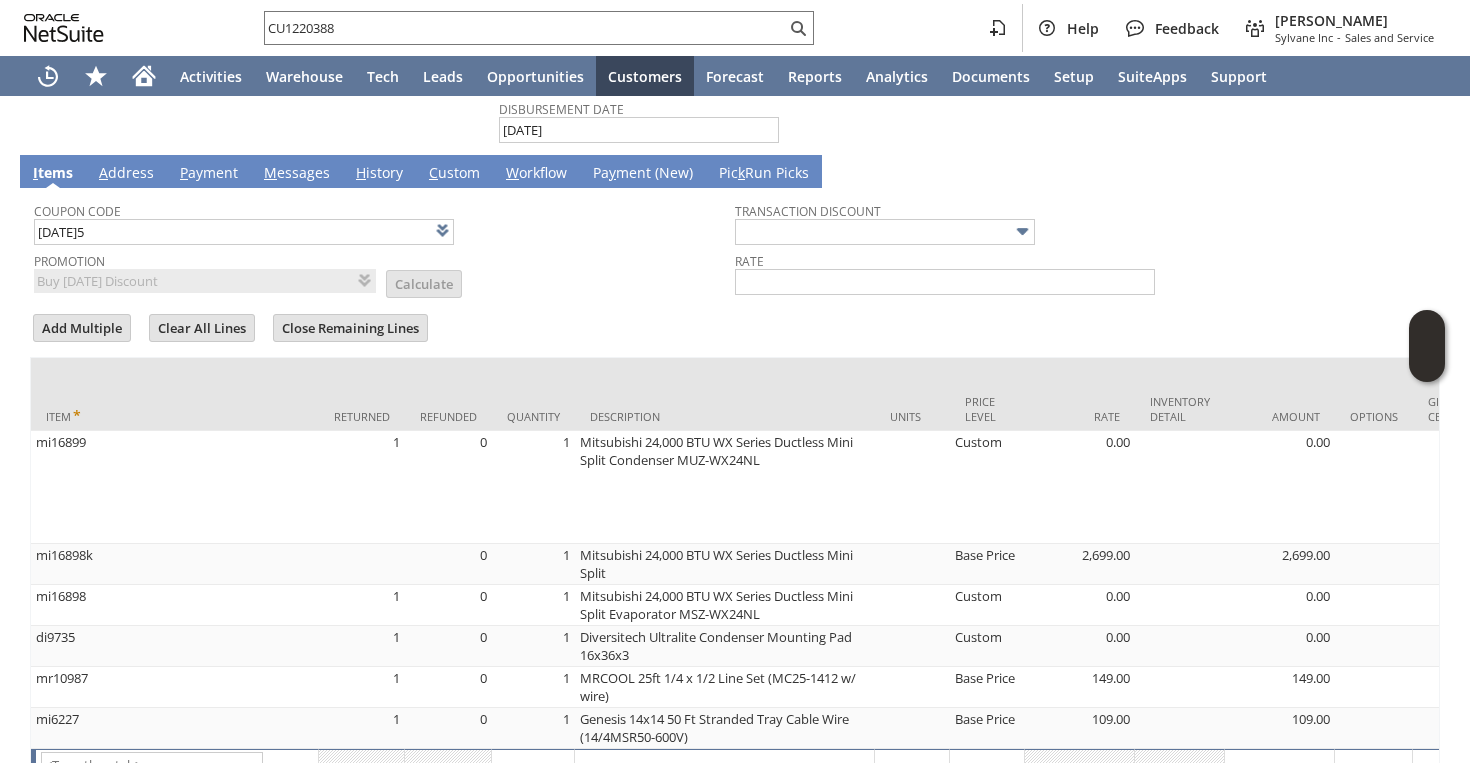 scroll, scrollTop: 1213, scrollLeft: 0, axis: vertical 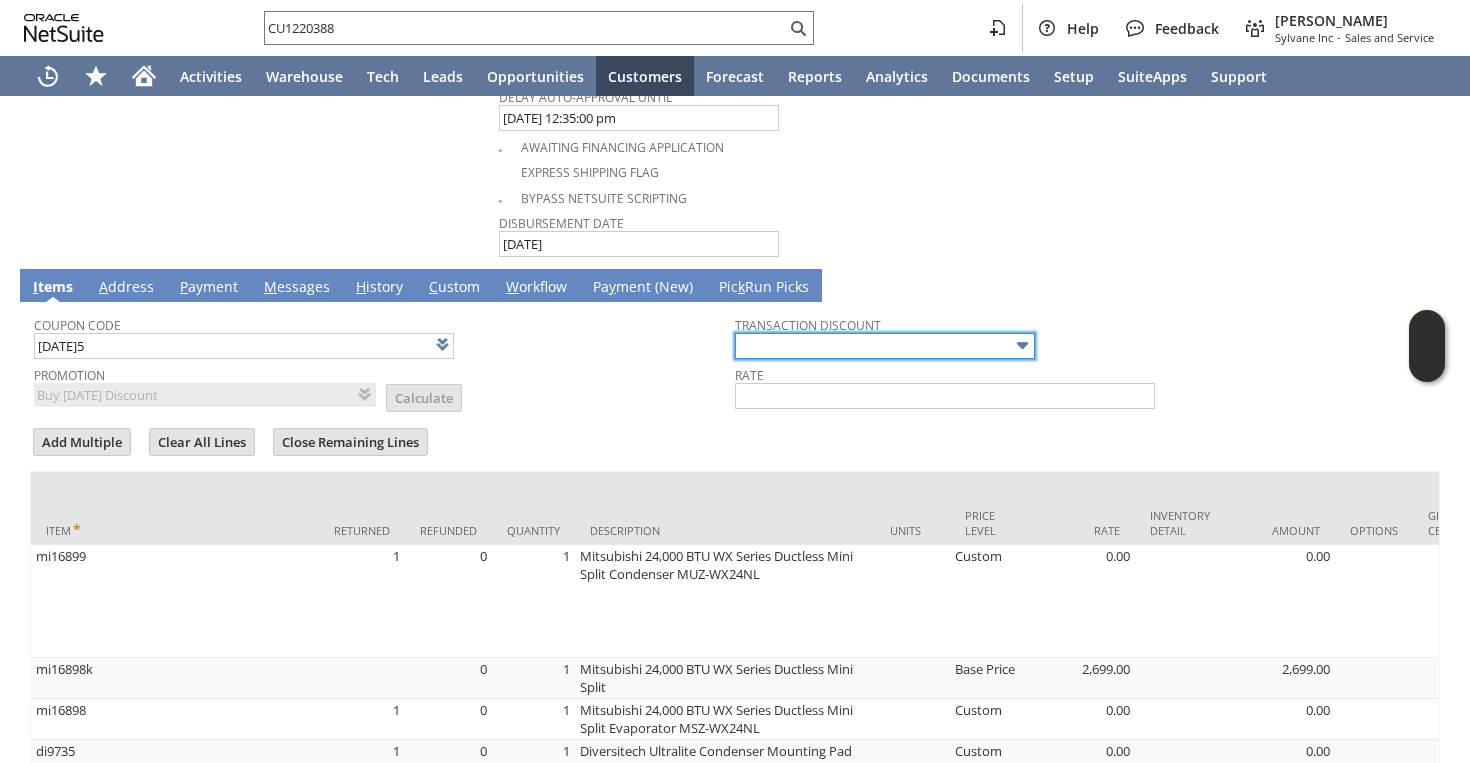 click at bounding box center [885, 346] 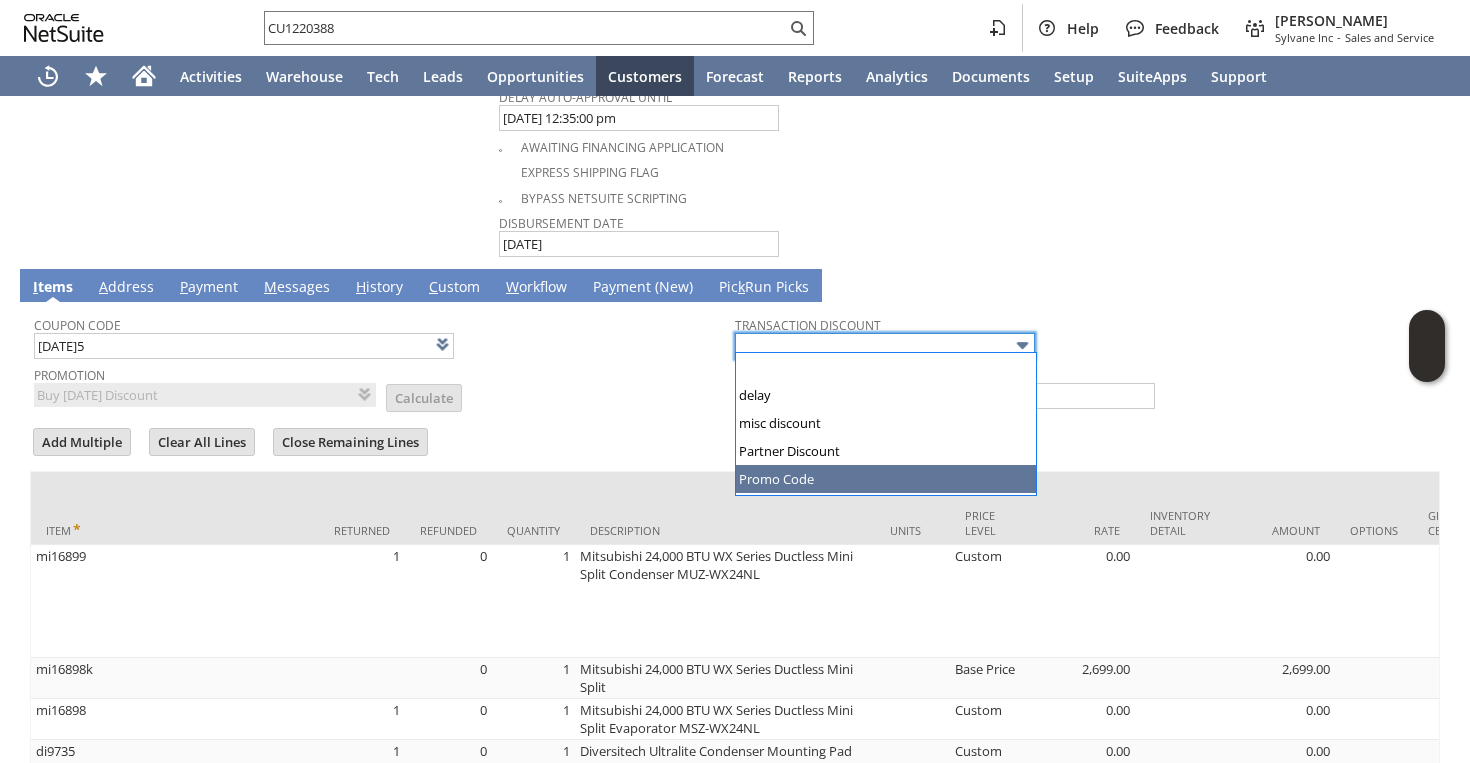type on "Promo Code" 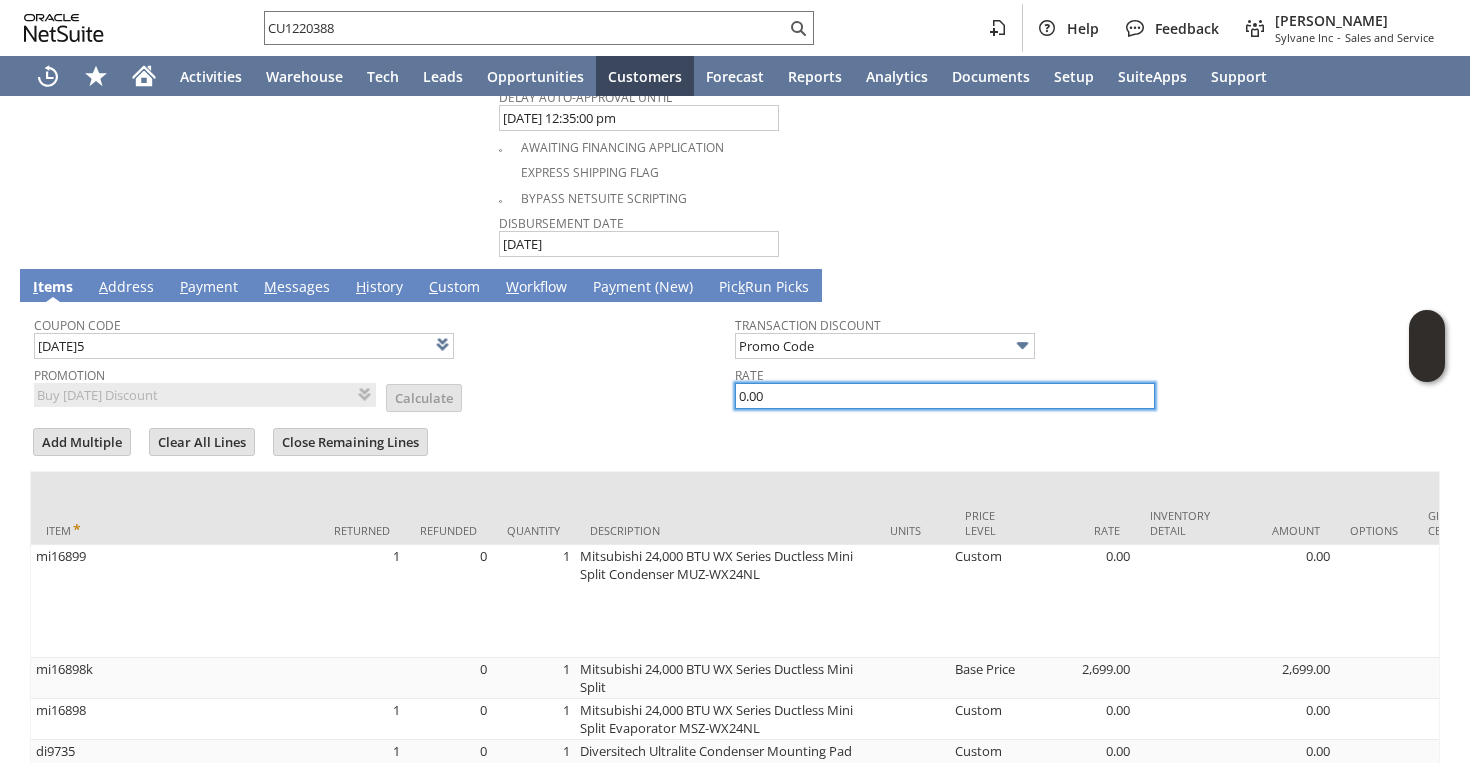 click on "0.00" at bounding box center (945, 396) 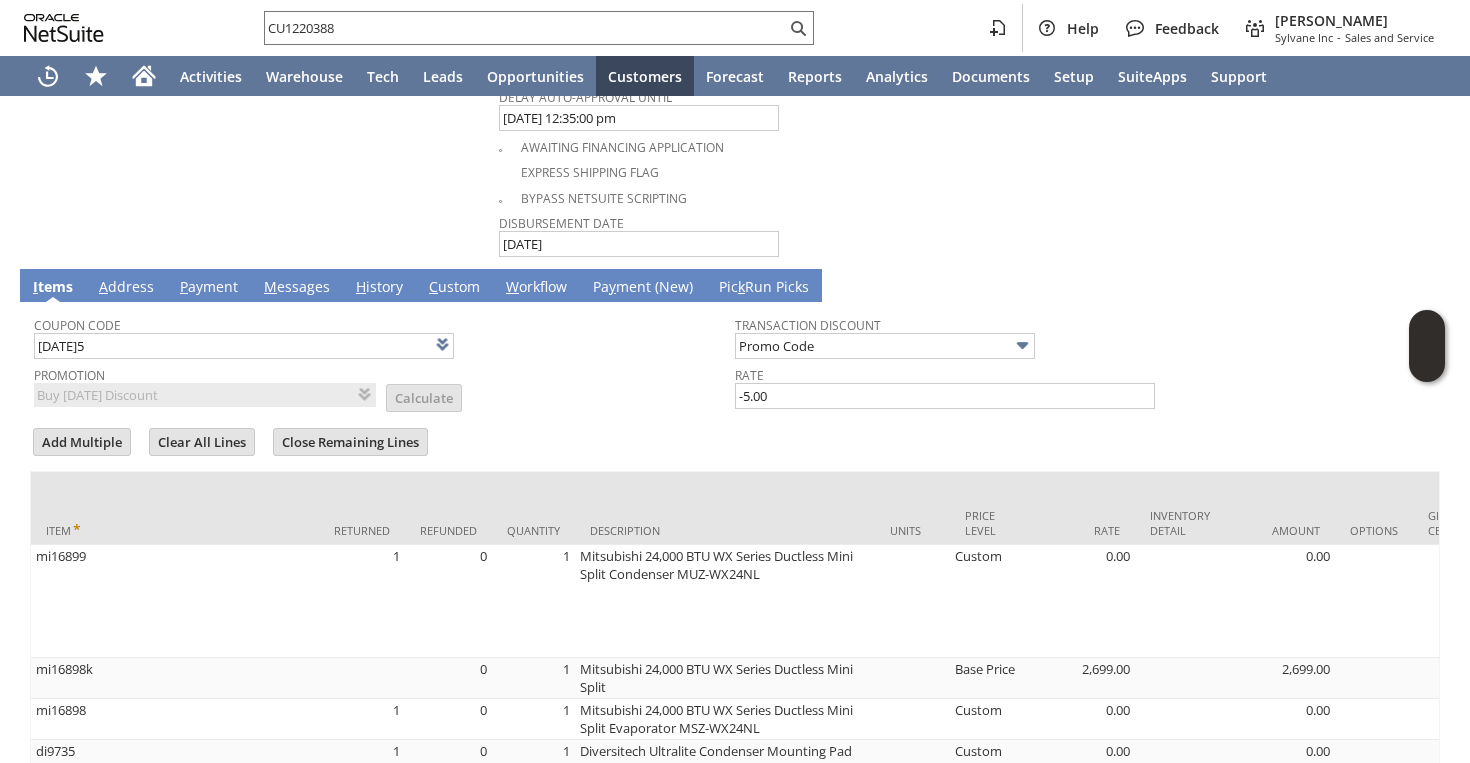 click at bounding box center (735, 420) 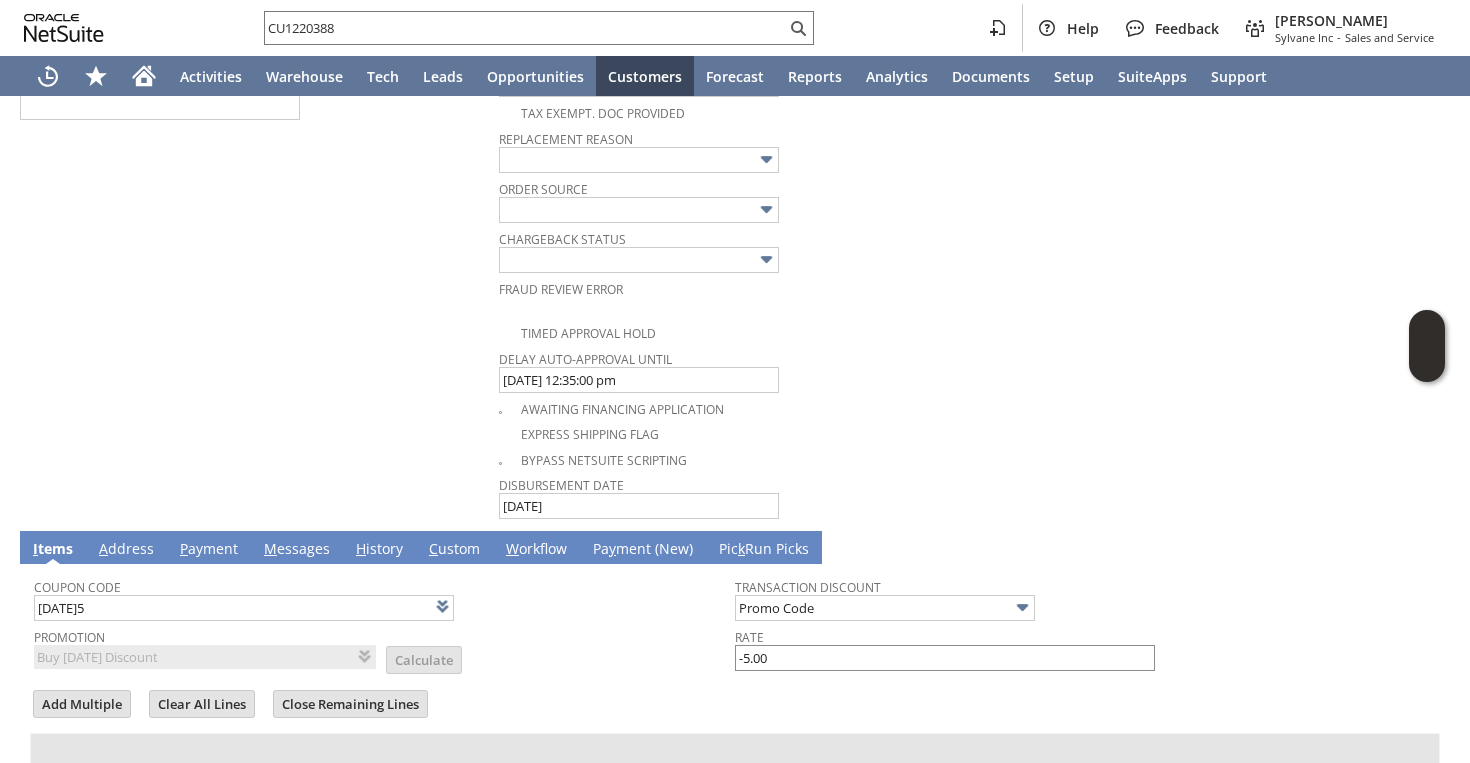 scroll, scrollTop: 1009, scrollLeft: 0, axis: vertical 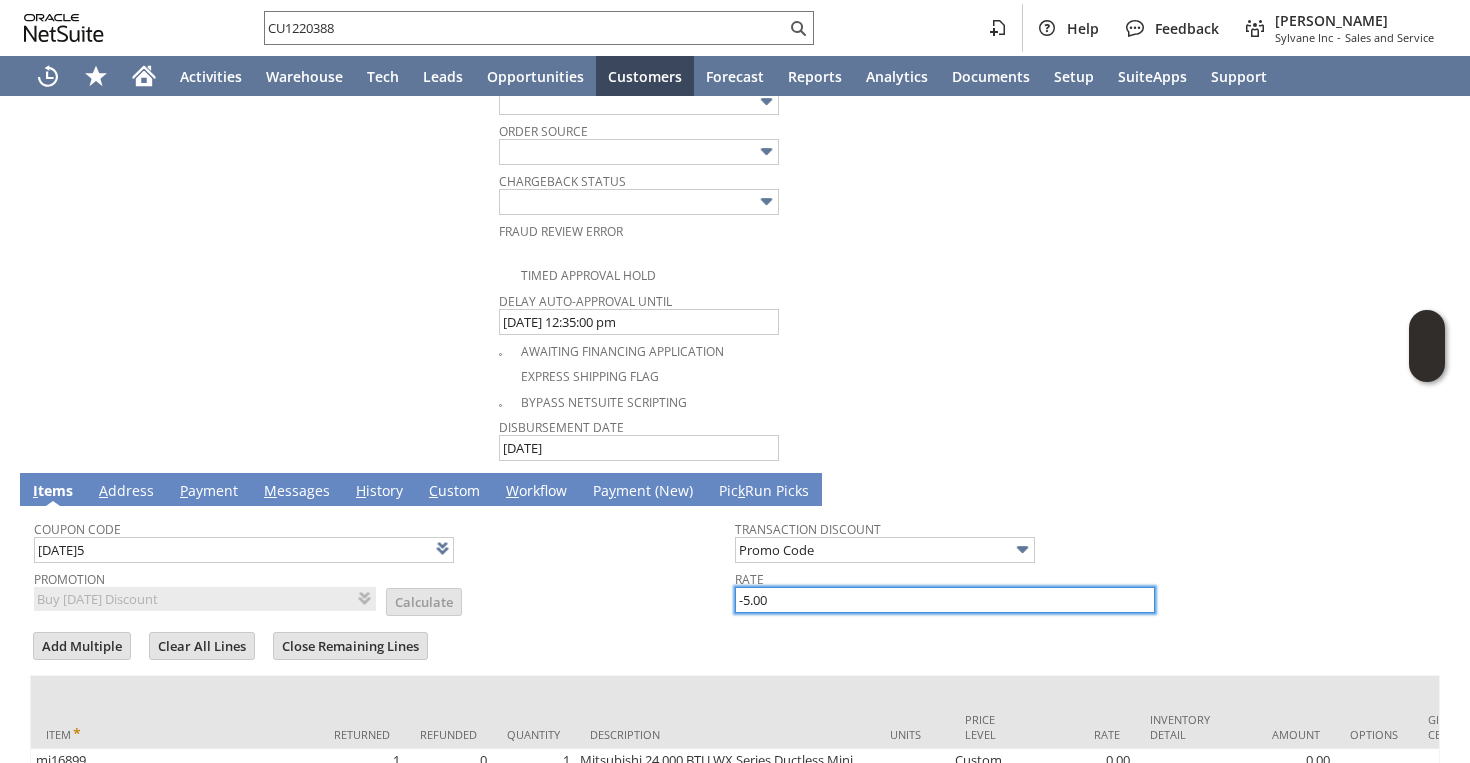 click on "-5.00" at bounding box center (945, 600) 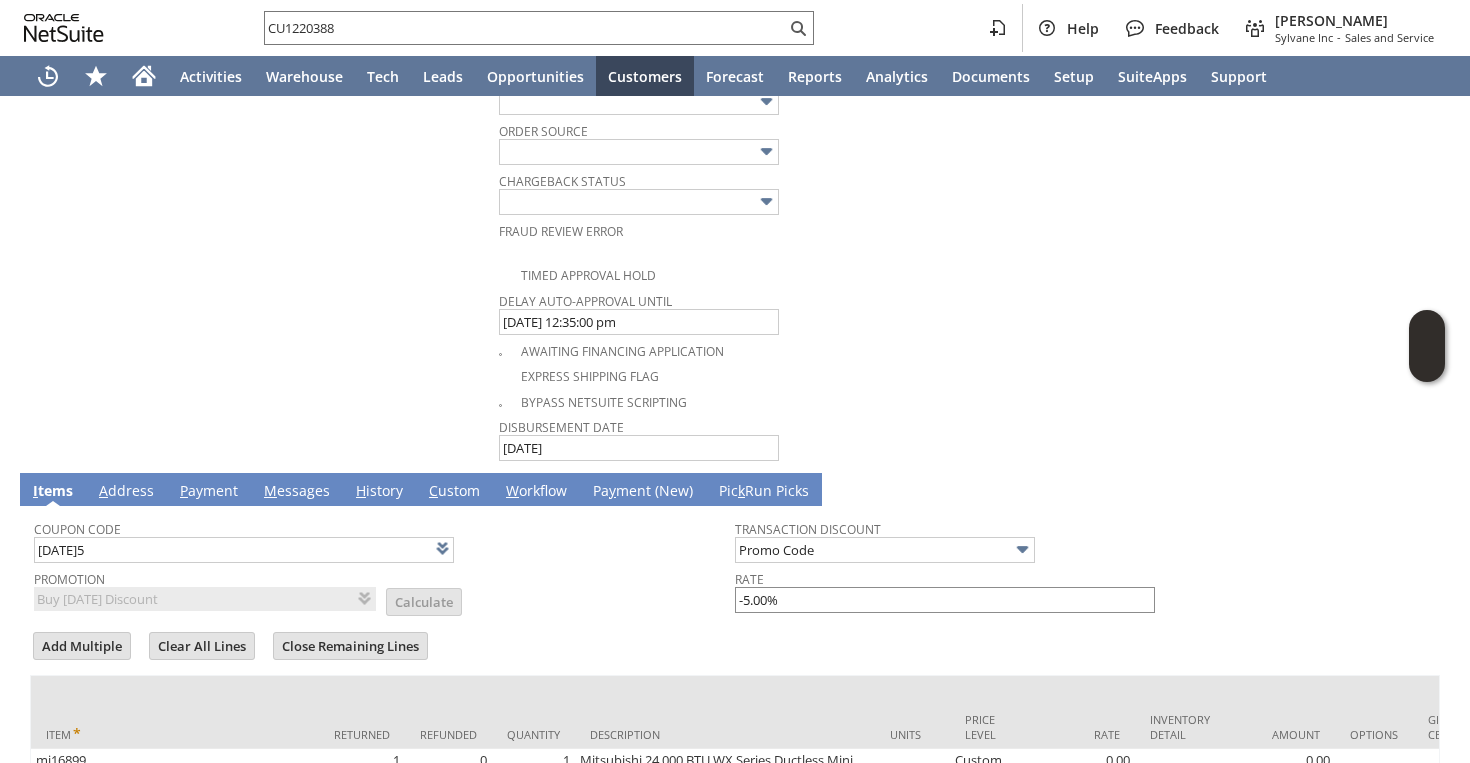 type on "-5.0%" 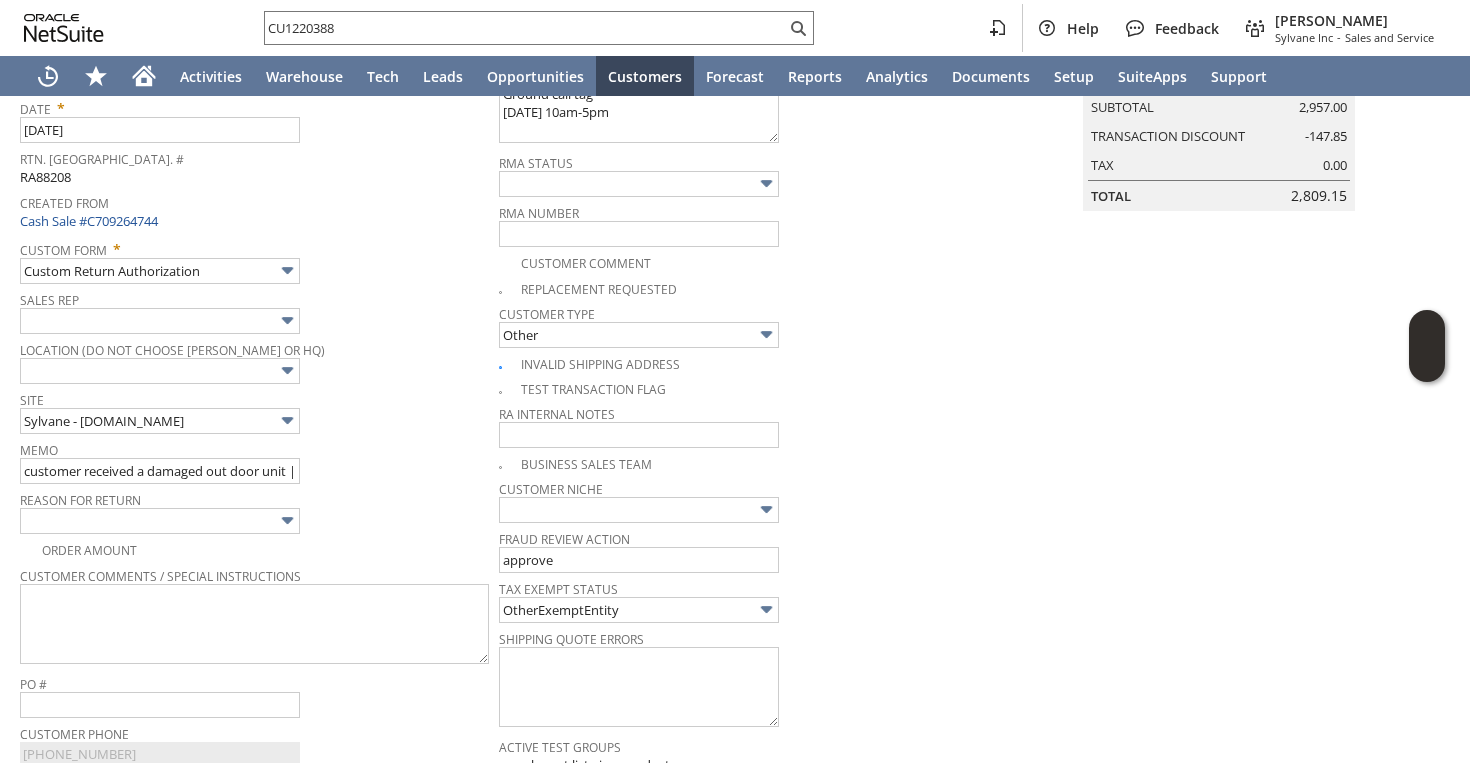 scroll, scrollTop: 0, scrollLeft: 0, axis: both 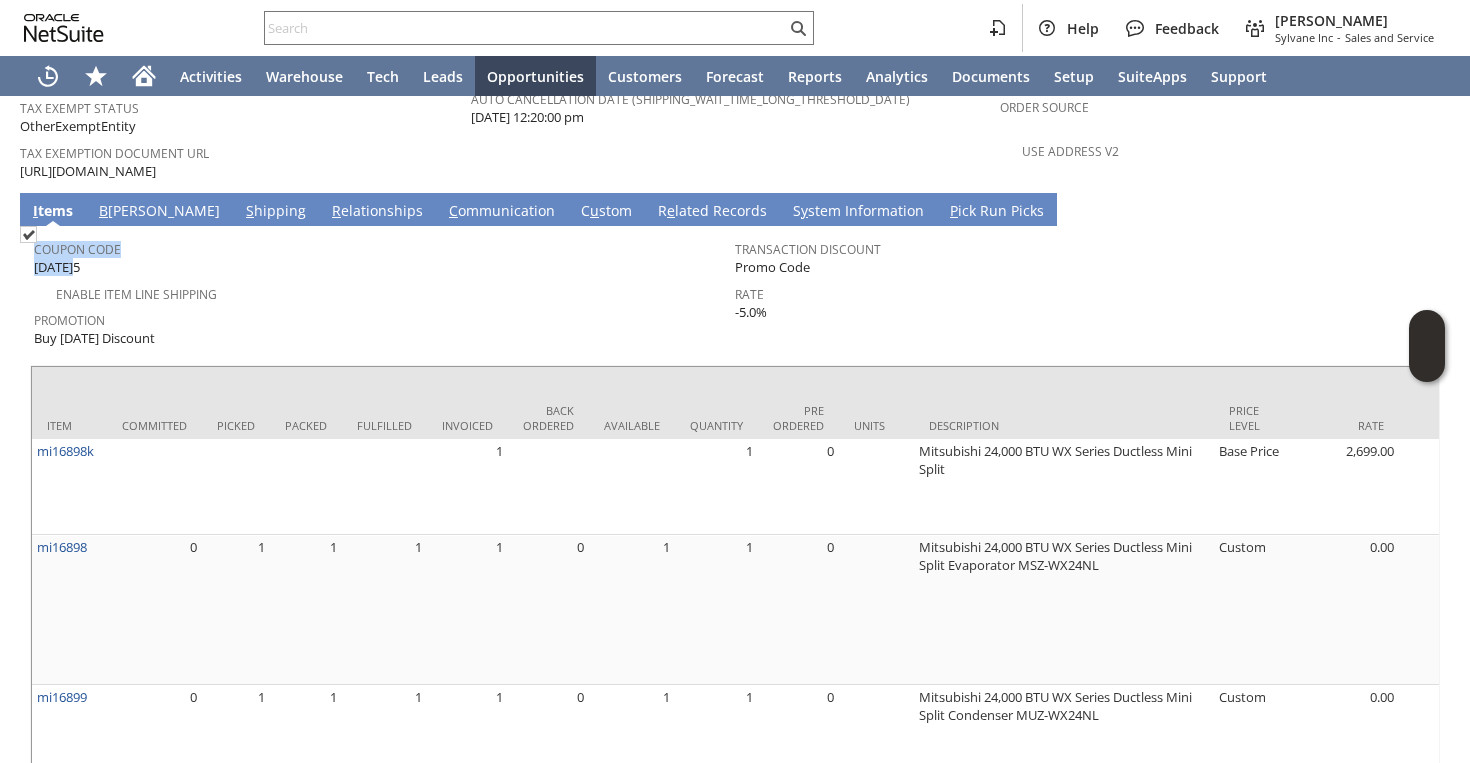 drag, startPoint x: 98, startPoint y: 232, endPoint x: 30, endPoint y: 231, distance: 68.007355 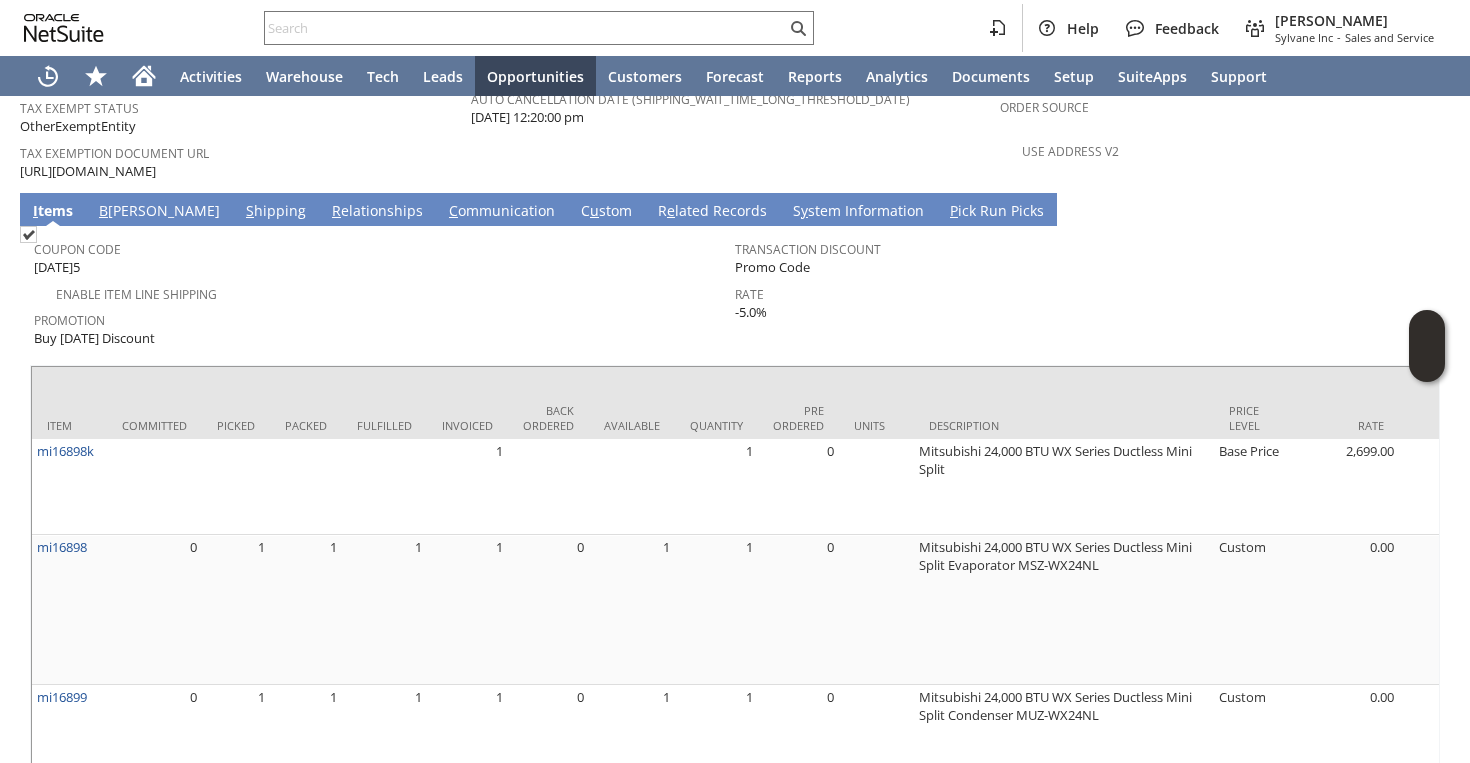 click on "[DATE]5" at bounding box center [57, 267] 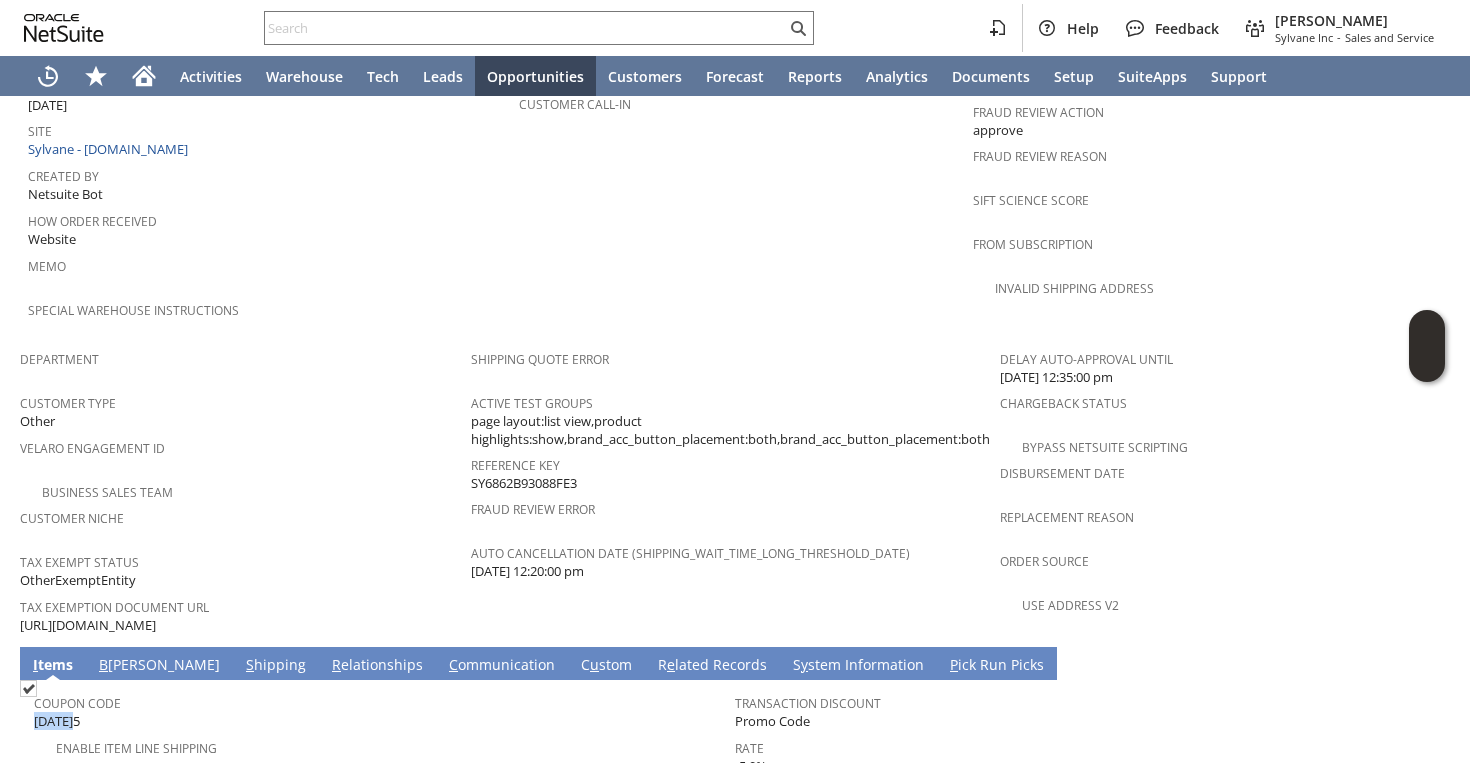 scroll, scrollTop: 791, scrollLeft: 0, axis: vertical 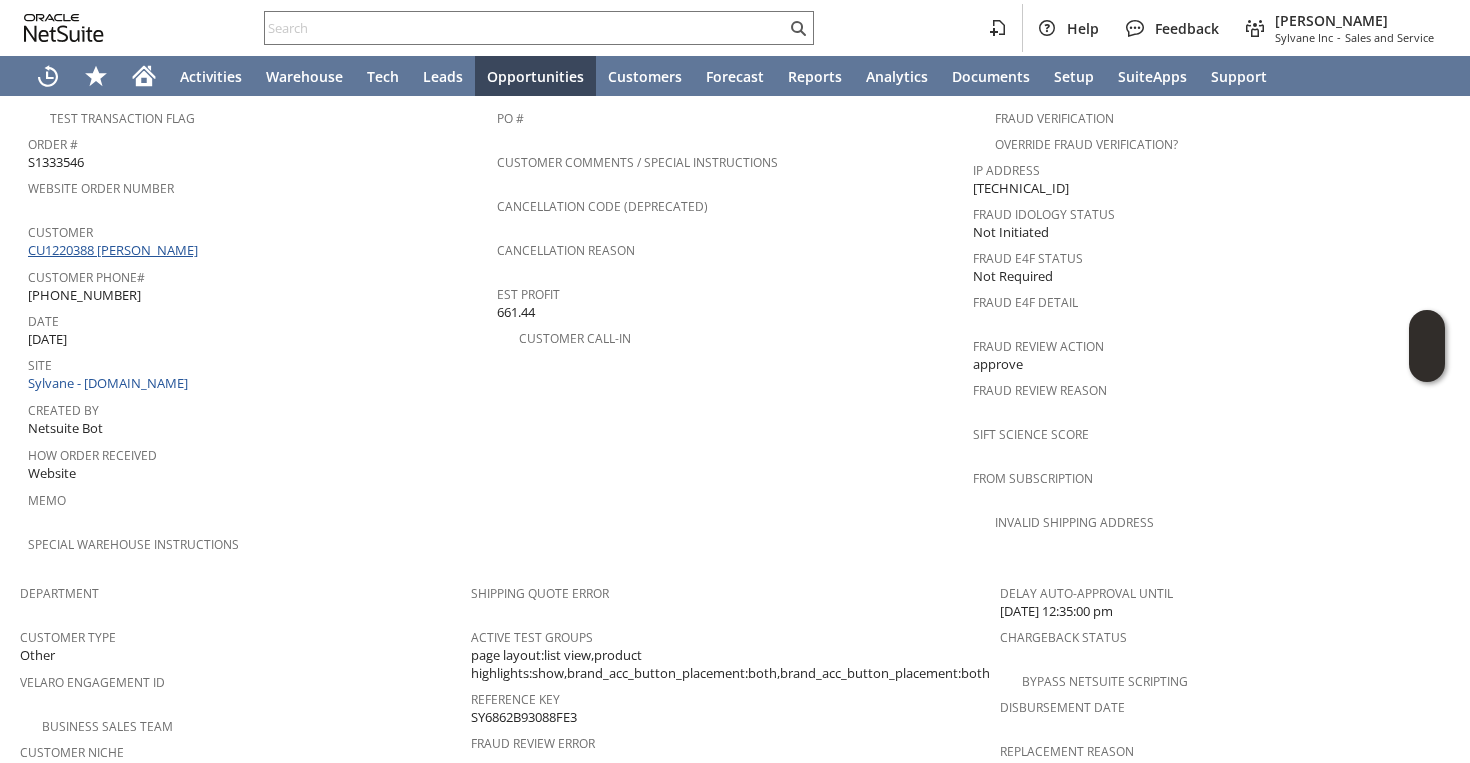 click on "CU1220388 [PERSON_NAME]" at bounding box center [115, 250] 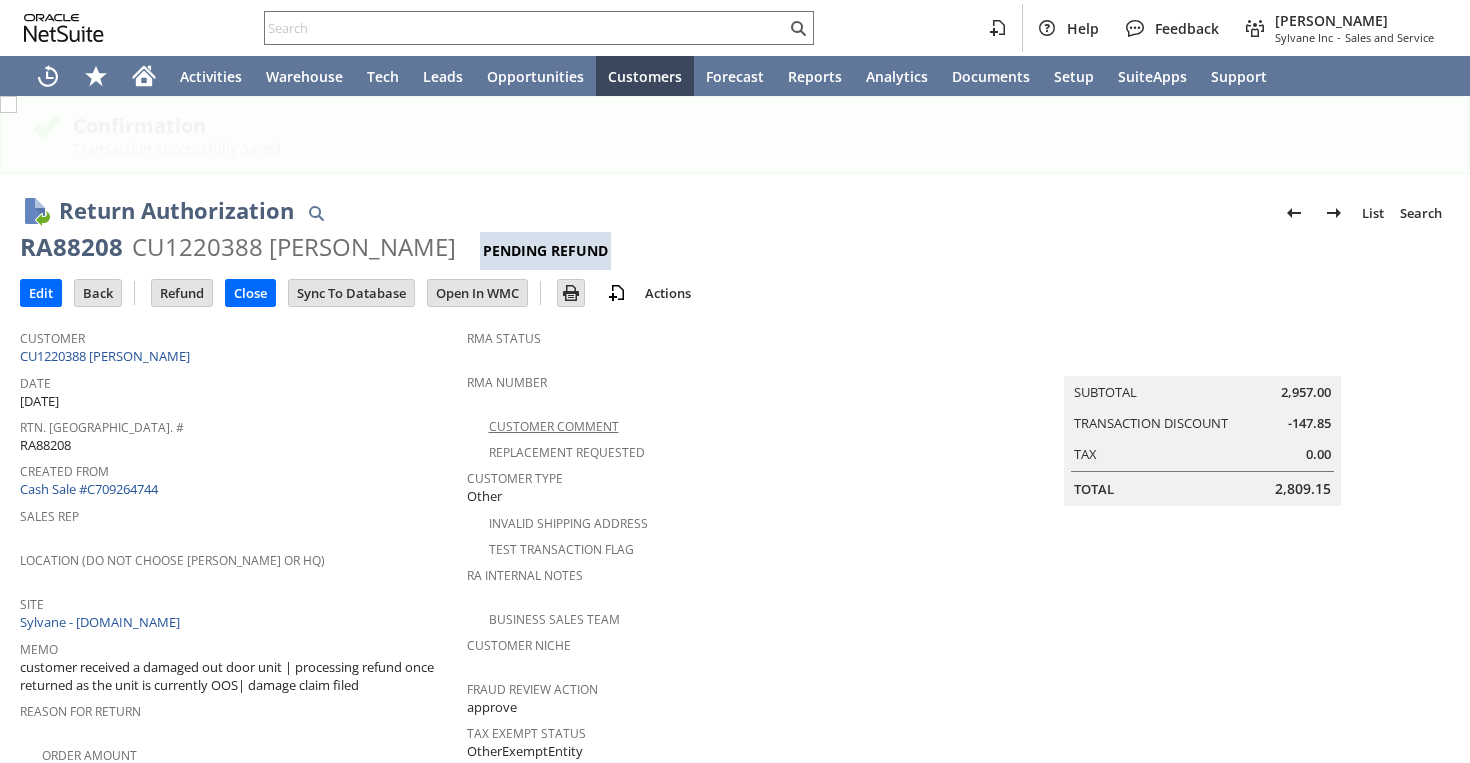 scroll, scrollTop: 0, scrollLeft: 0, axis: both 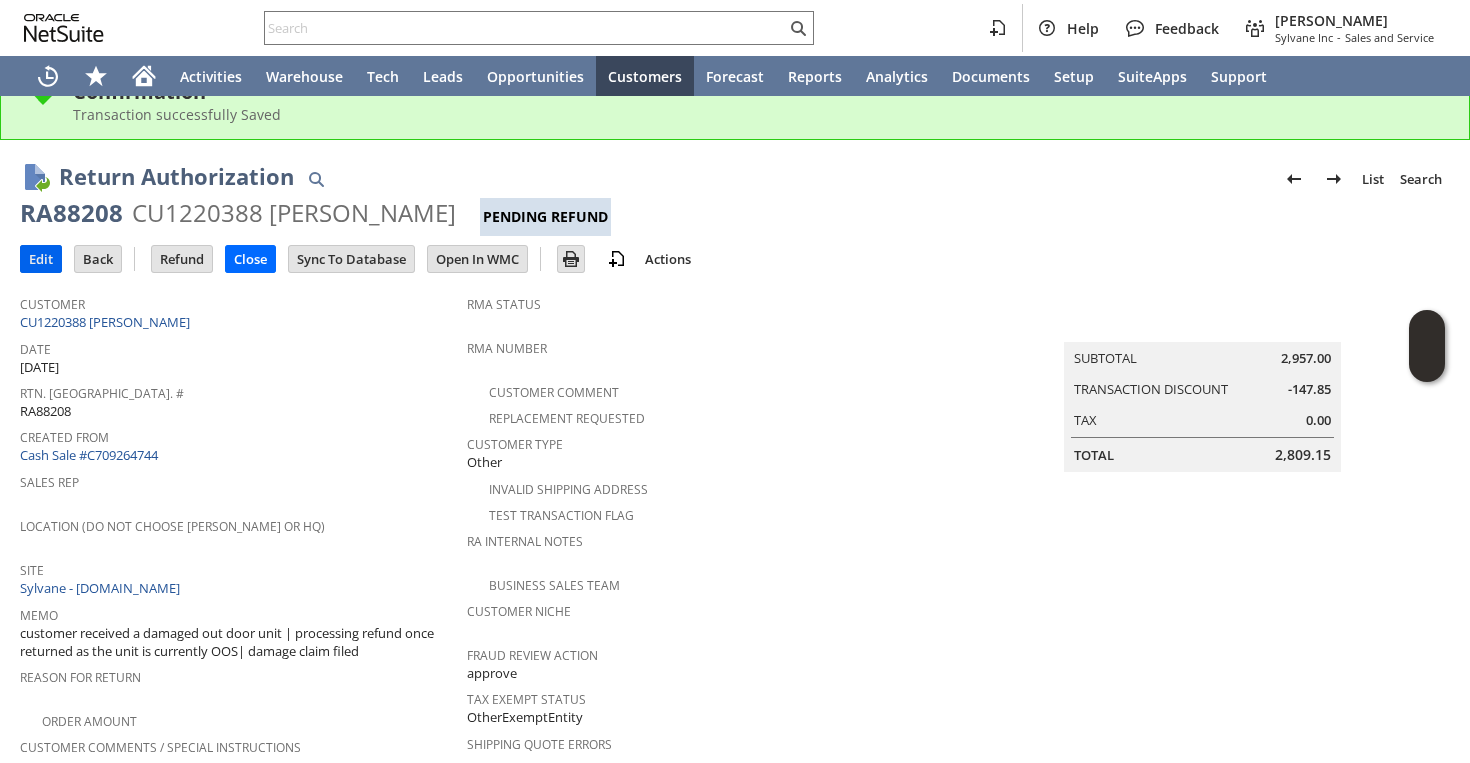 click on "Edit" at bounding box center [41, 259] 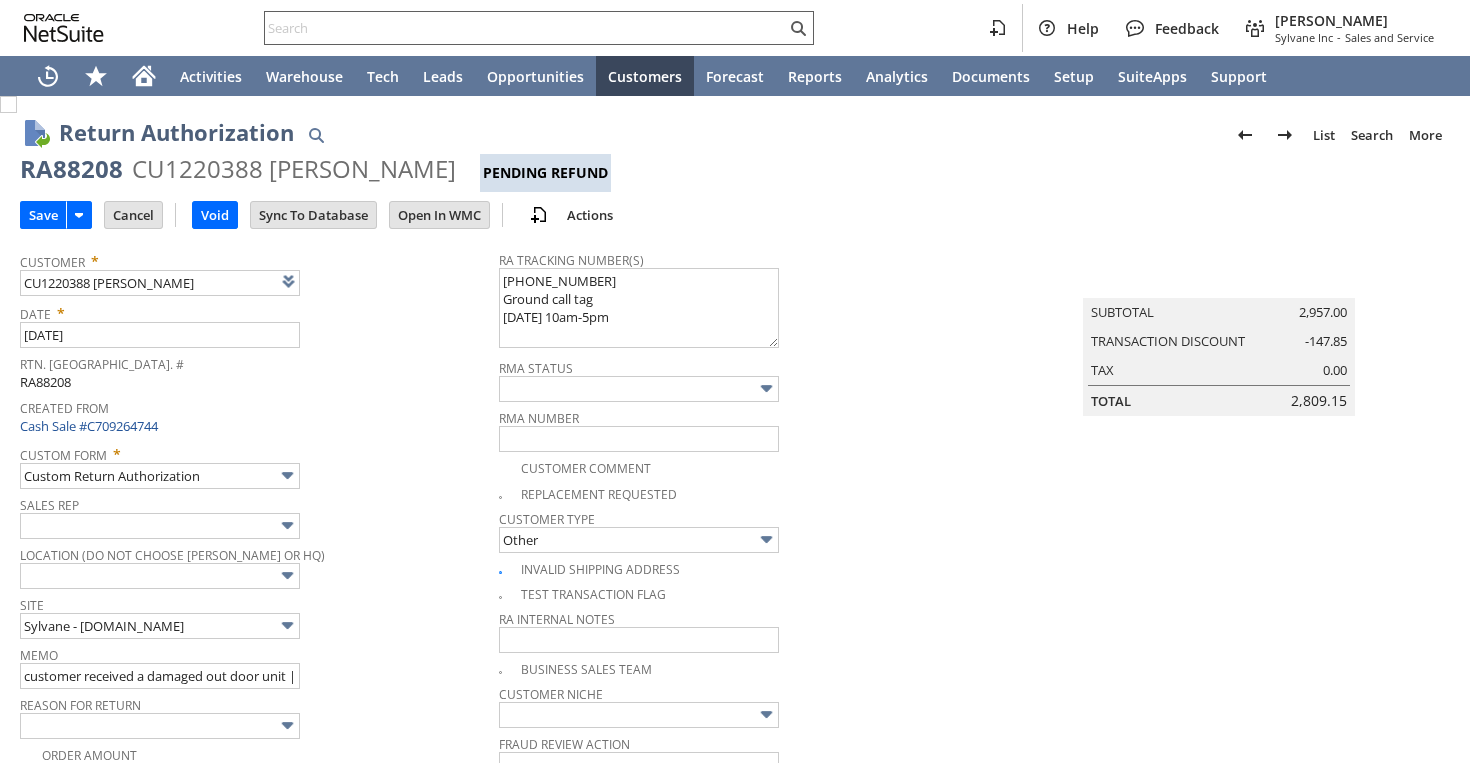 scroll, scrollTop: 0, scrollLeft: 0, axis: both 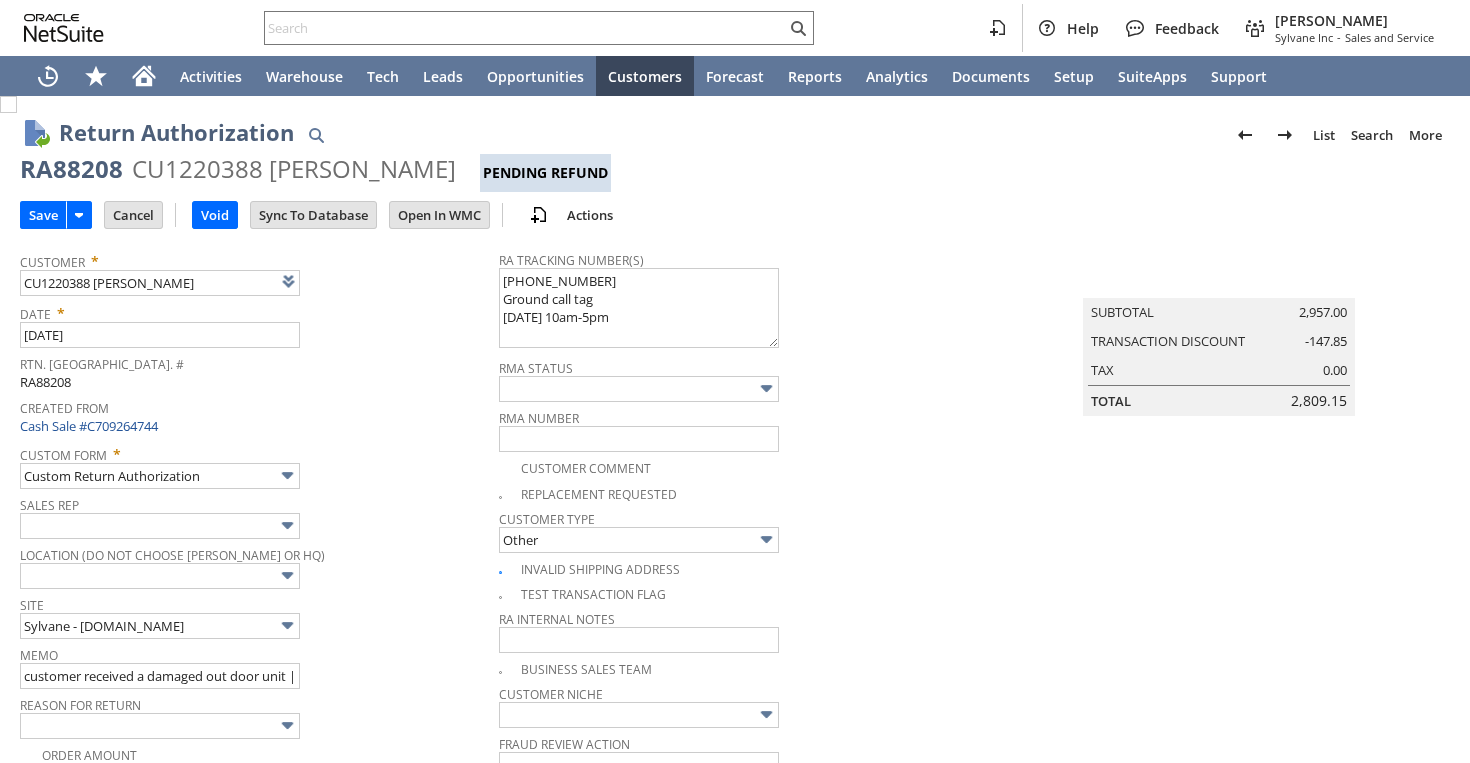type on "Add" 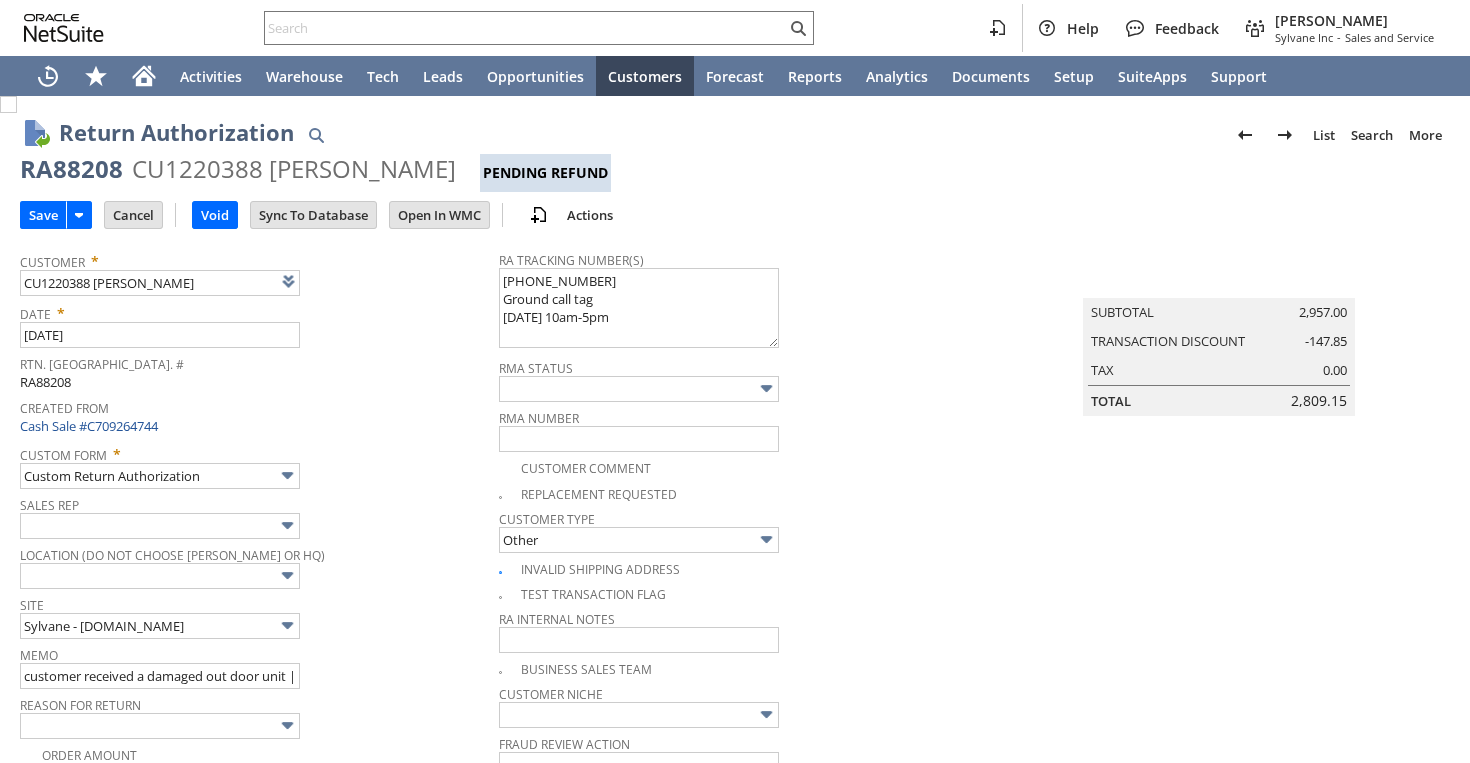 type on "Copy Previous" 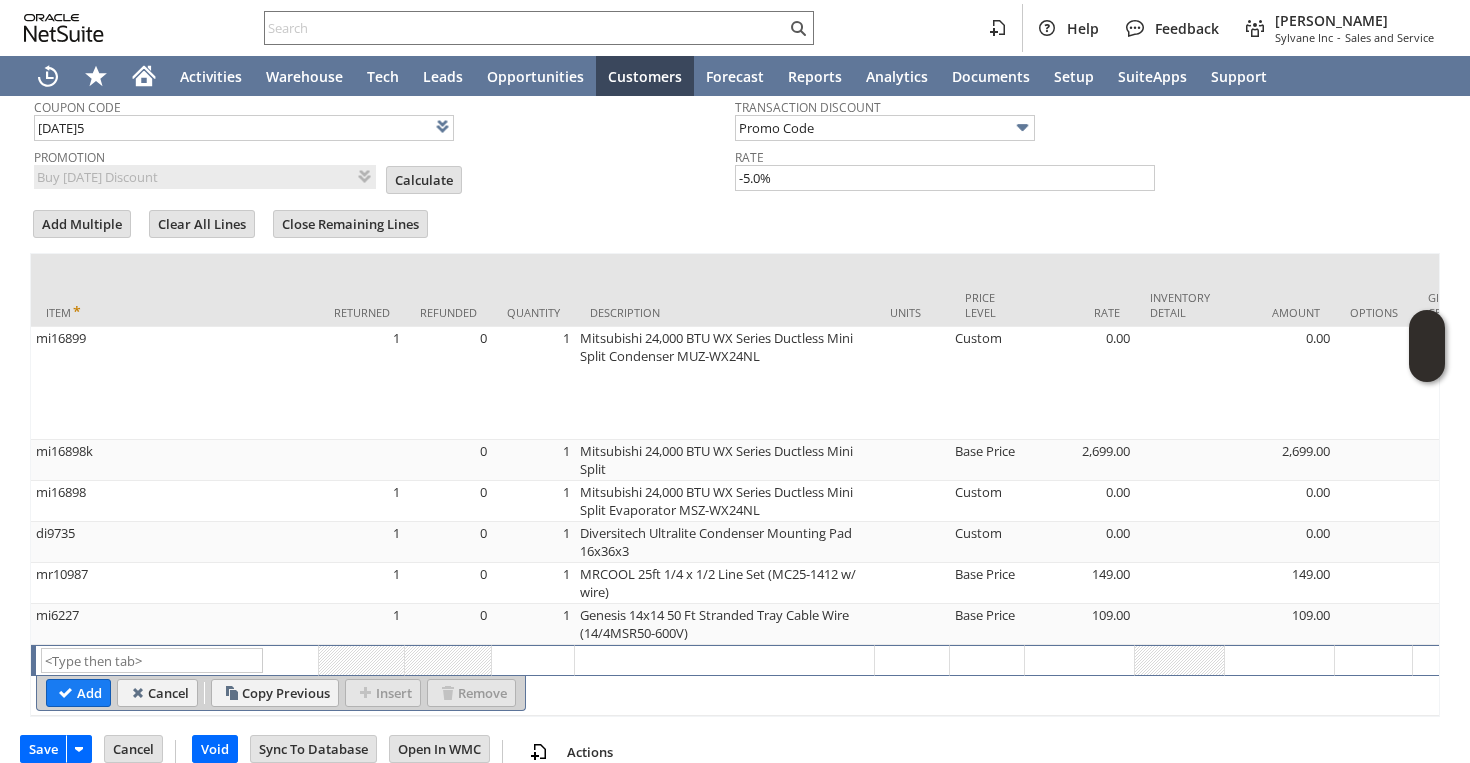 scroll, scrollTop: 1451, scrollLeft: 0, axis: vertical 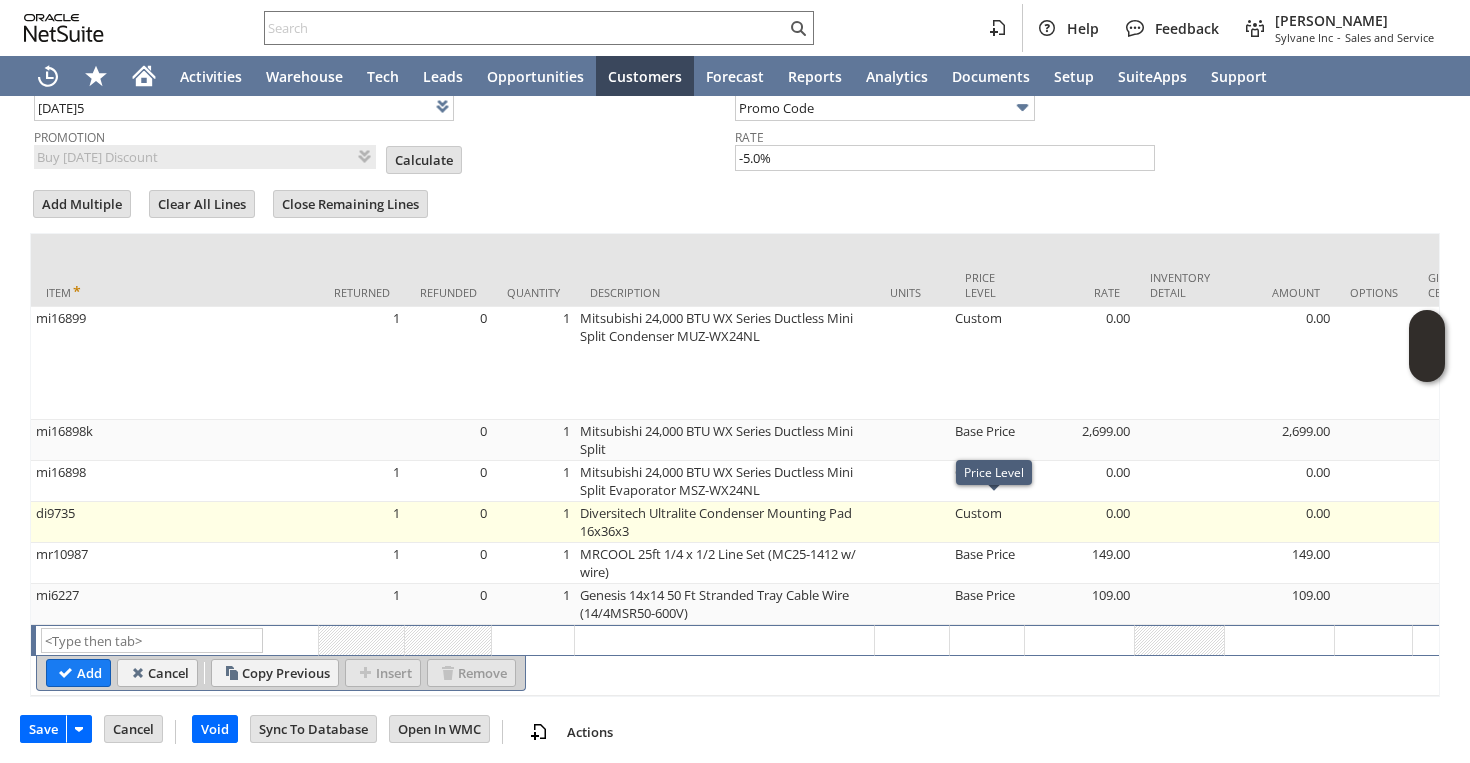 click on "Custom" at bounding box center [987, 522] 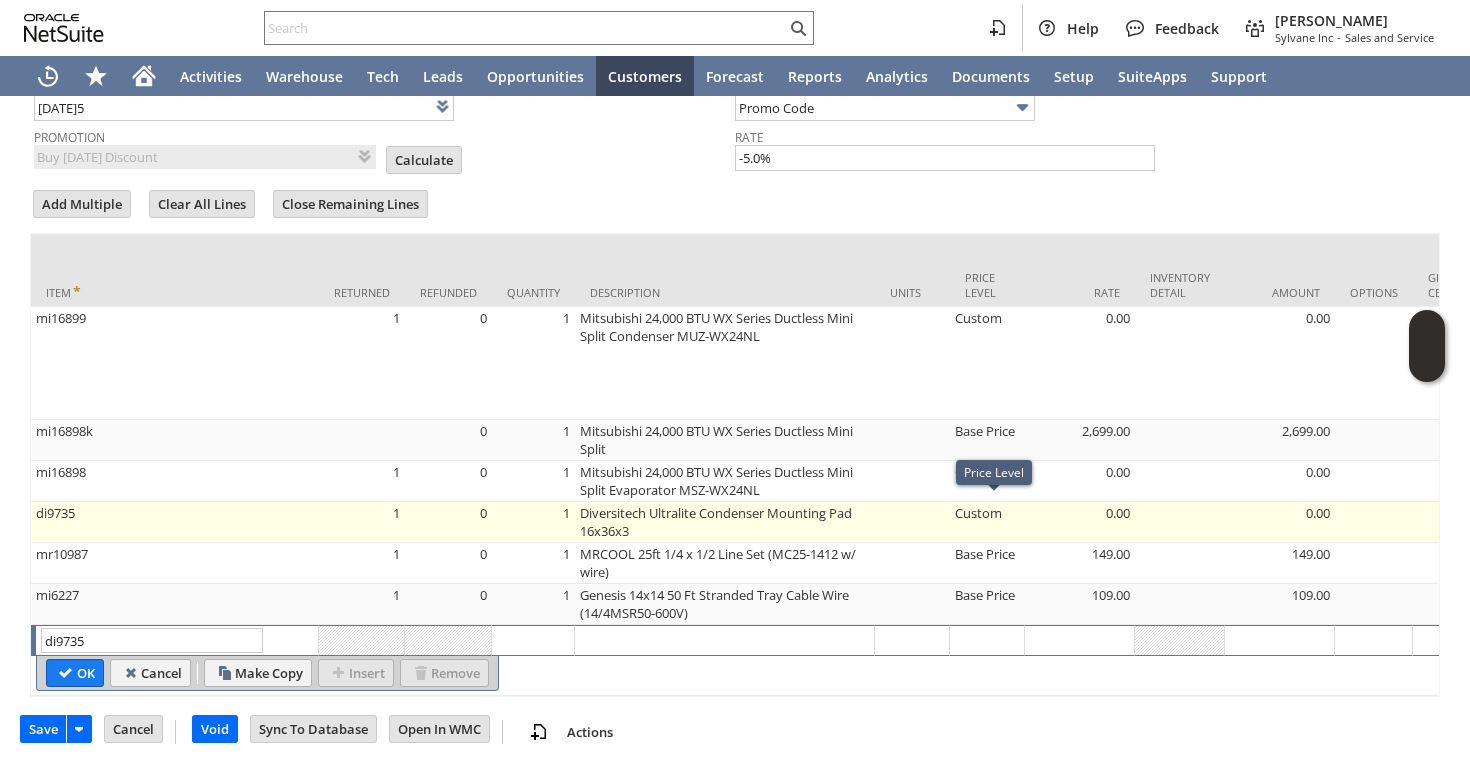 scroll, scrollTop: 1449, scrollLeft: 0, axis: vertical 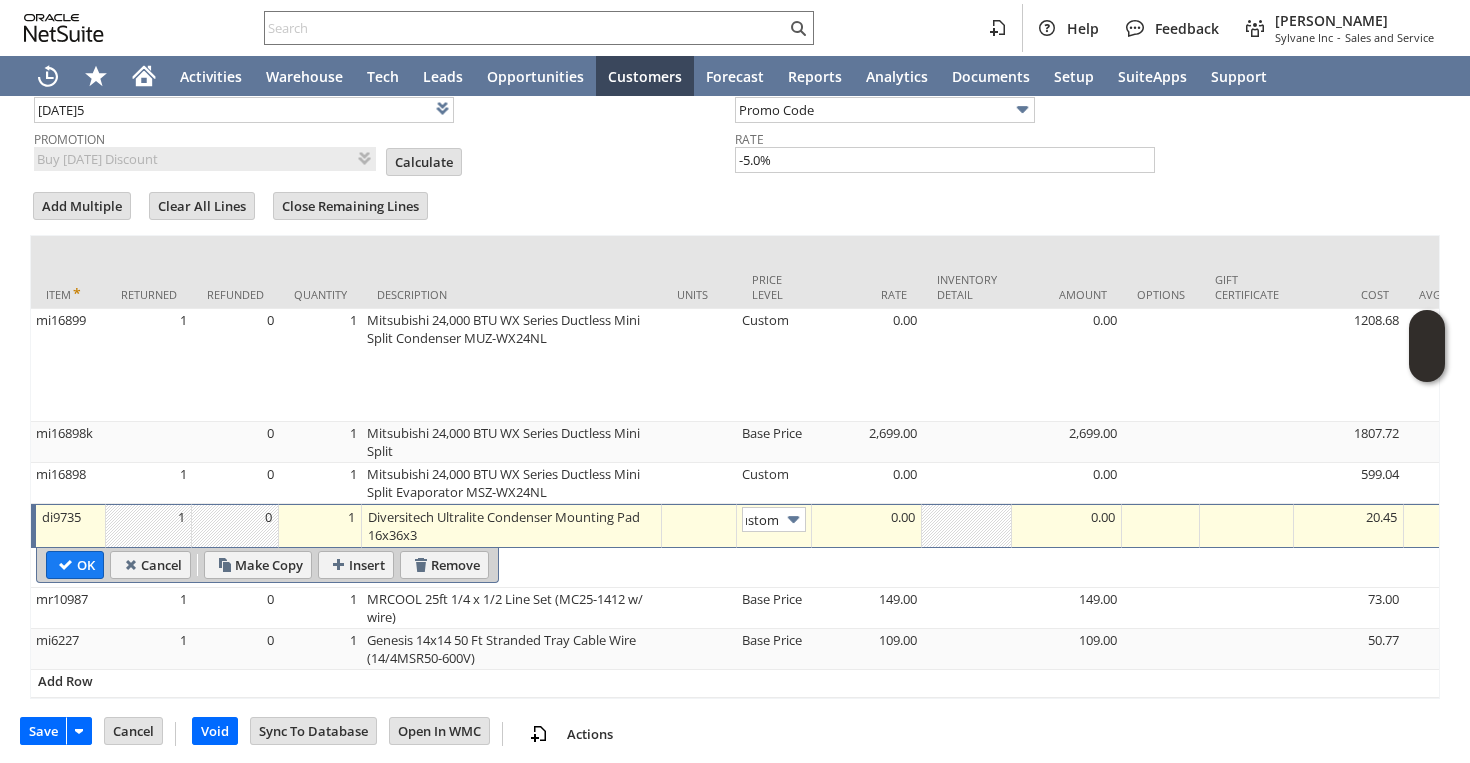 type on "Base Price" 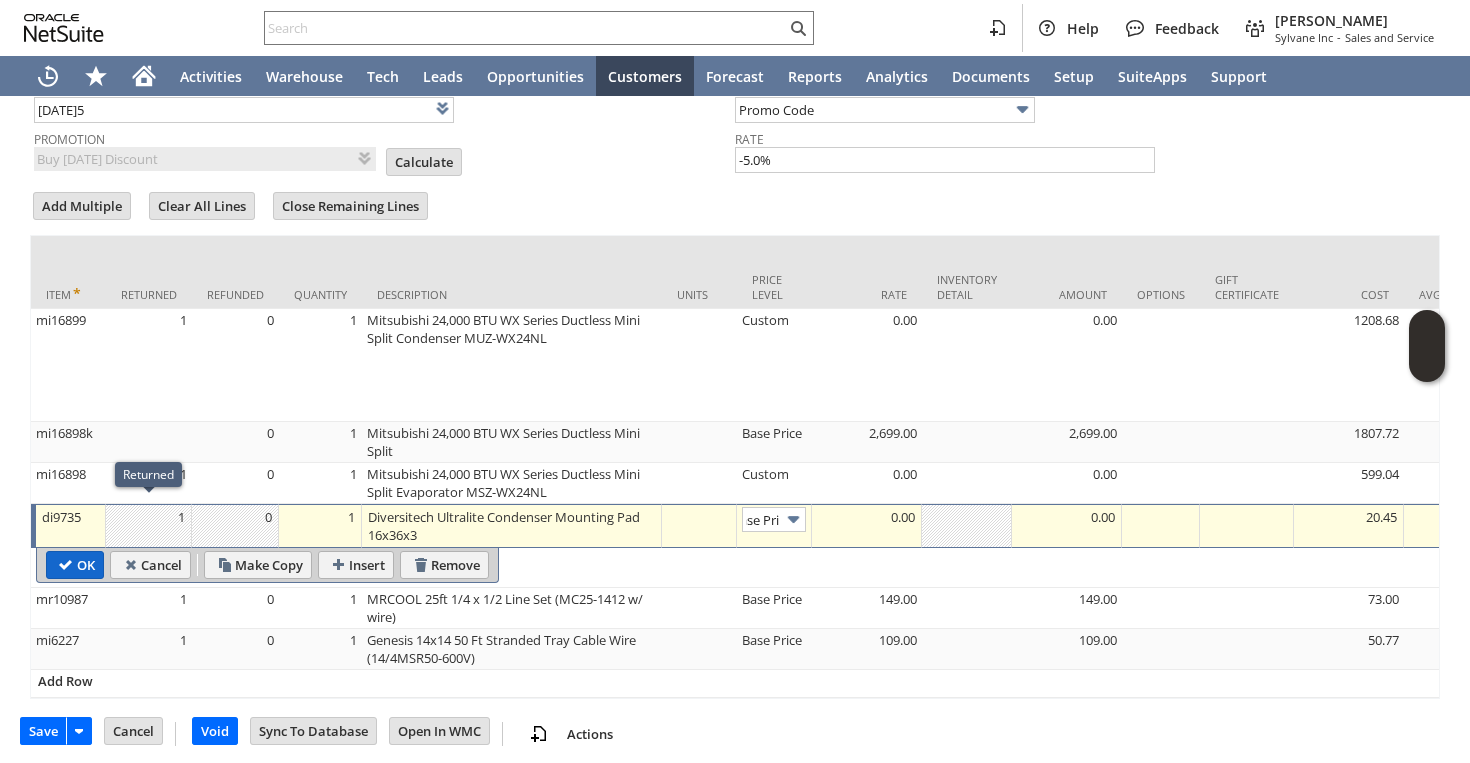 click on "OK" at bounding box center (75, 565) 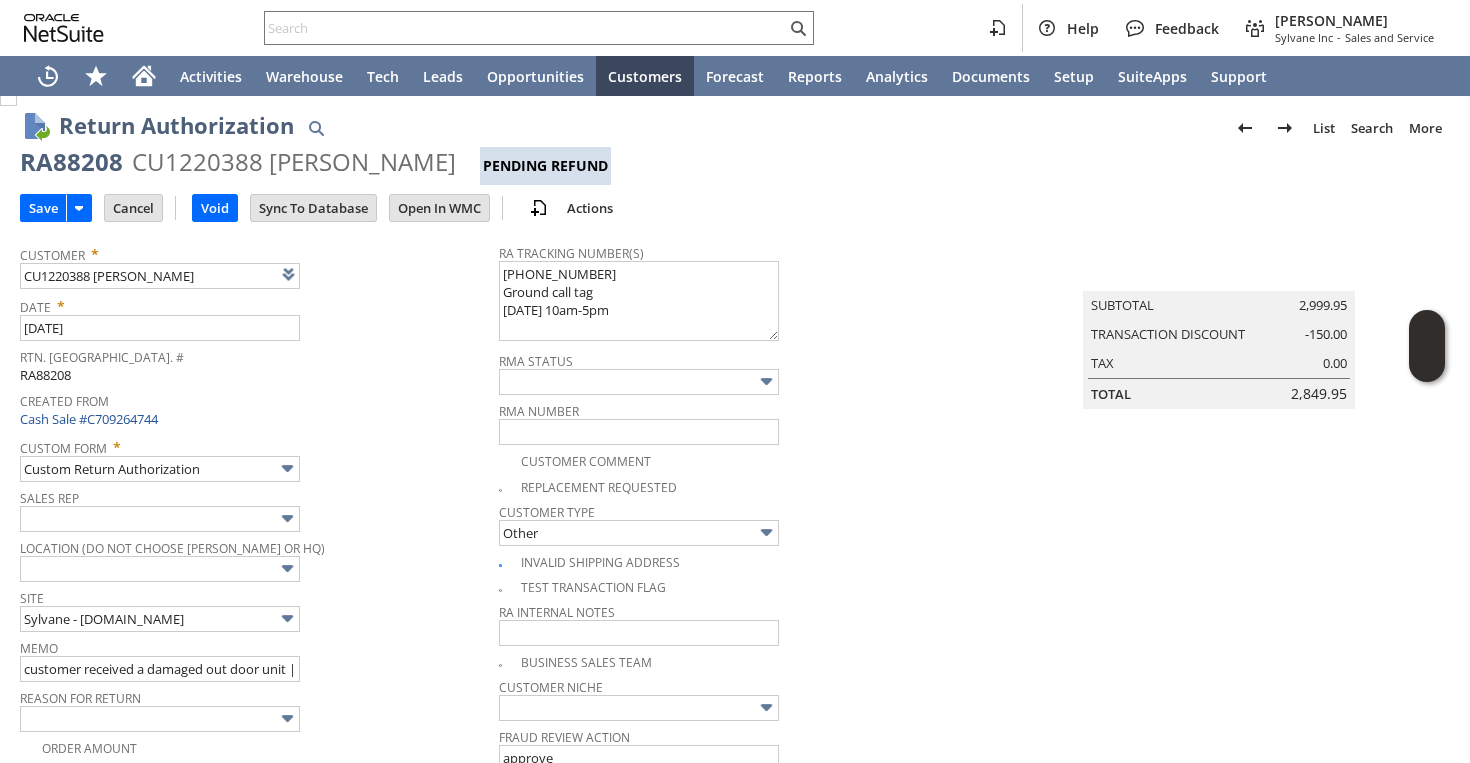 scroll, scrollTop: 0, scrollLeft: 0, axis: both 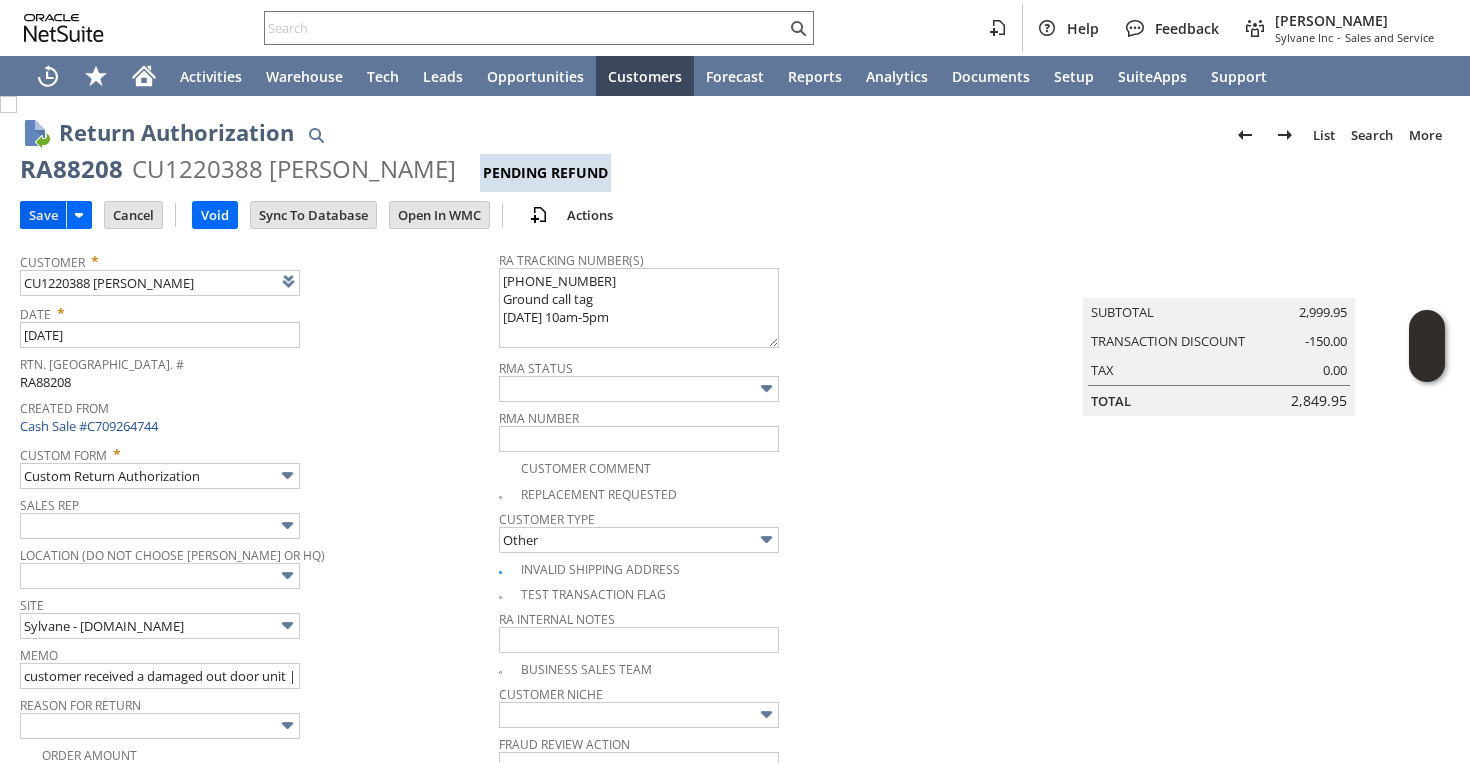 click on "Save" at bounding box center [43, 215] 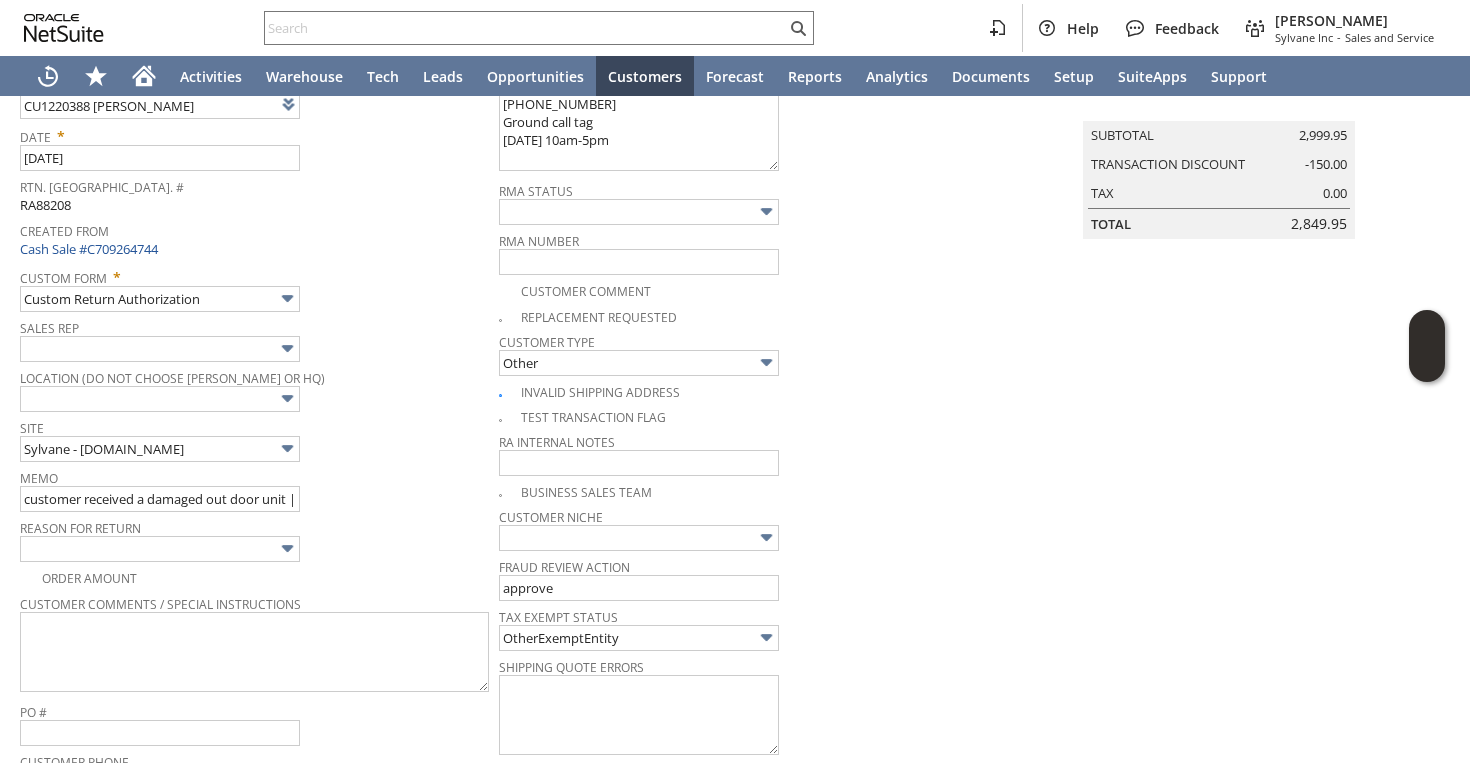 scroll, scrollTop: 0, scrollLeft: 0, axis: both 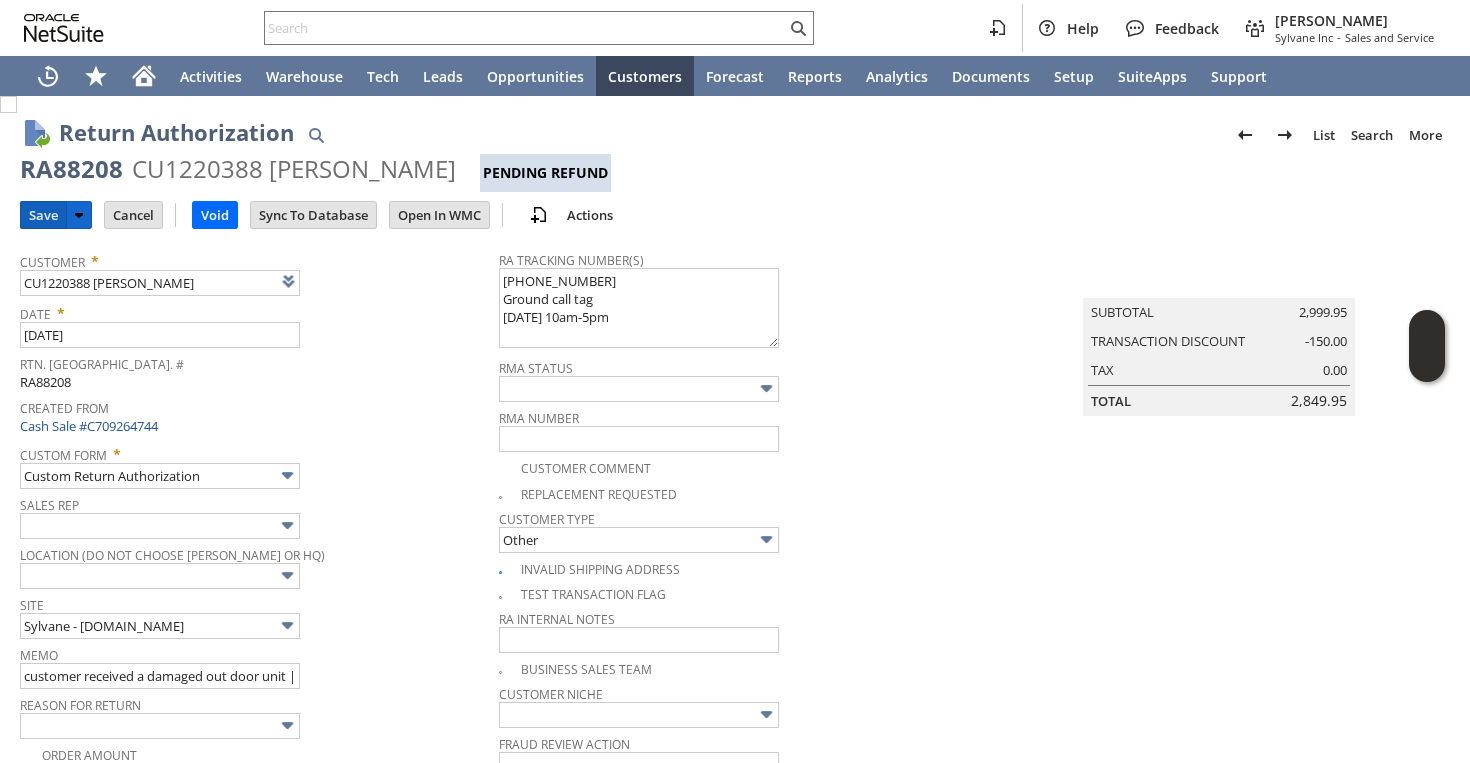 click on "Save" at bounding box center [43, 215] 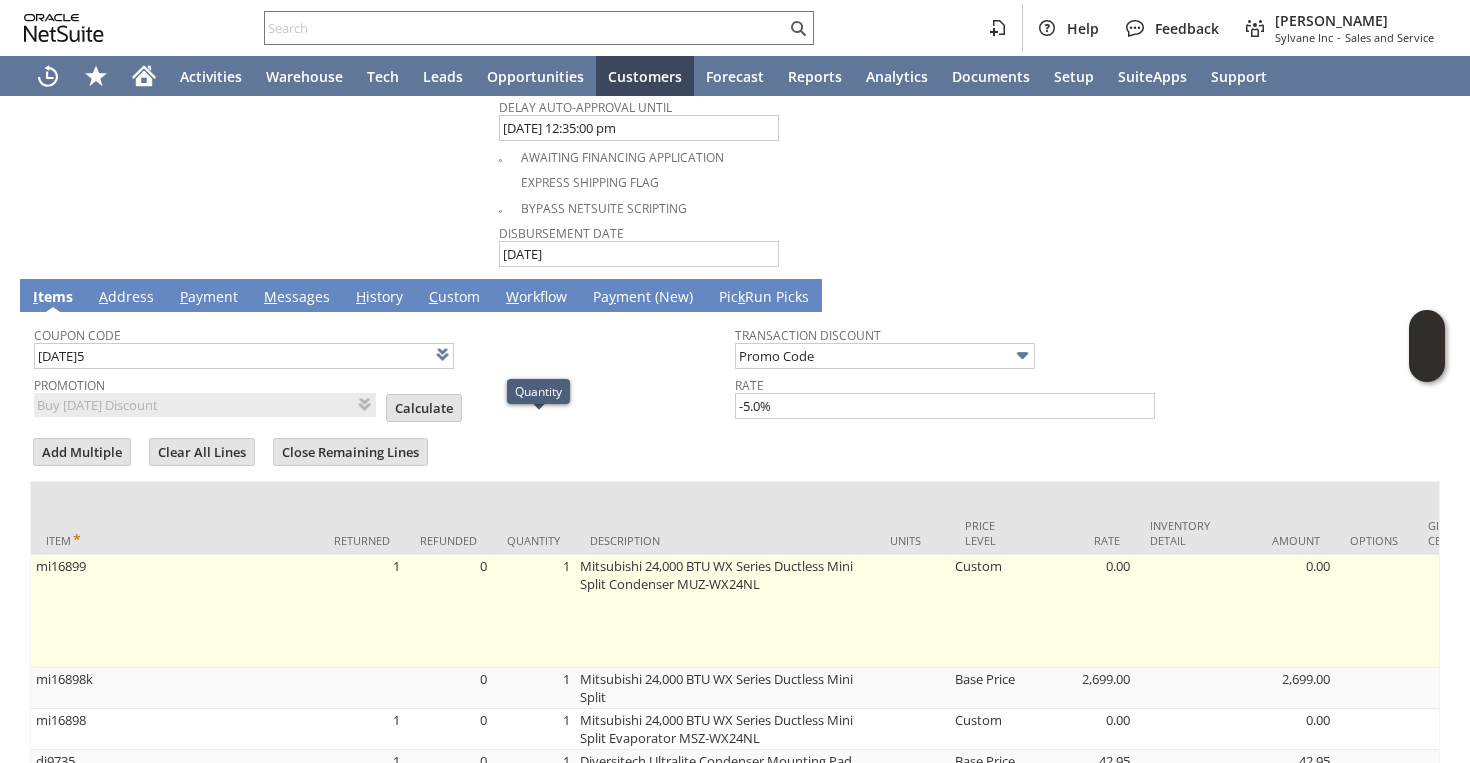 scroll, scrollTop: 1158, scrollLeft: 0, axis: vertical 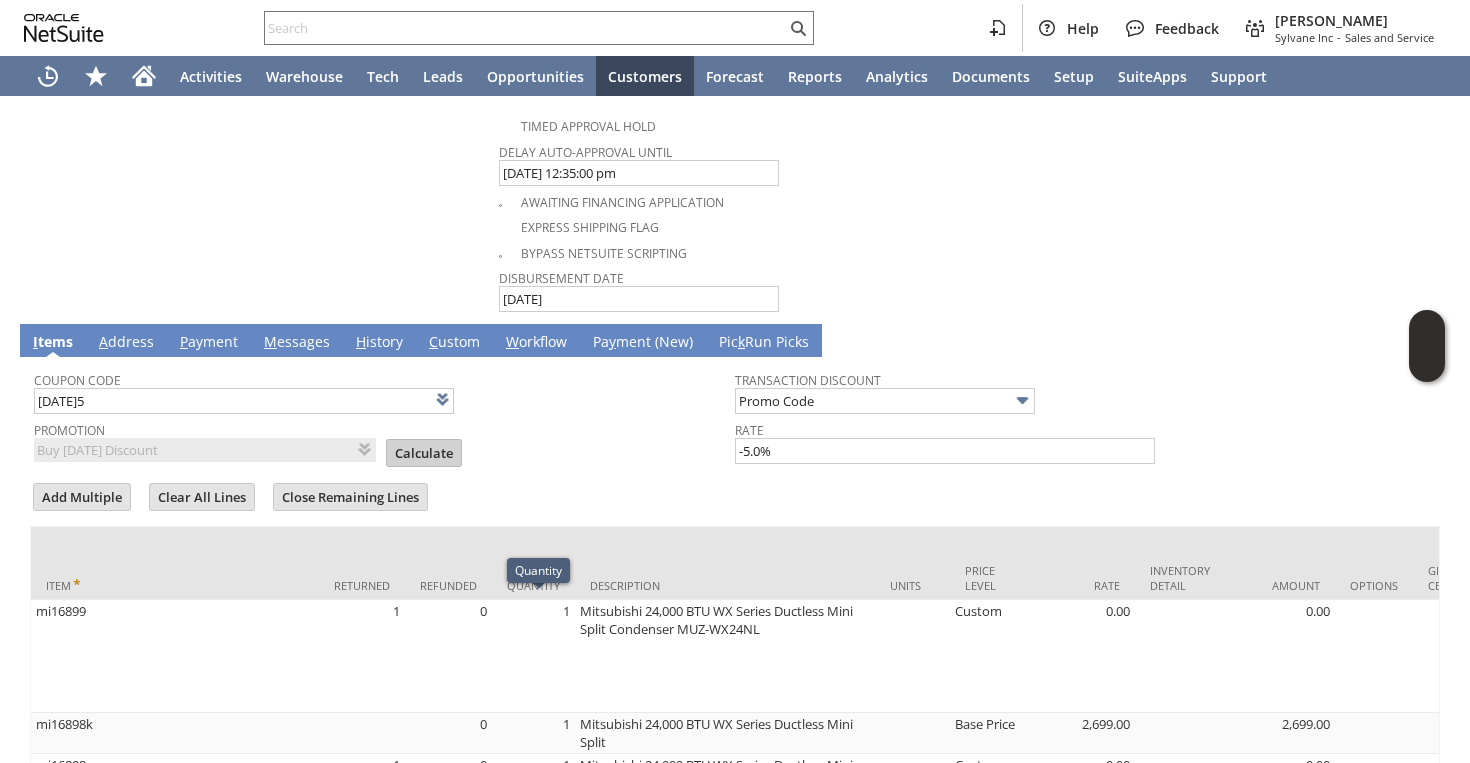 click on "Calculate" at bounding box center [424, 453] 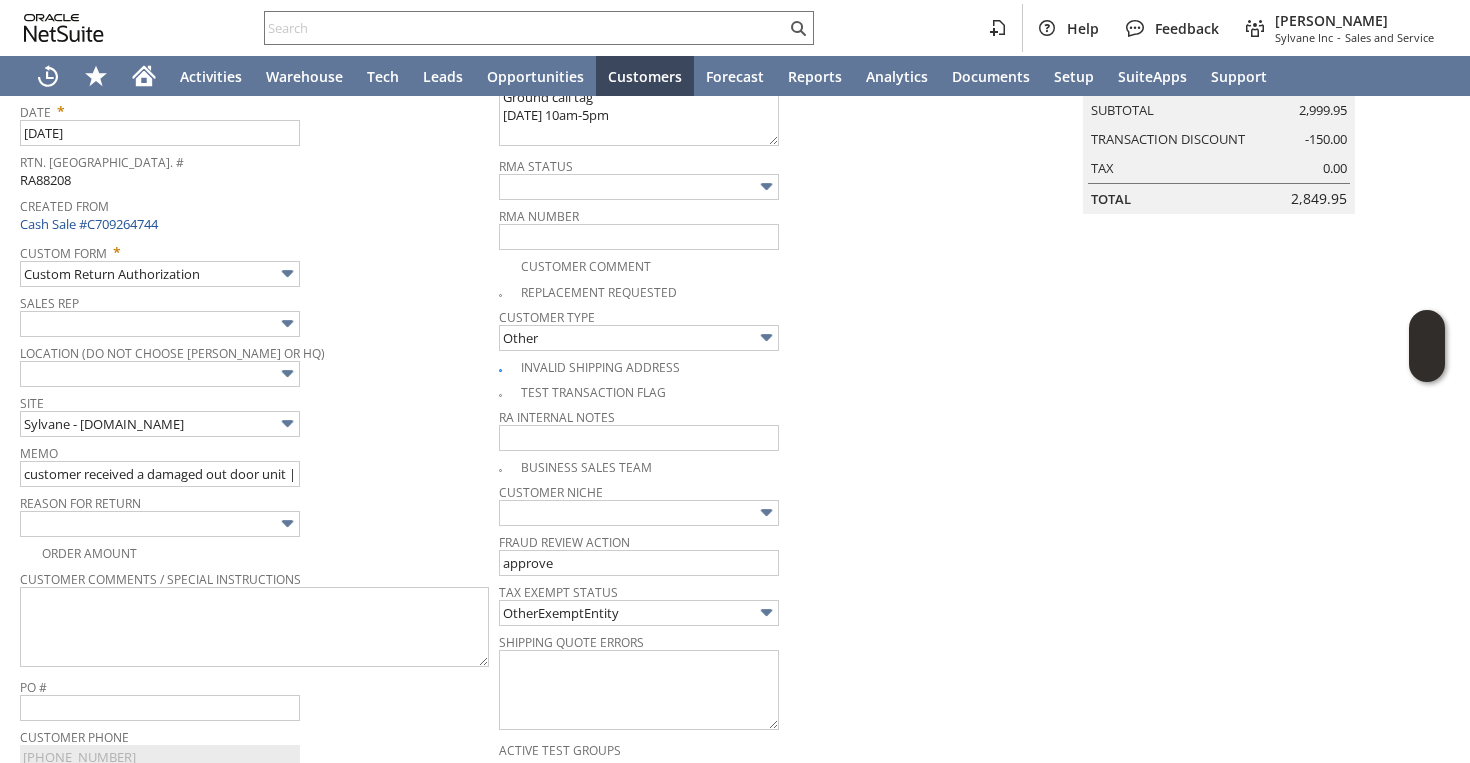 scroll, scrollTop: 0, scrollLeft: 0, axis: both 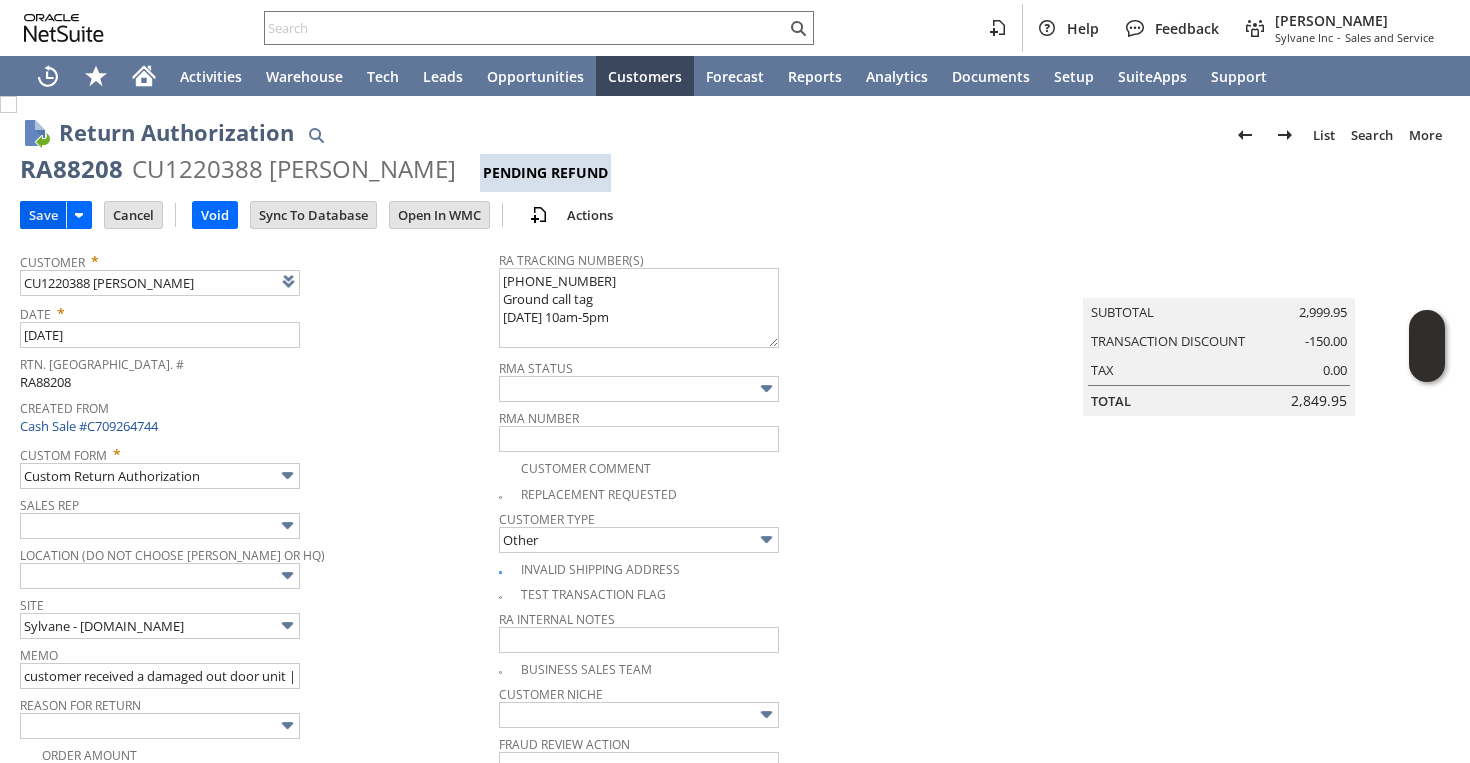 click on "Save" at bounding box center [43, 215] 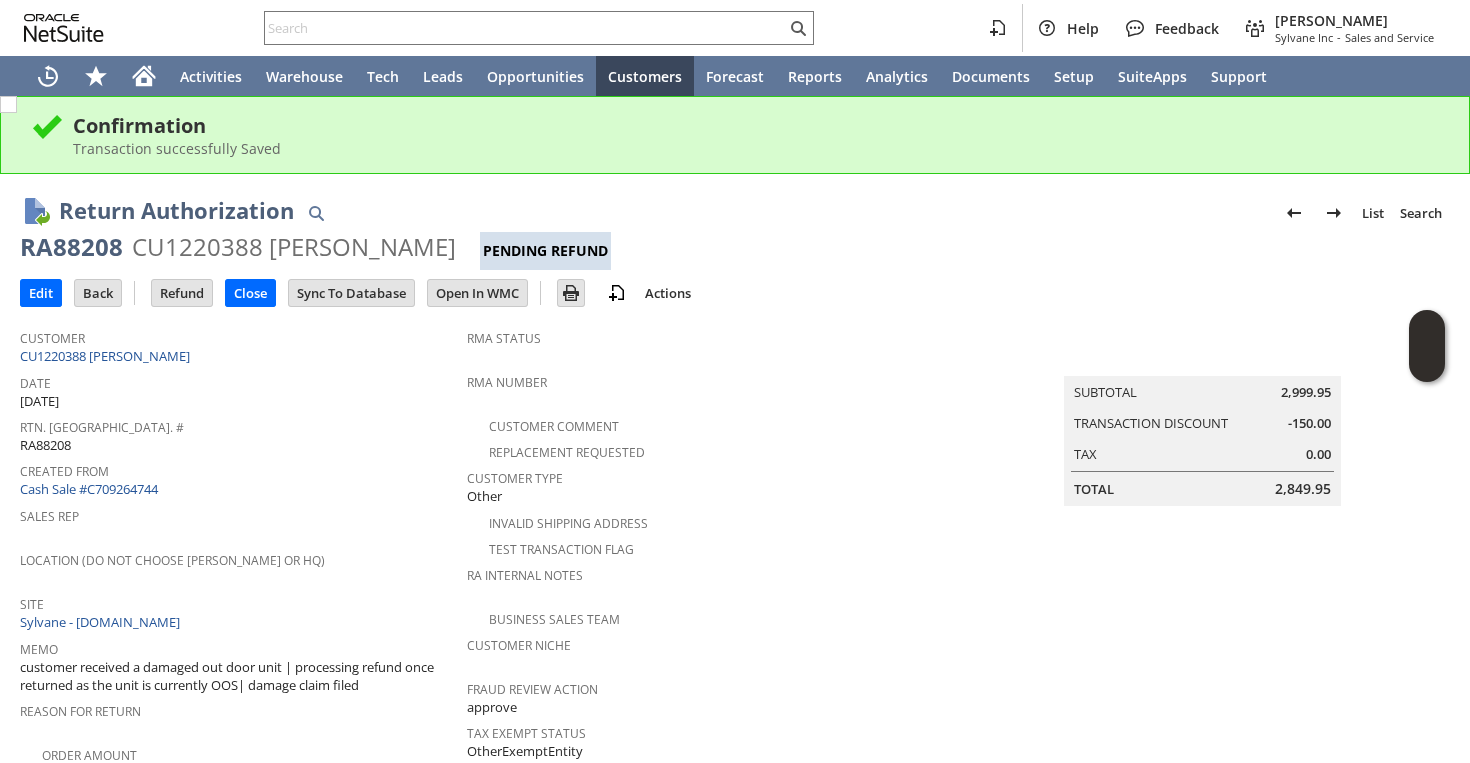 scroll, scrollTop: 0, scrollLeft: 0, axis: both 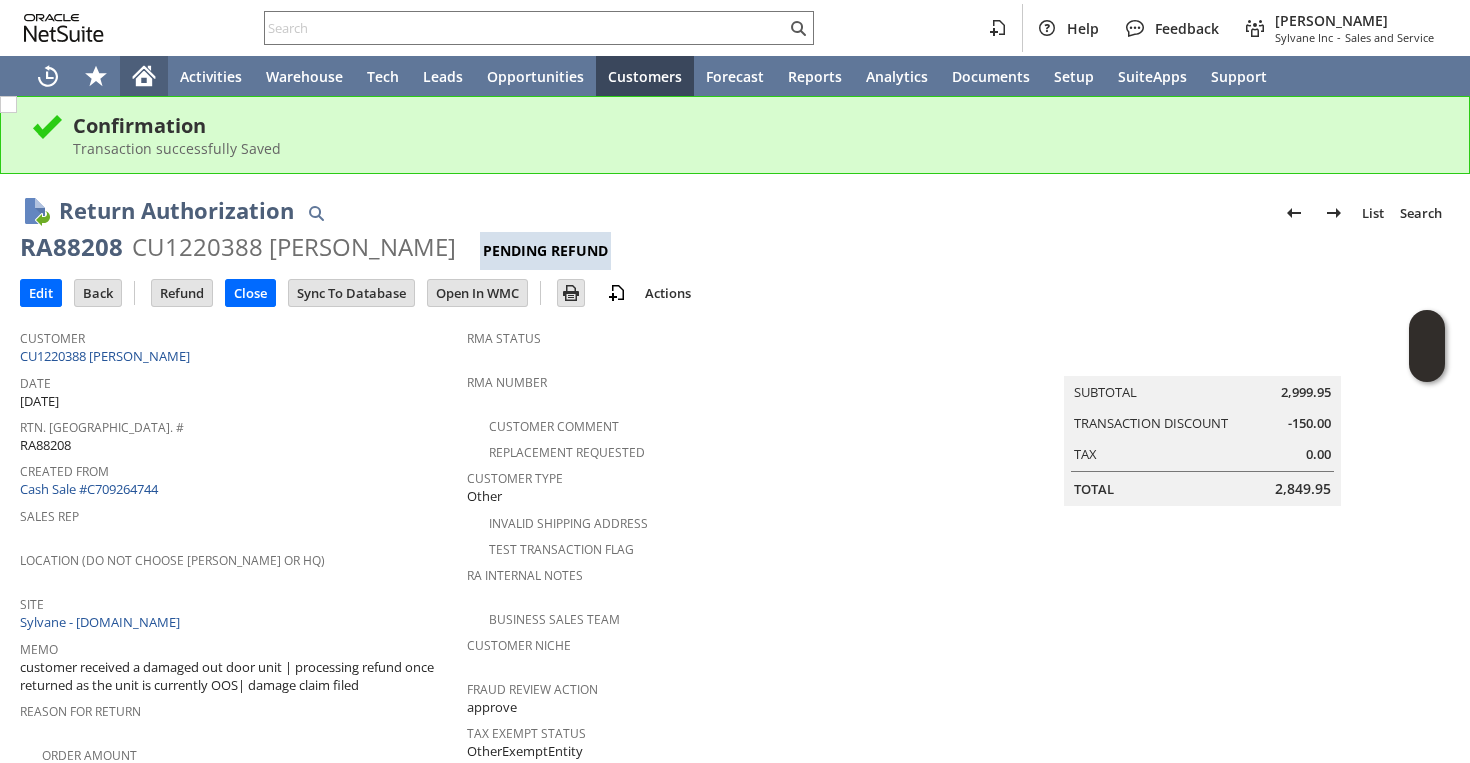 click 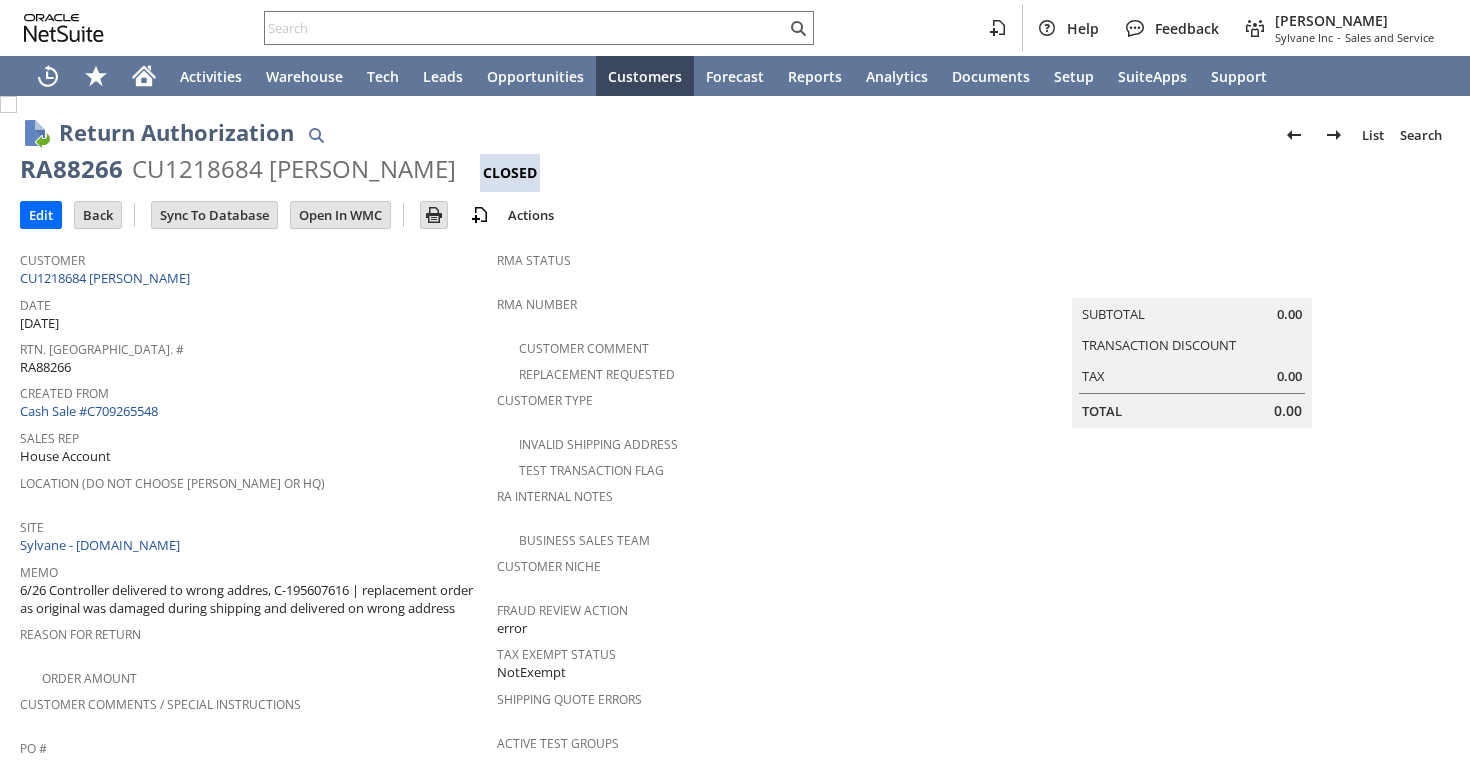 scroll, scrollTop: 0, scrollLeft: 0, axis: both 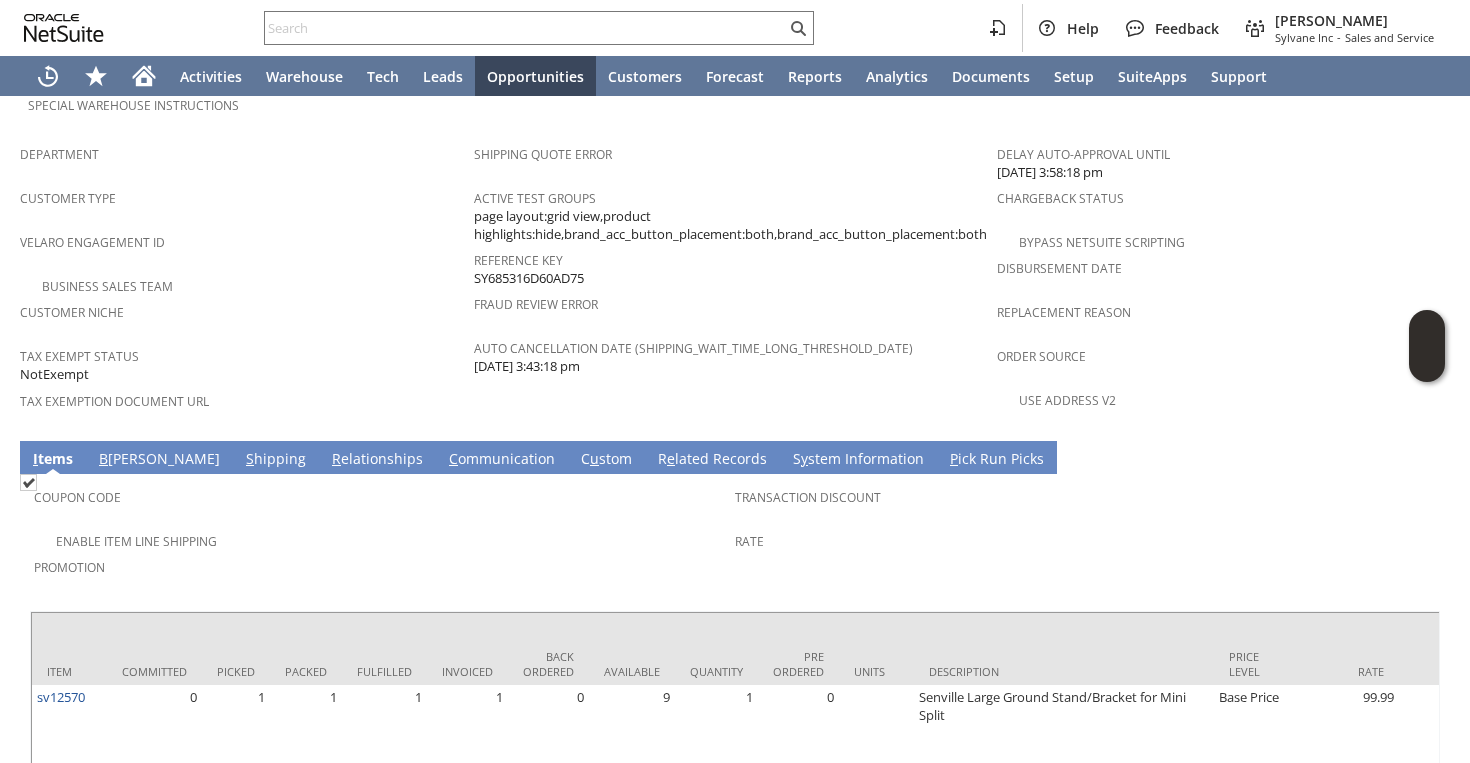 click on "S hipping" at bounding box center (276, 460) 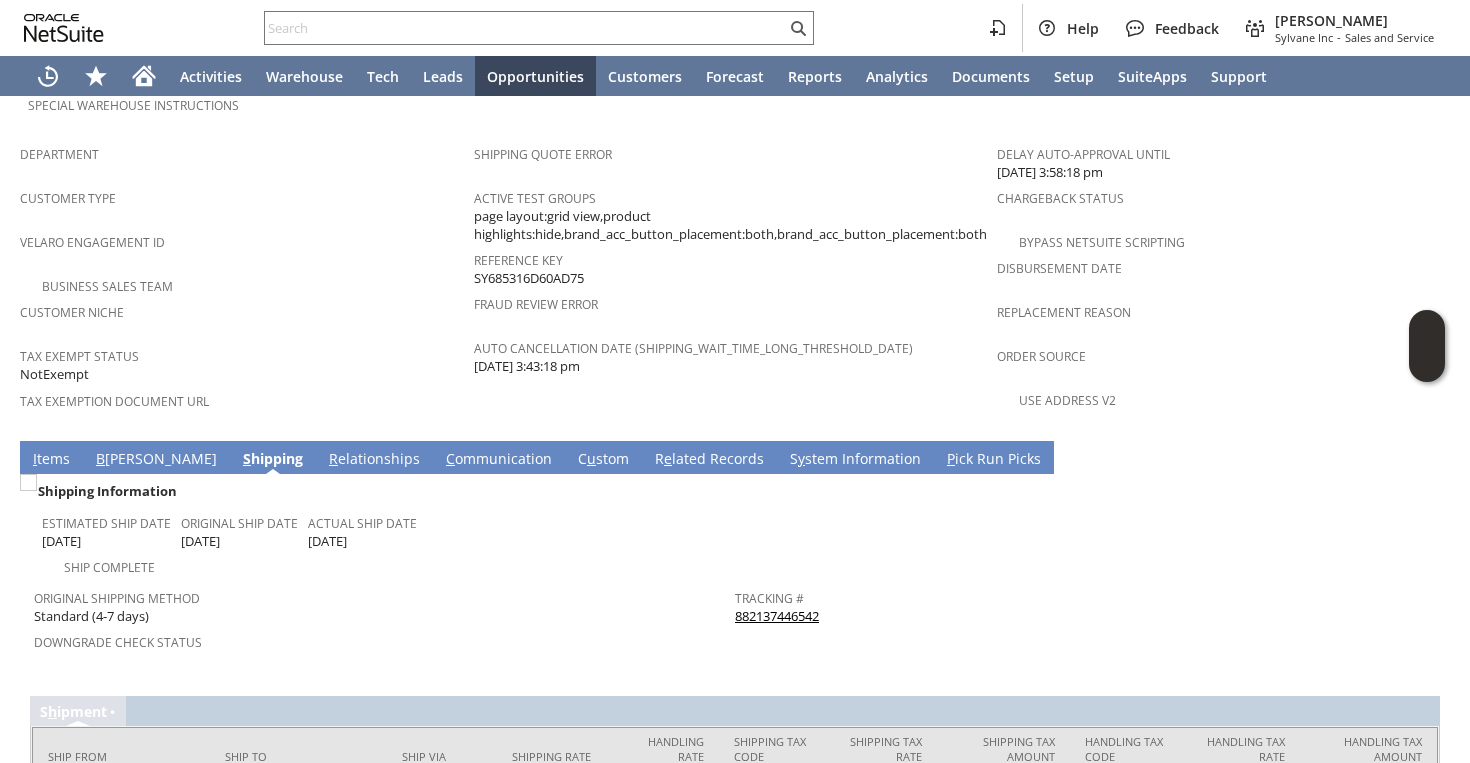 click on "I tems" at bounding box center [51, 460] 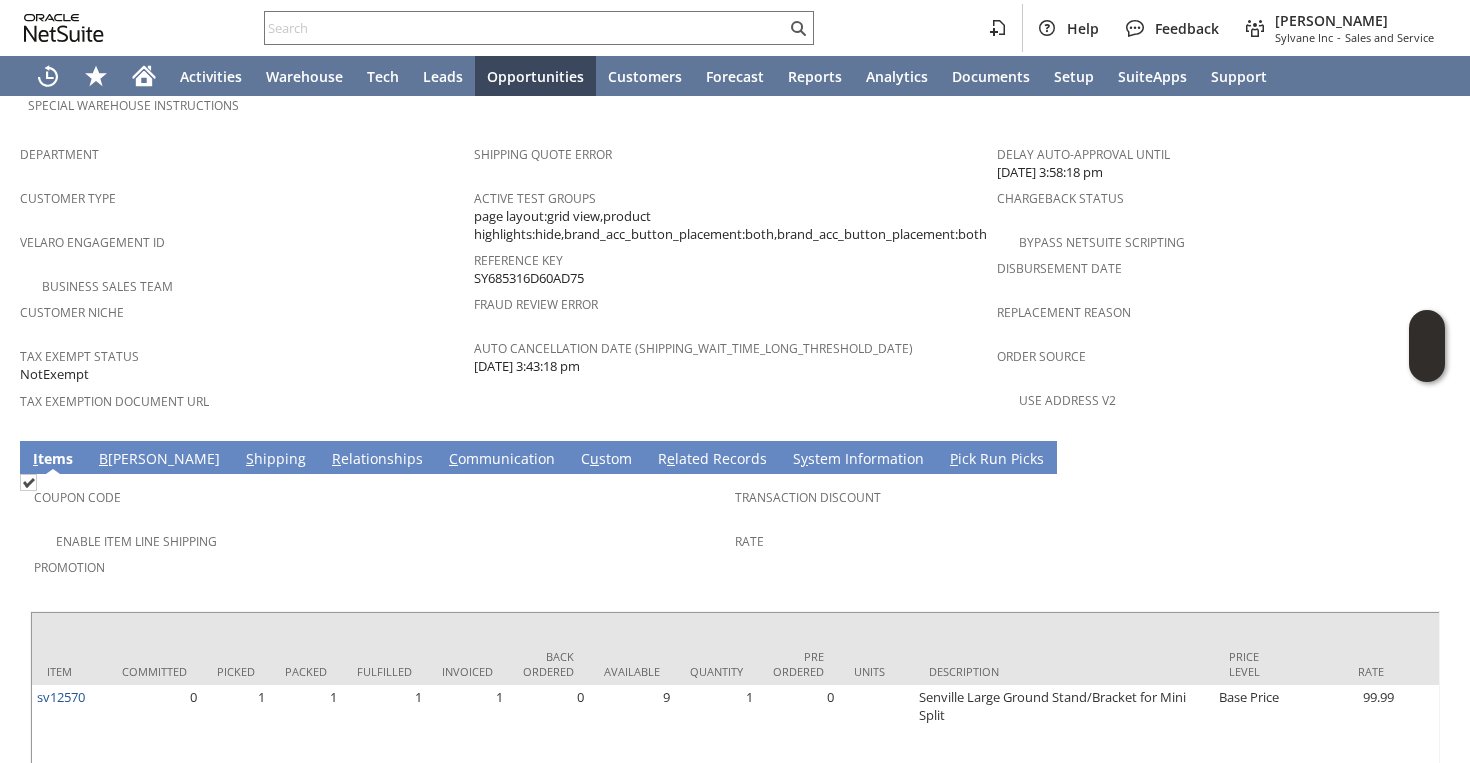 scroll, scrollTop: 1283, scrollLeft: 0, axis: vertical 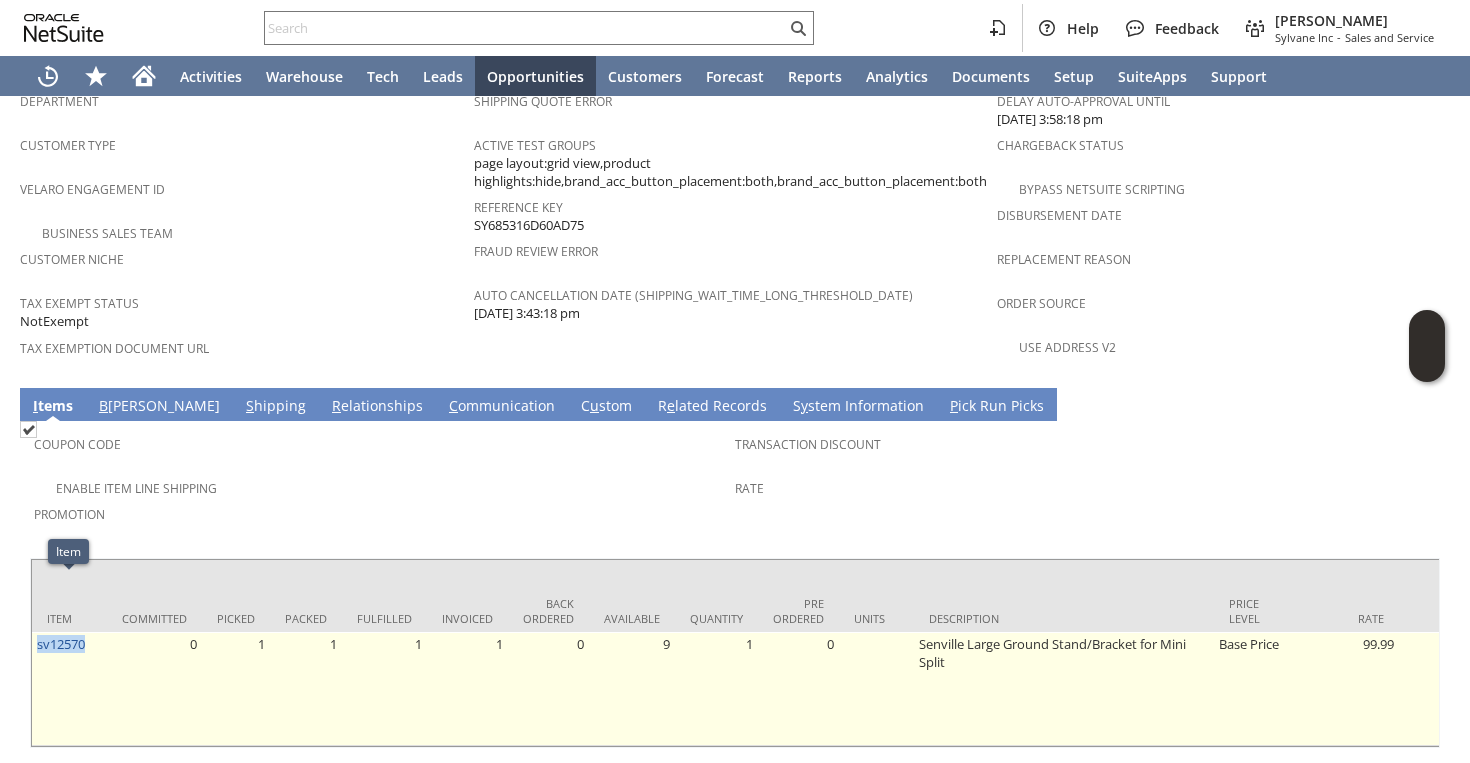 drag, startPoint x: 96, startPoint y: 586, endPoint x: 35, endPoint y: 585, distance: 61.008198 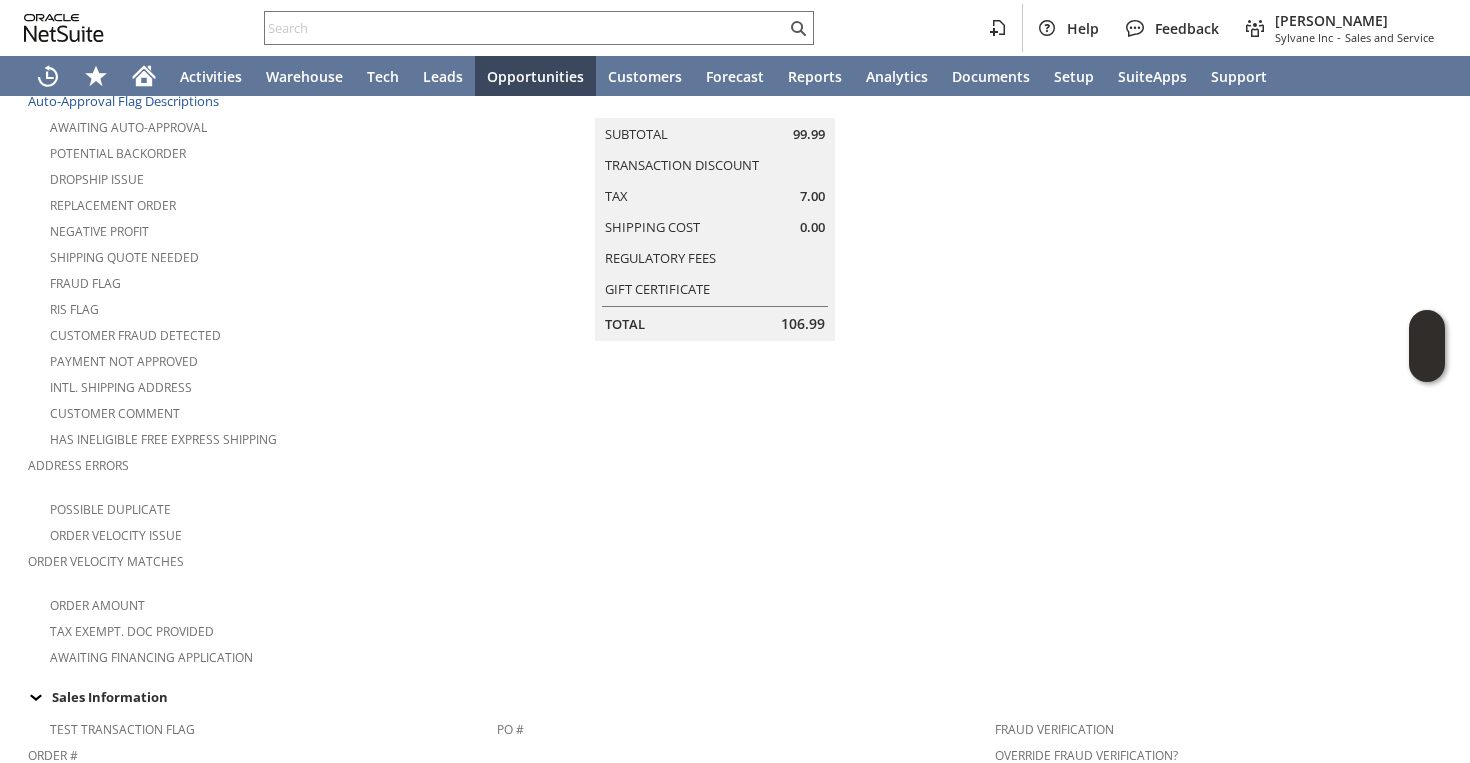 scroll, scrollTop: 0, scrollLeft: 0, axis: both 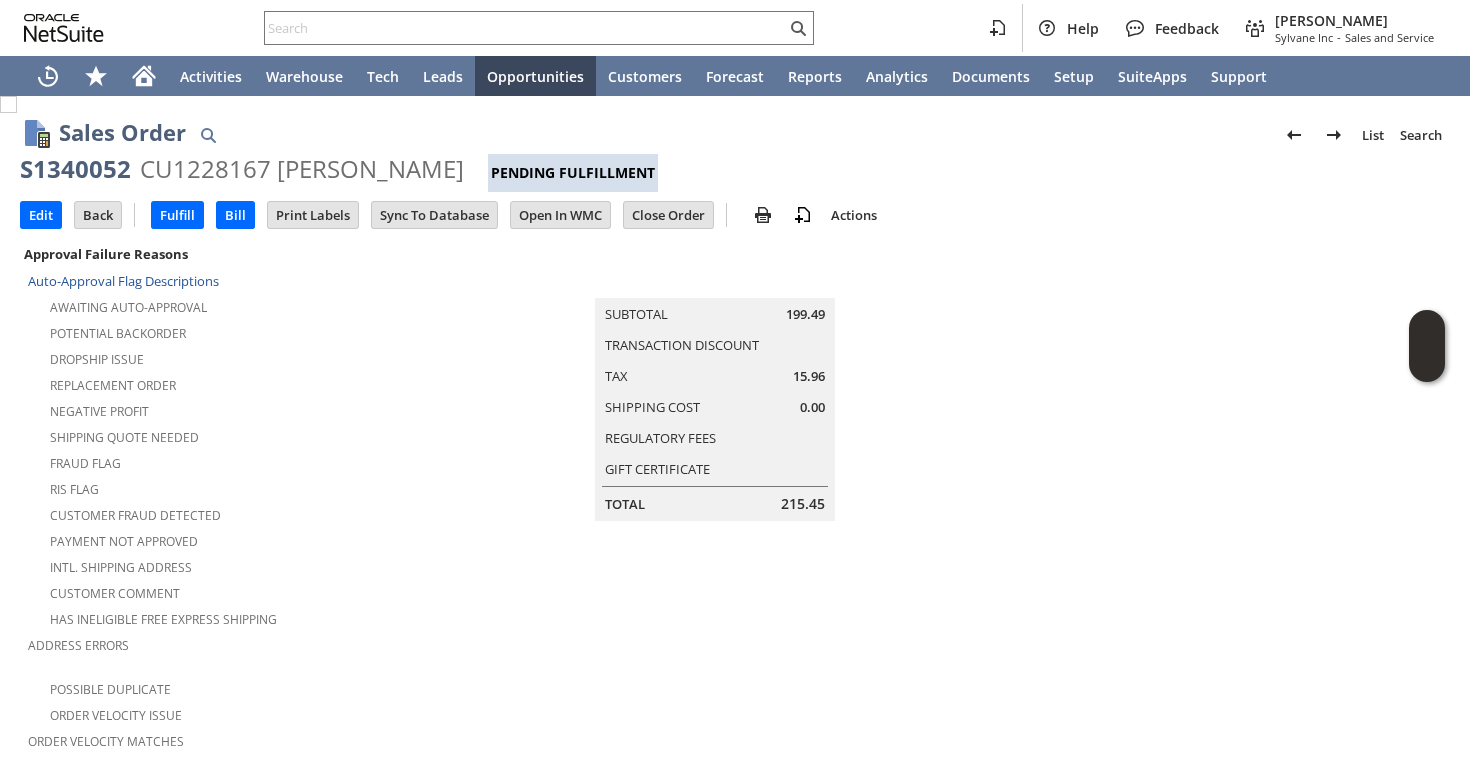 click on "Shipping Quote Needed" at bounding box center (242, 435) 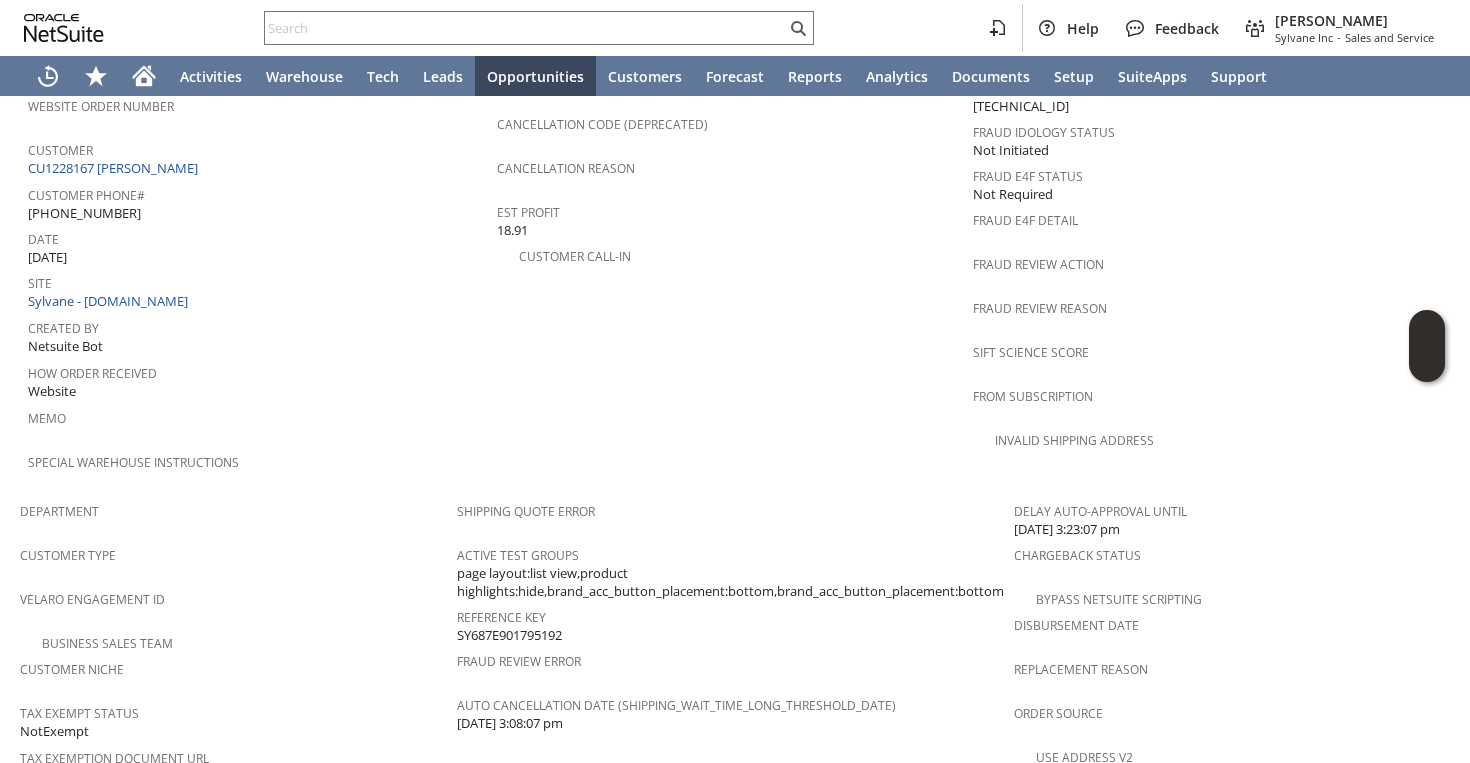 scroll, scrollTop: 1265, scrollLeft: 0, axis: vertical 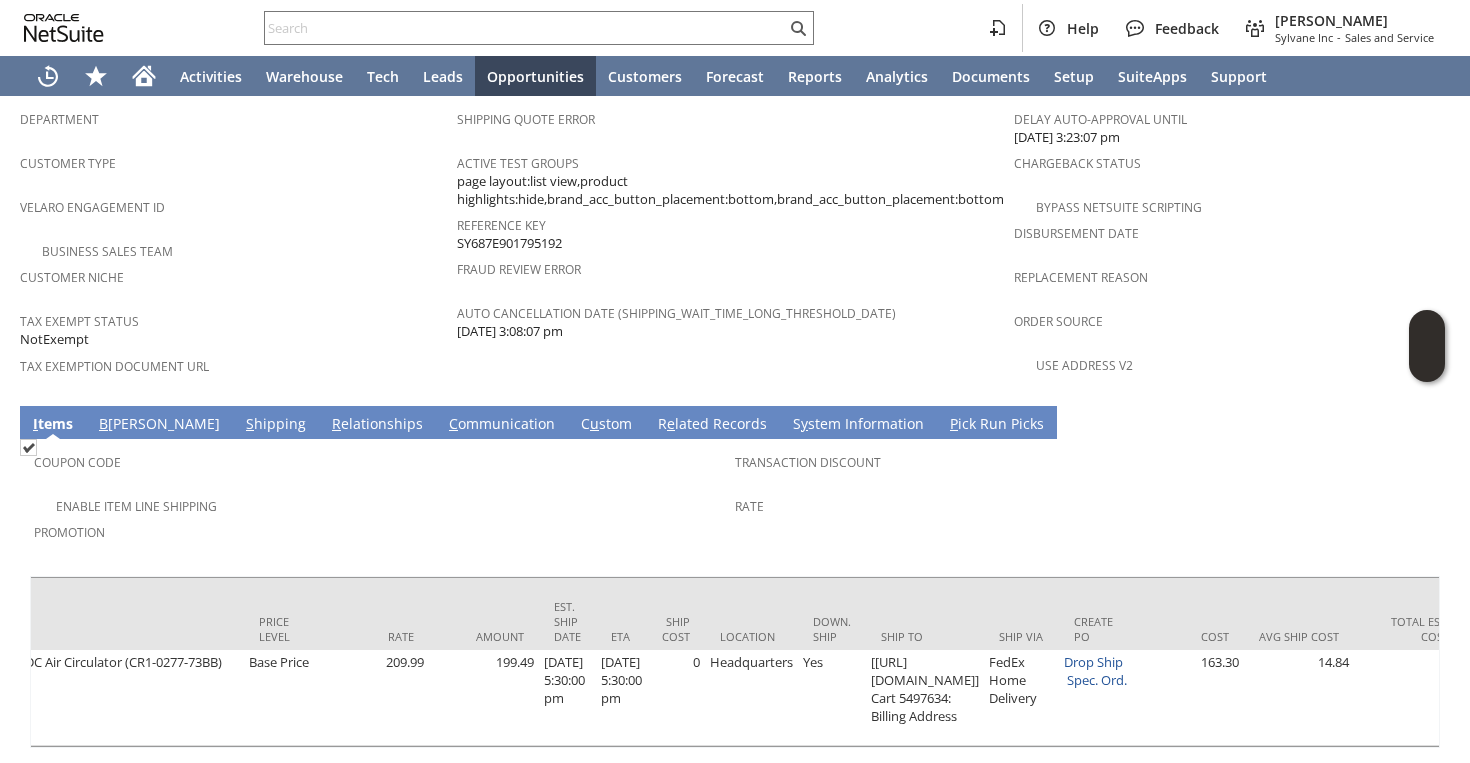 click on "S hipping" at bounding box center [276, 425] 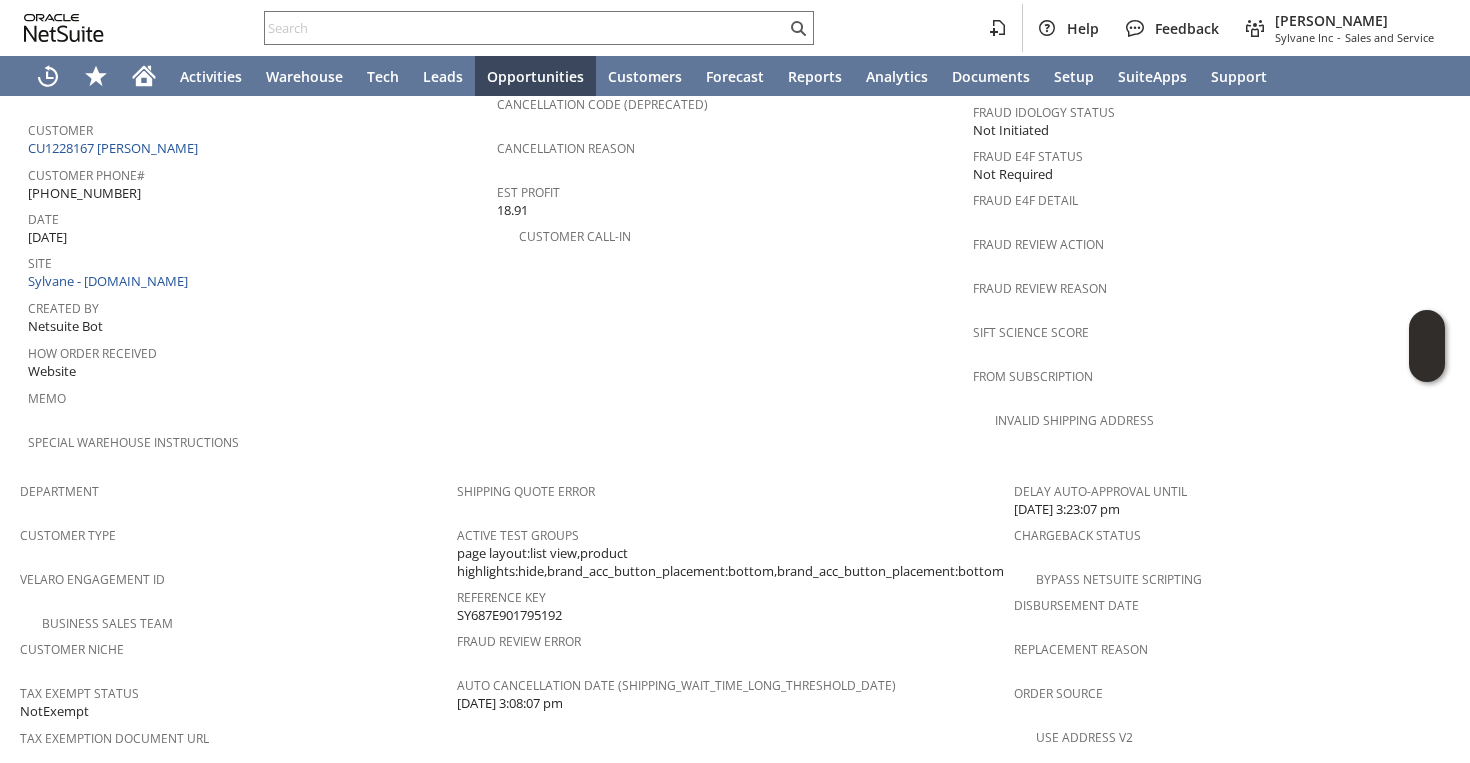 scroll, scrollTop: 1313, scrollLeft: 0, axis: vertical 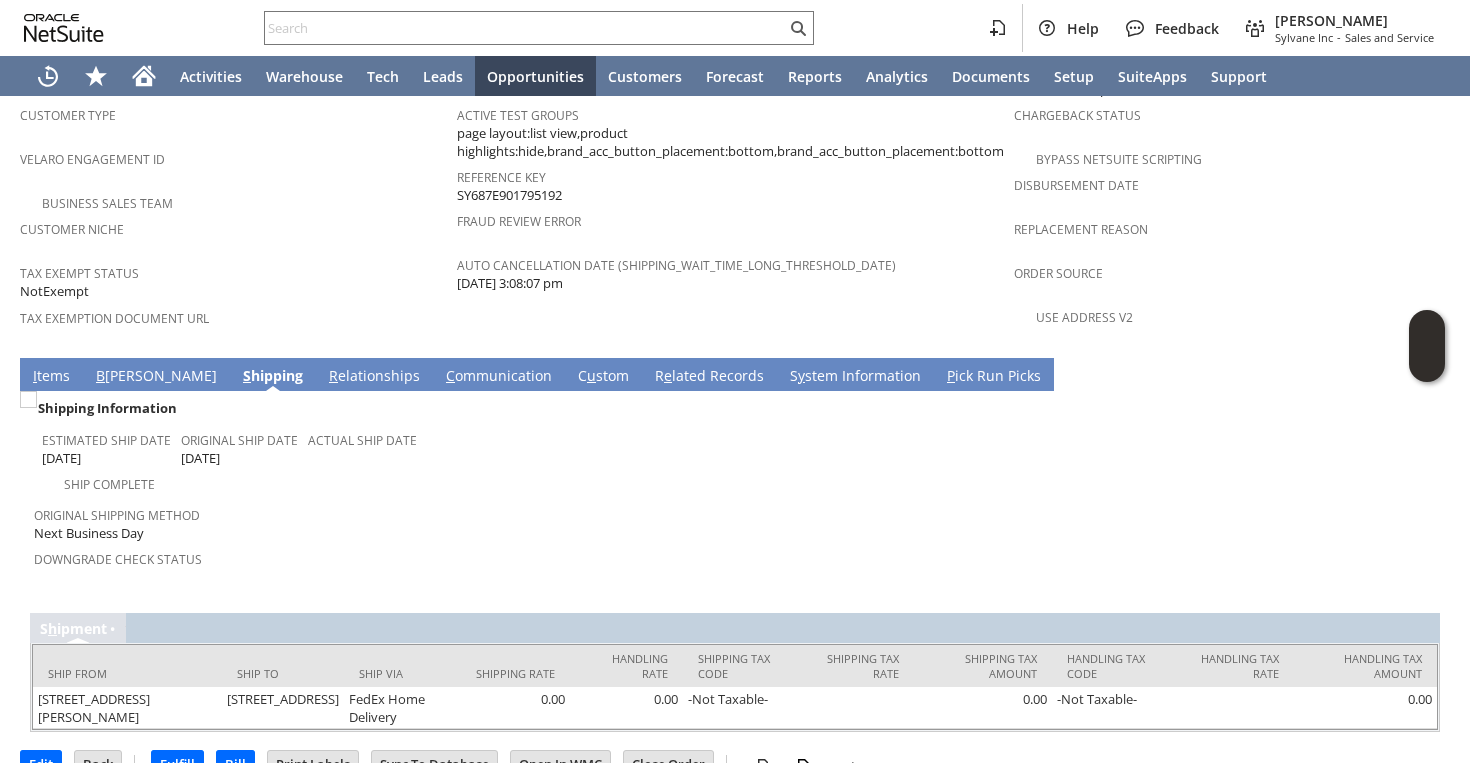 click on "I tems" at bounding box center (51, 377) 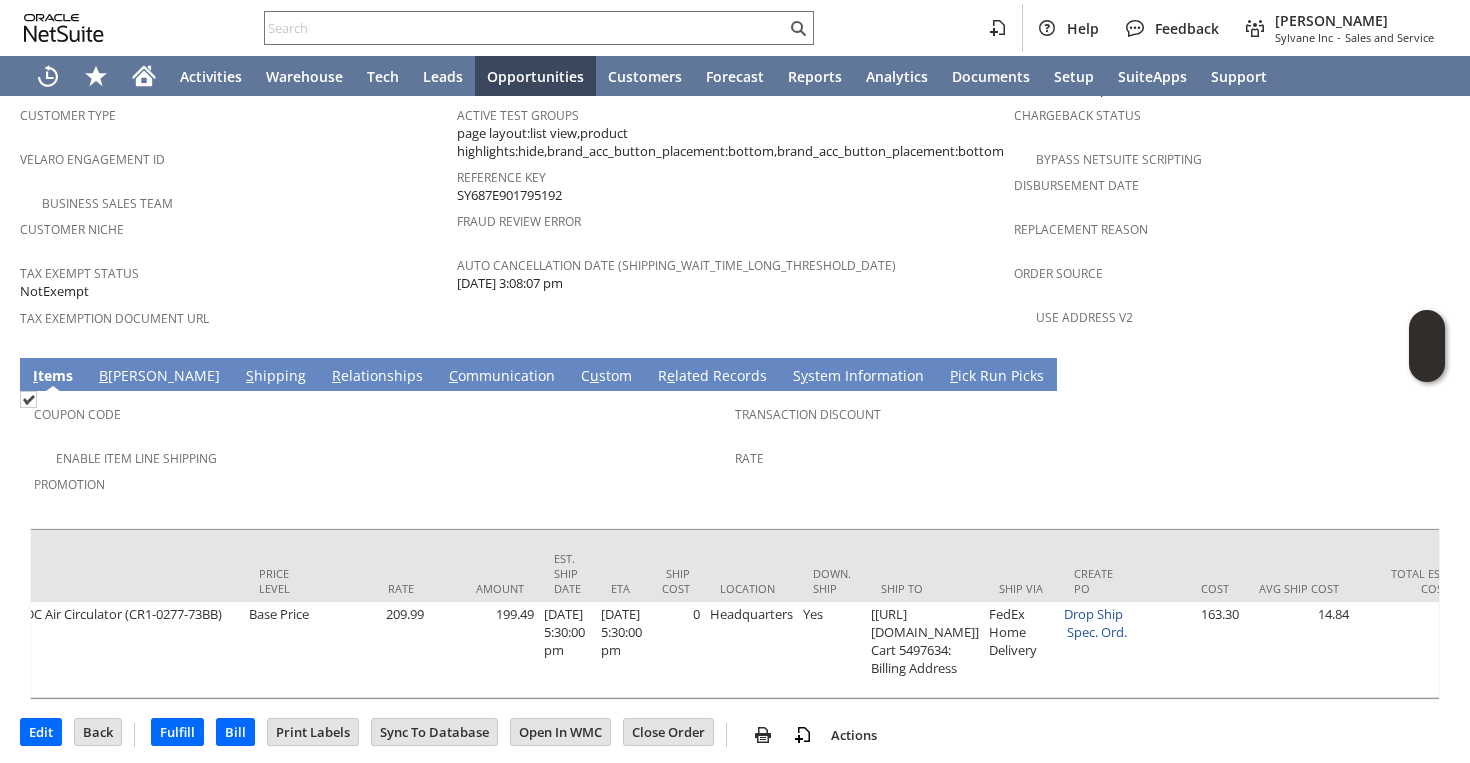 scroll, scrollTop: 1265, scrollLeft: 0, axis: vertical 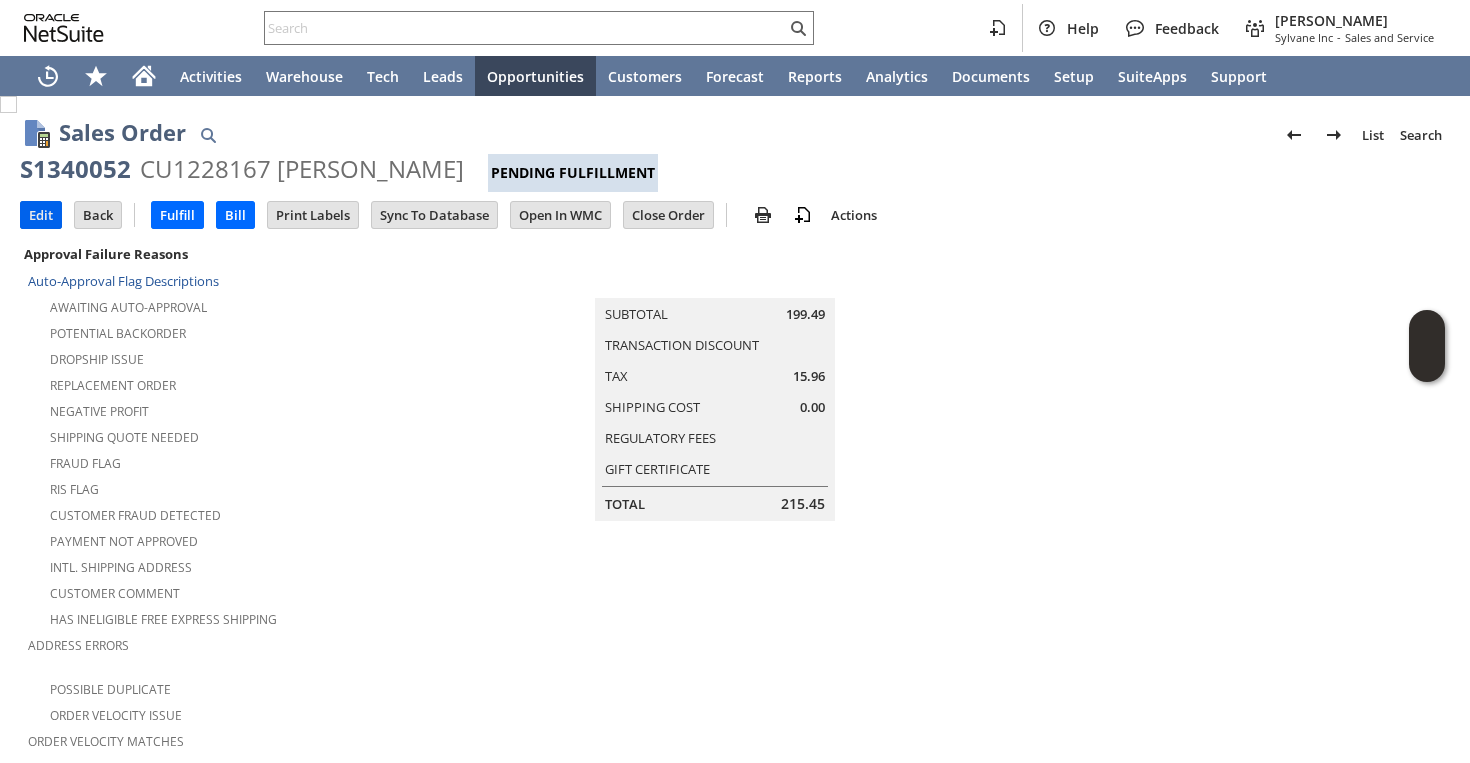 click on "Edit" at bounding box center (41, 215) 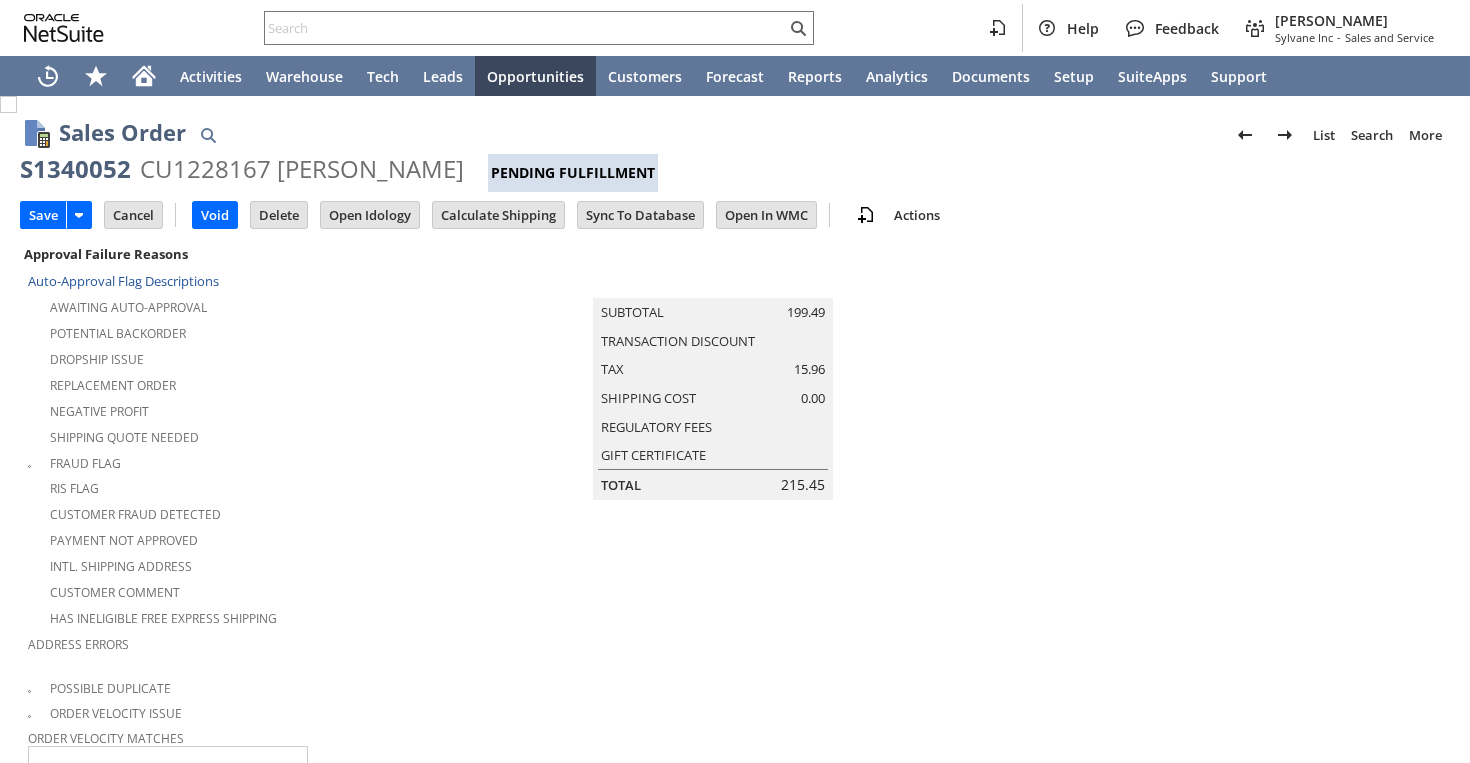 scroll, scrollTop: 0, scrollLeft: 0, axis: both 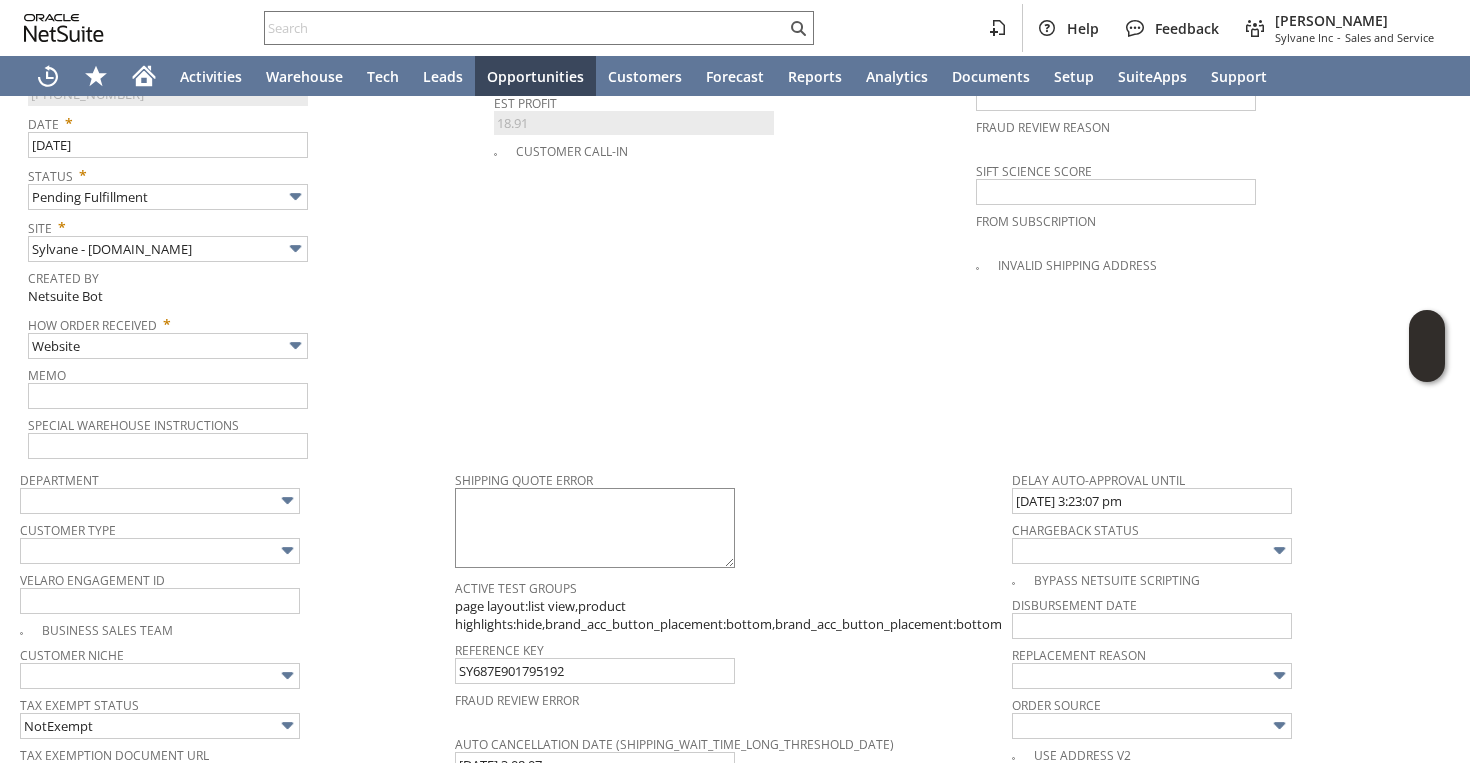 type on "Intelligent Recommendations ⁰" 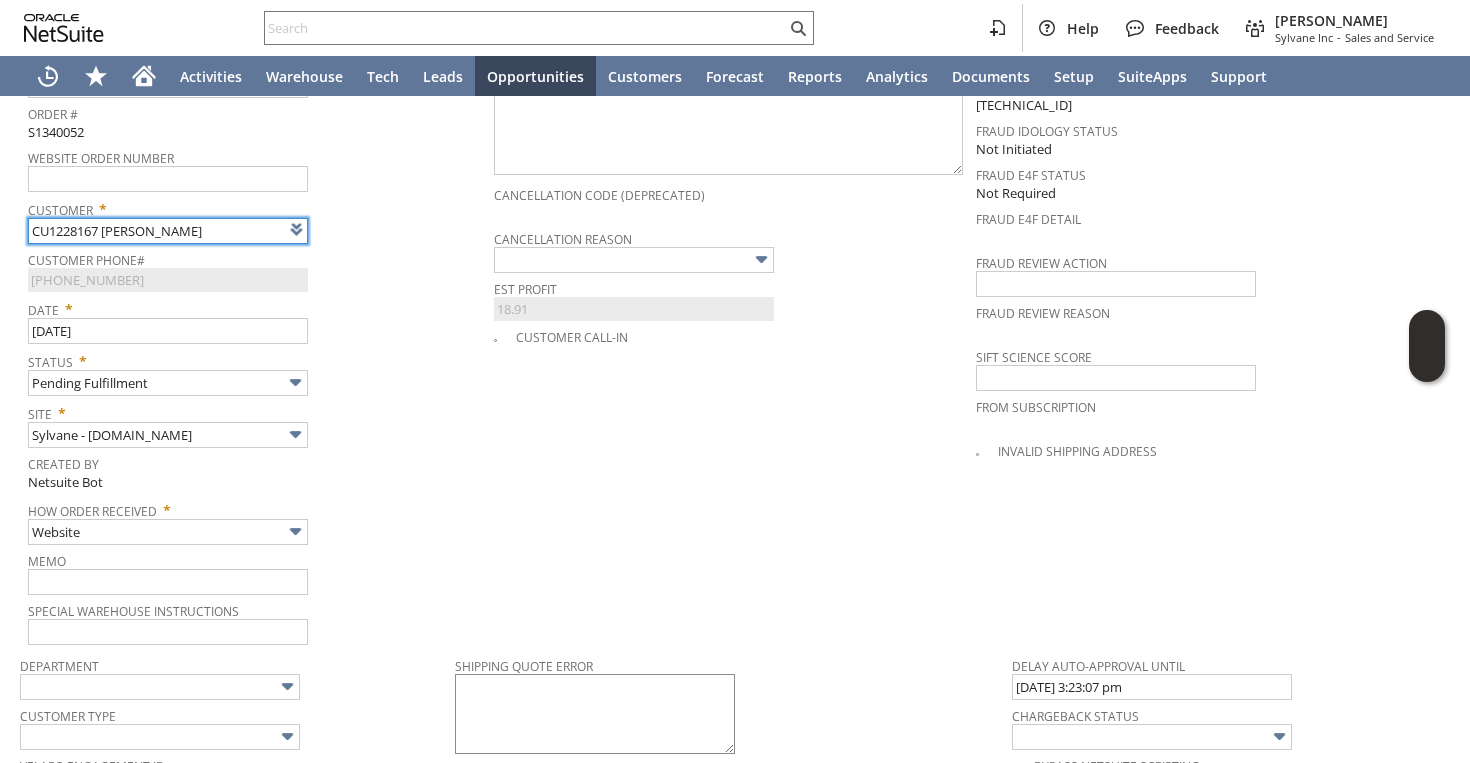 scroll, scrollTop: 857, scrollLeft: 0, axis: vertical 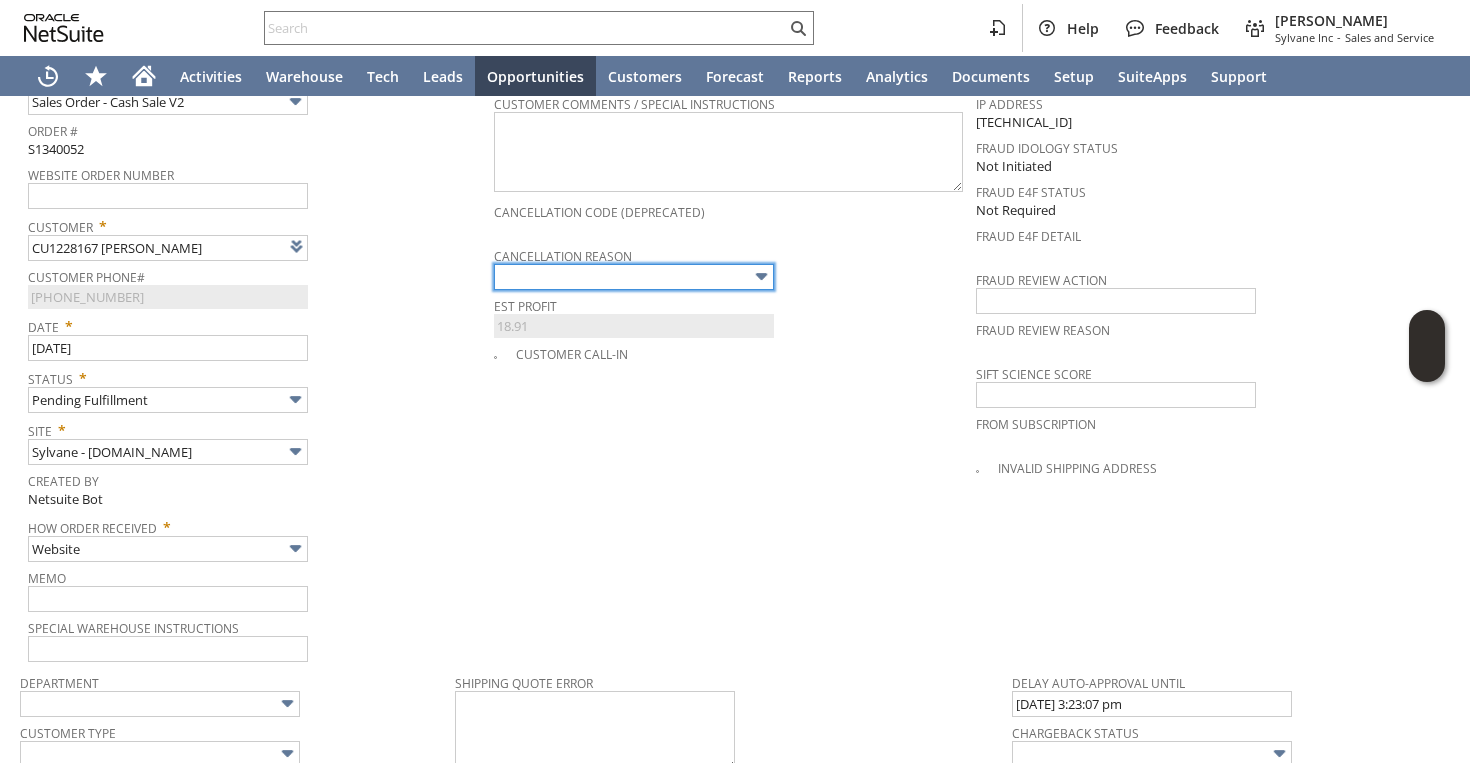 click at bounding box center [634, 277] 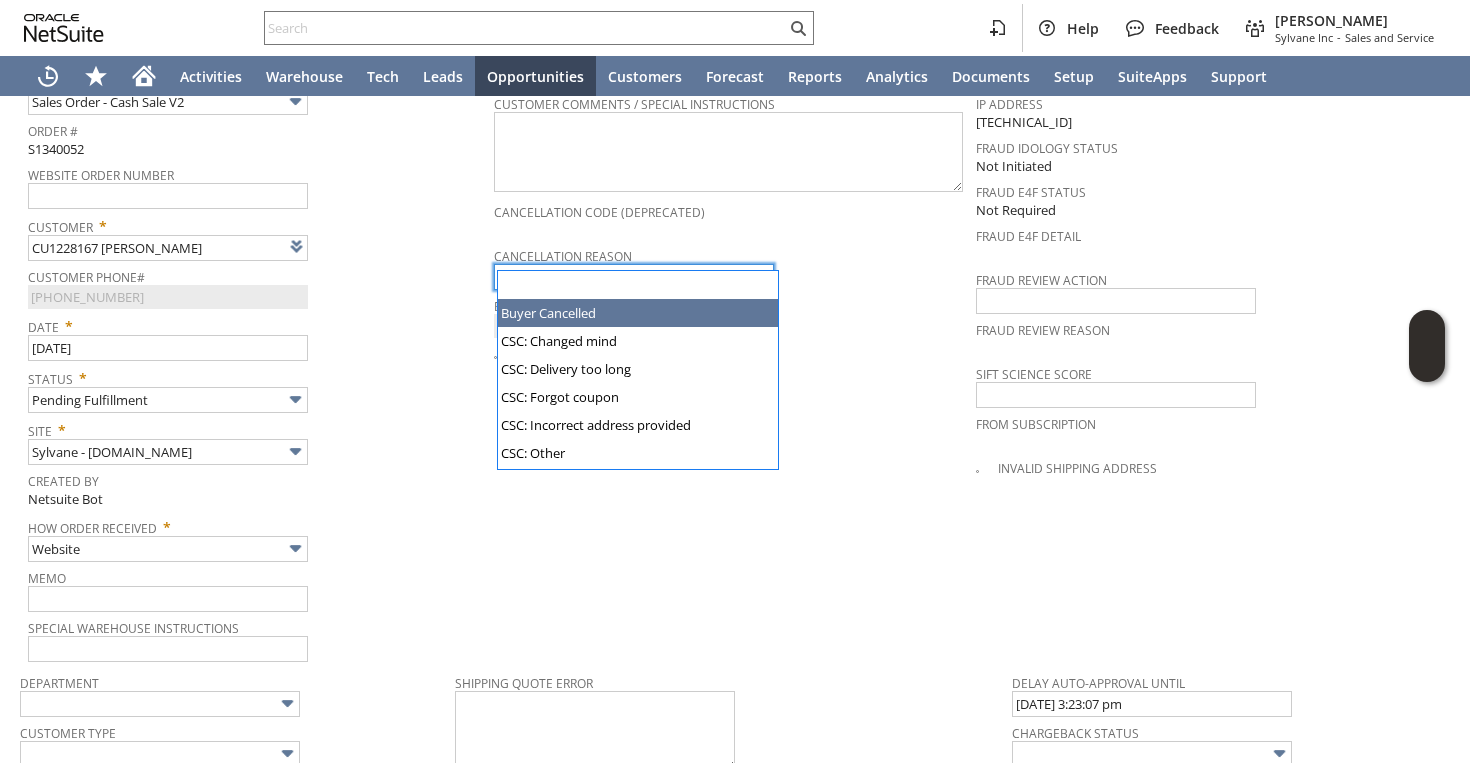 type on "Buyer Cancelled" 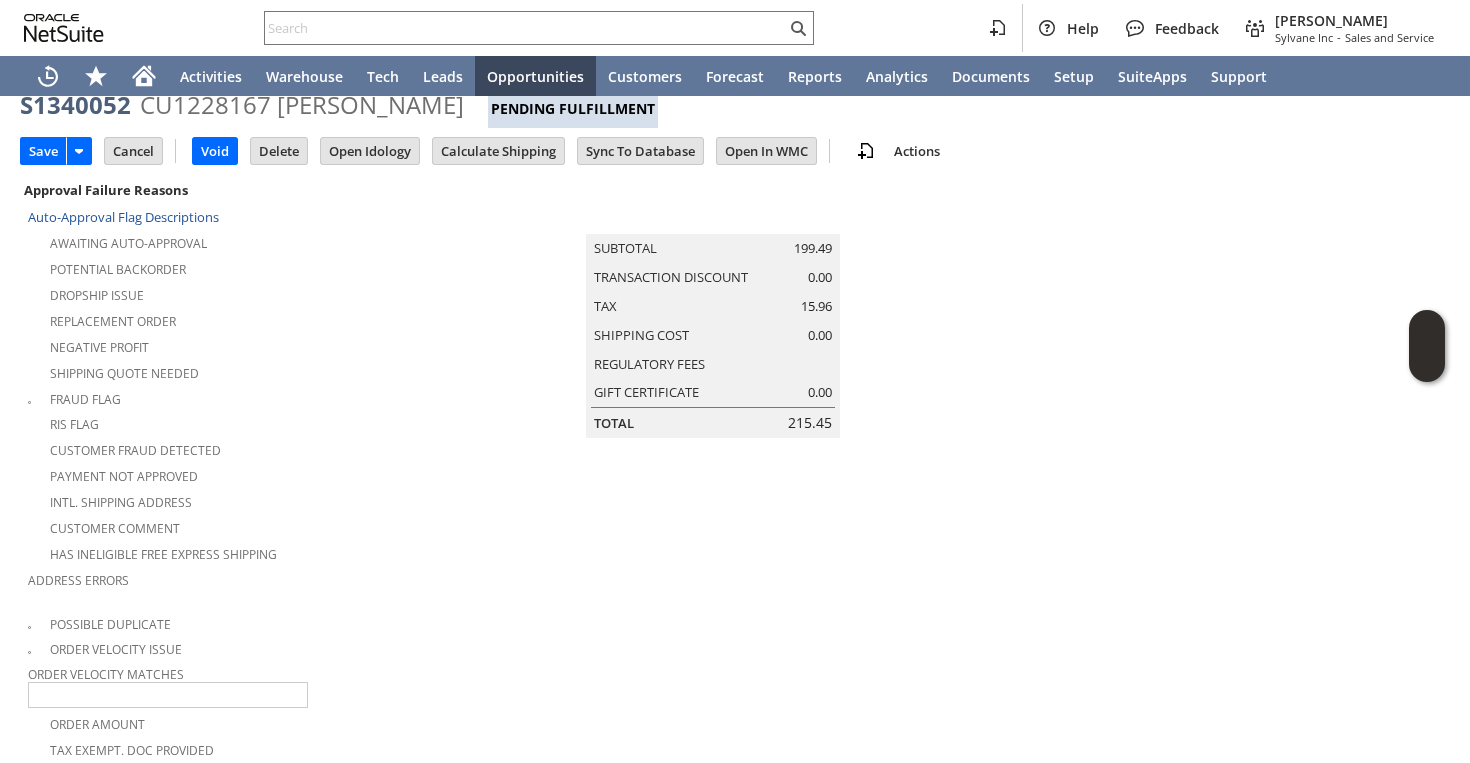 scroll, scrollTop: 0, scrollLeft: 0, axis: both 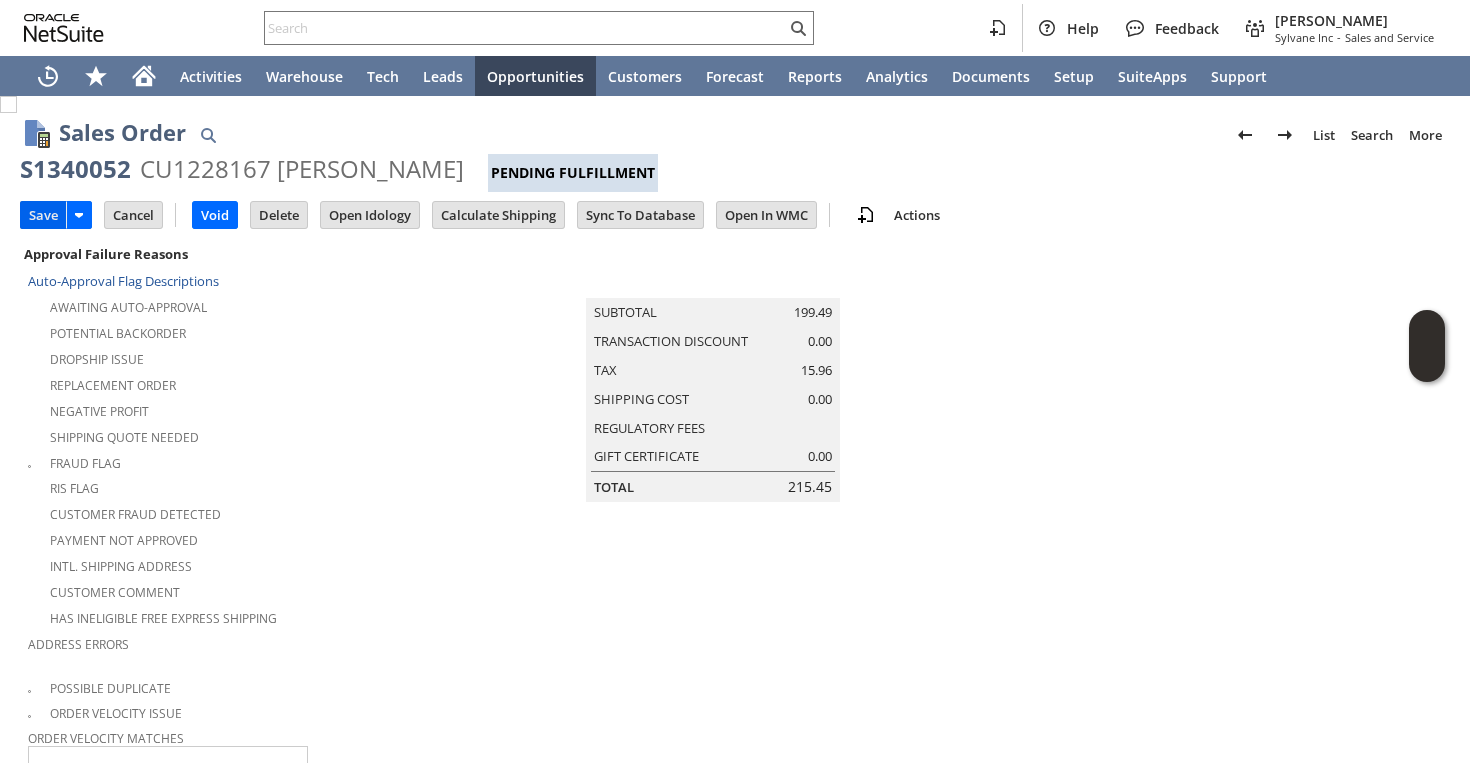click on "Save" at bounding box center (43, 215) 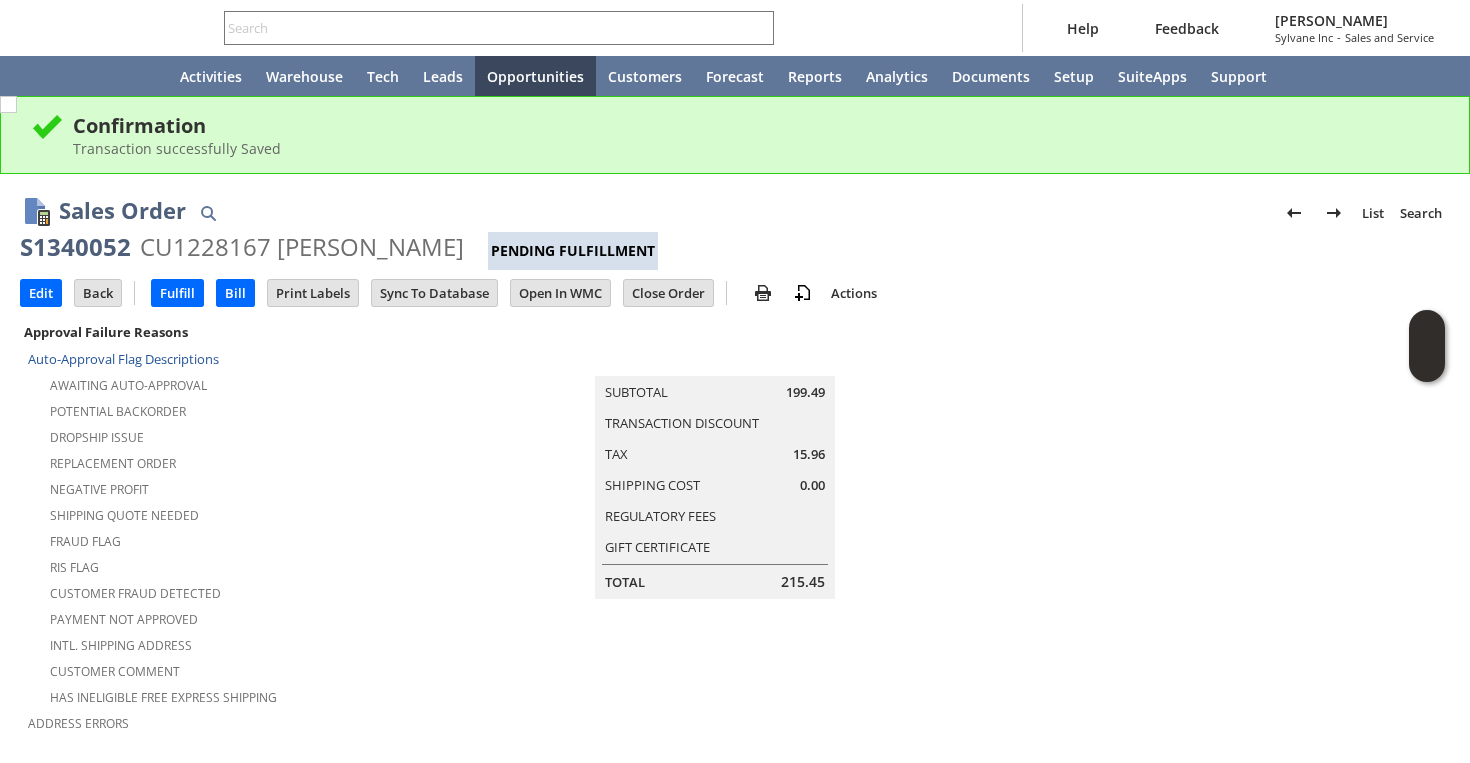 scroll, scrollTop: 0, scrollLeft: 0, axis: both 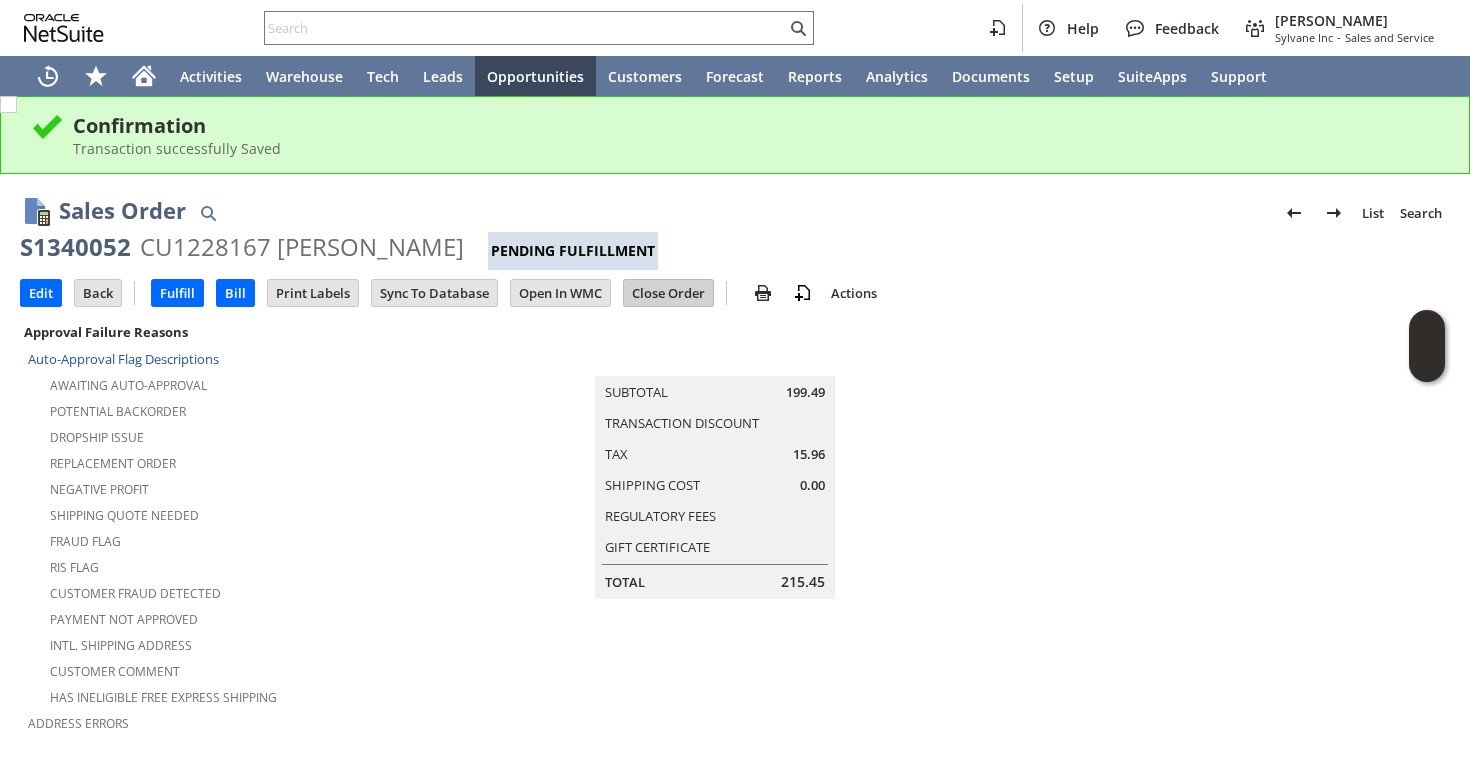 click on "Close Order" at bounding box center [668, 293] 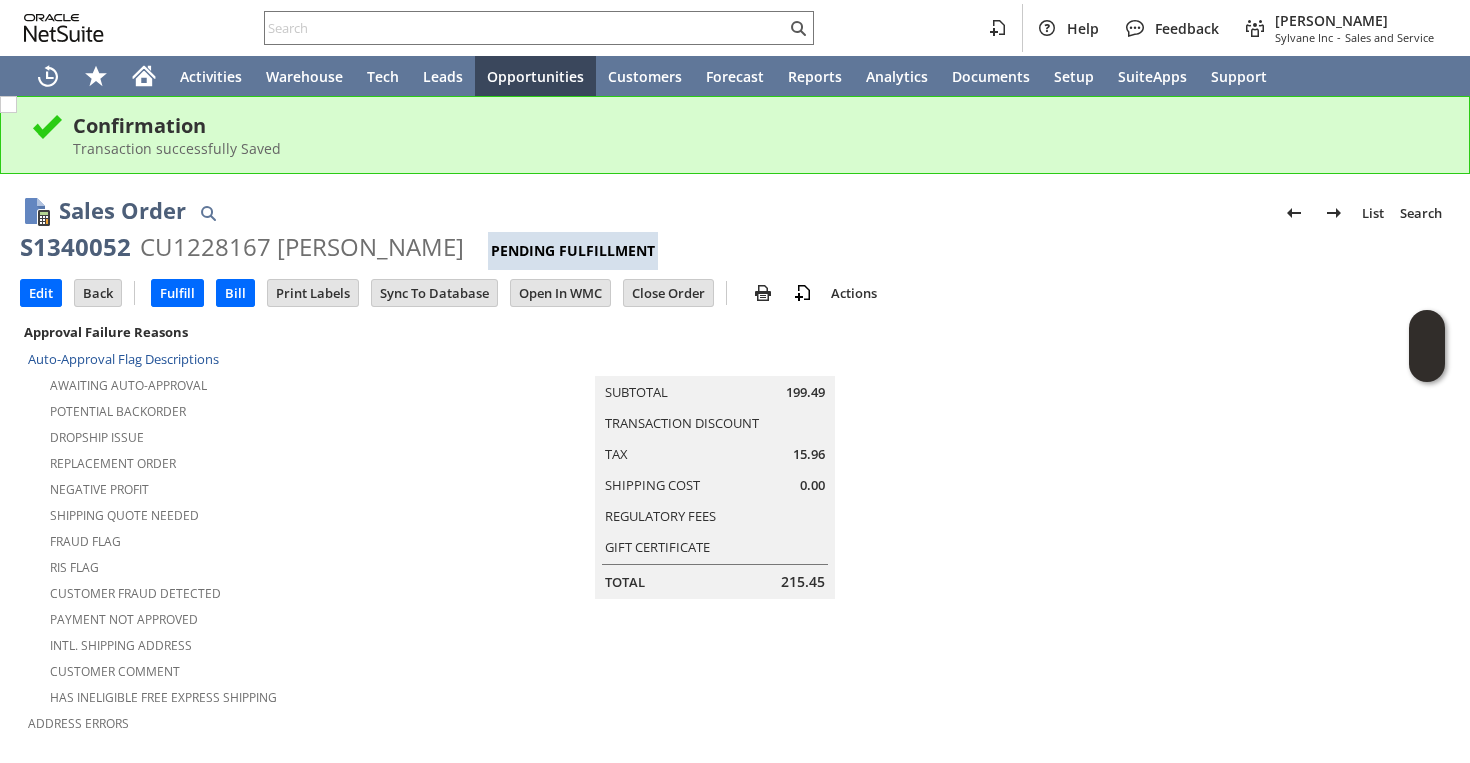 scroll, scrollTop: 1343, scrollLeft: 0, axis: vertical 